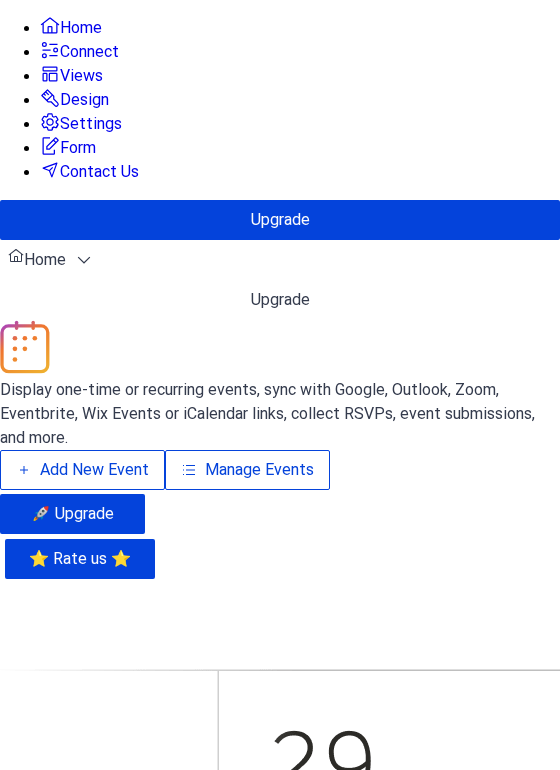 scroll, scrollTop: 0, scrollLeft: 0, axis: both 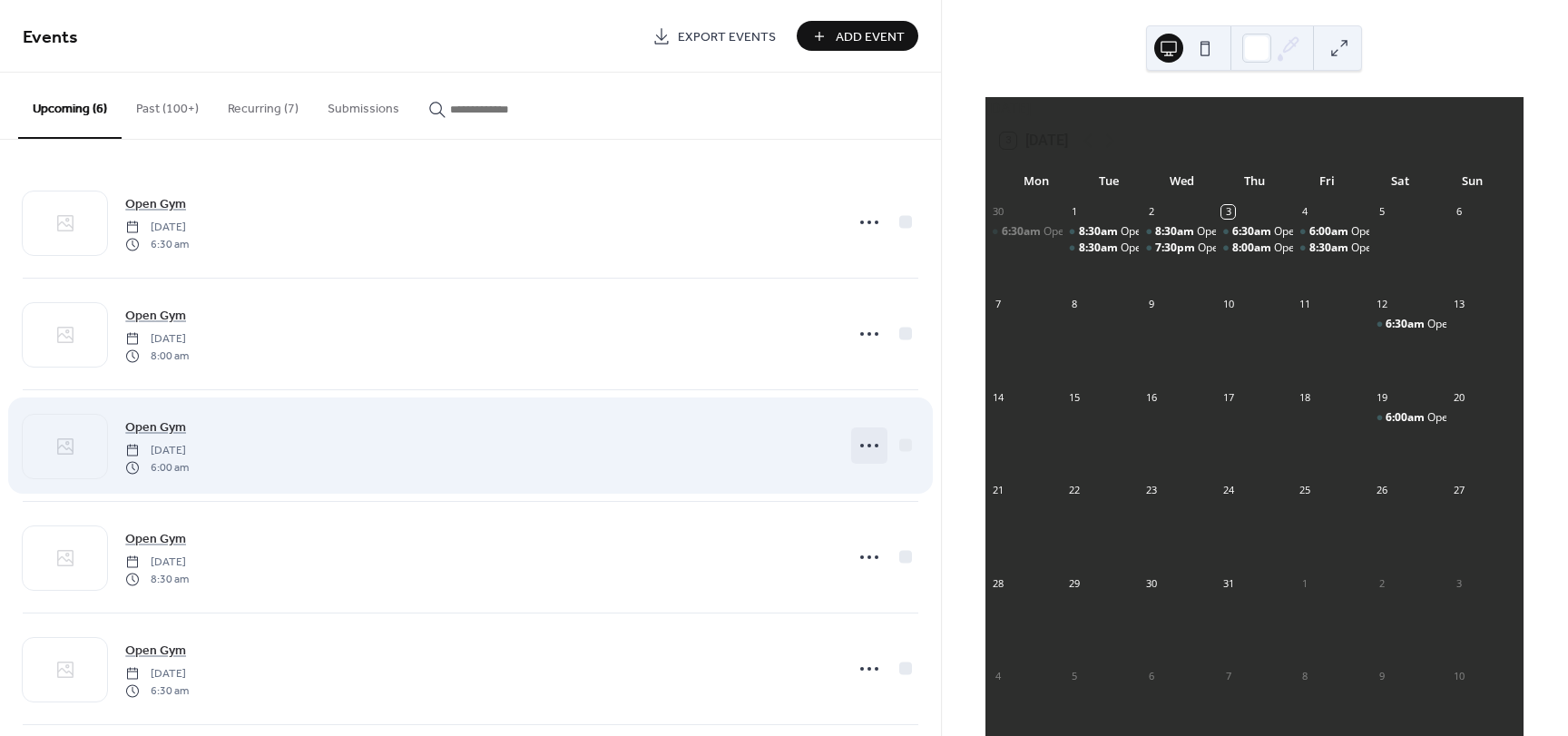click 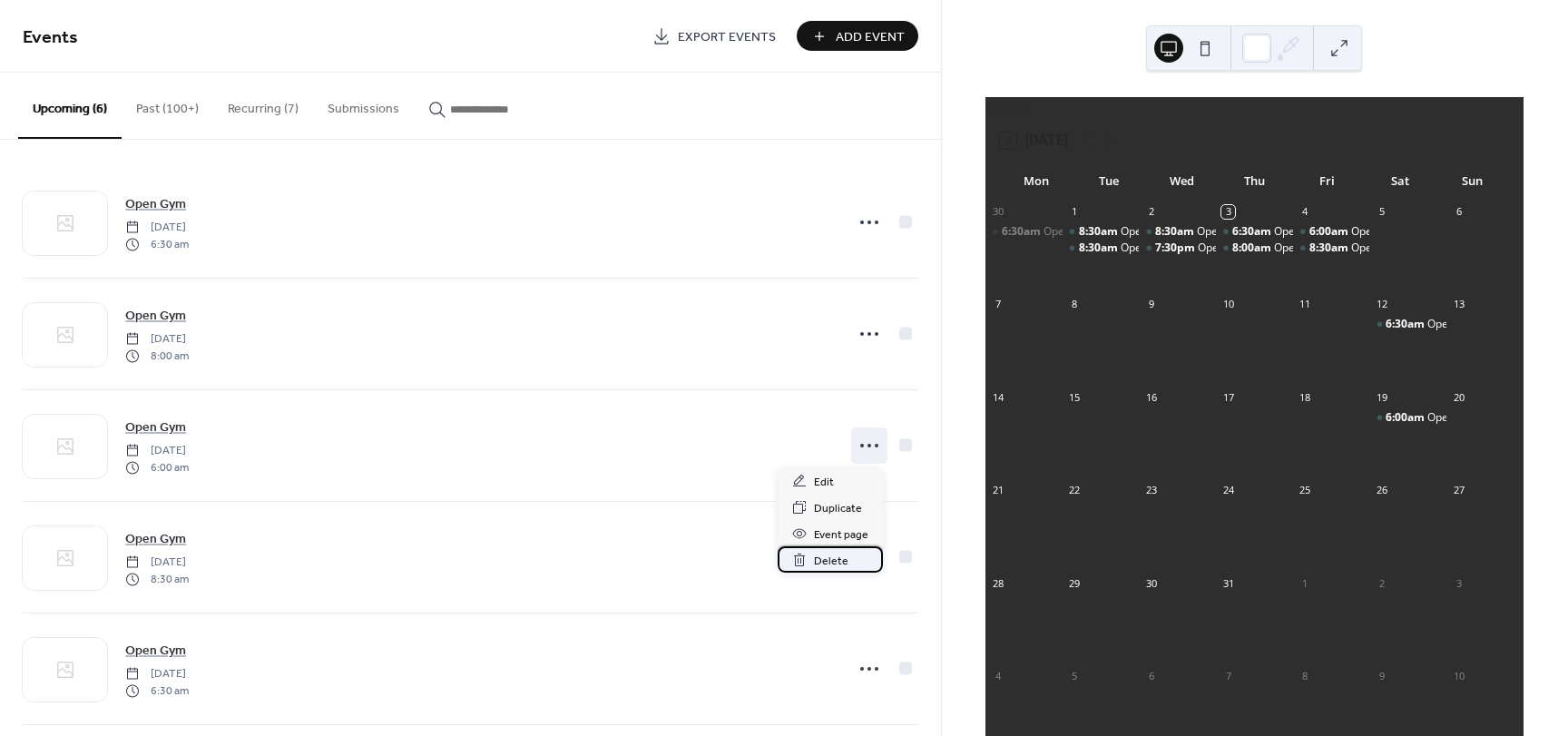 click on "Delete" at bounding box center (831, 561) 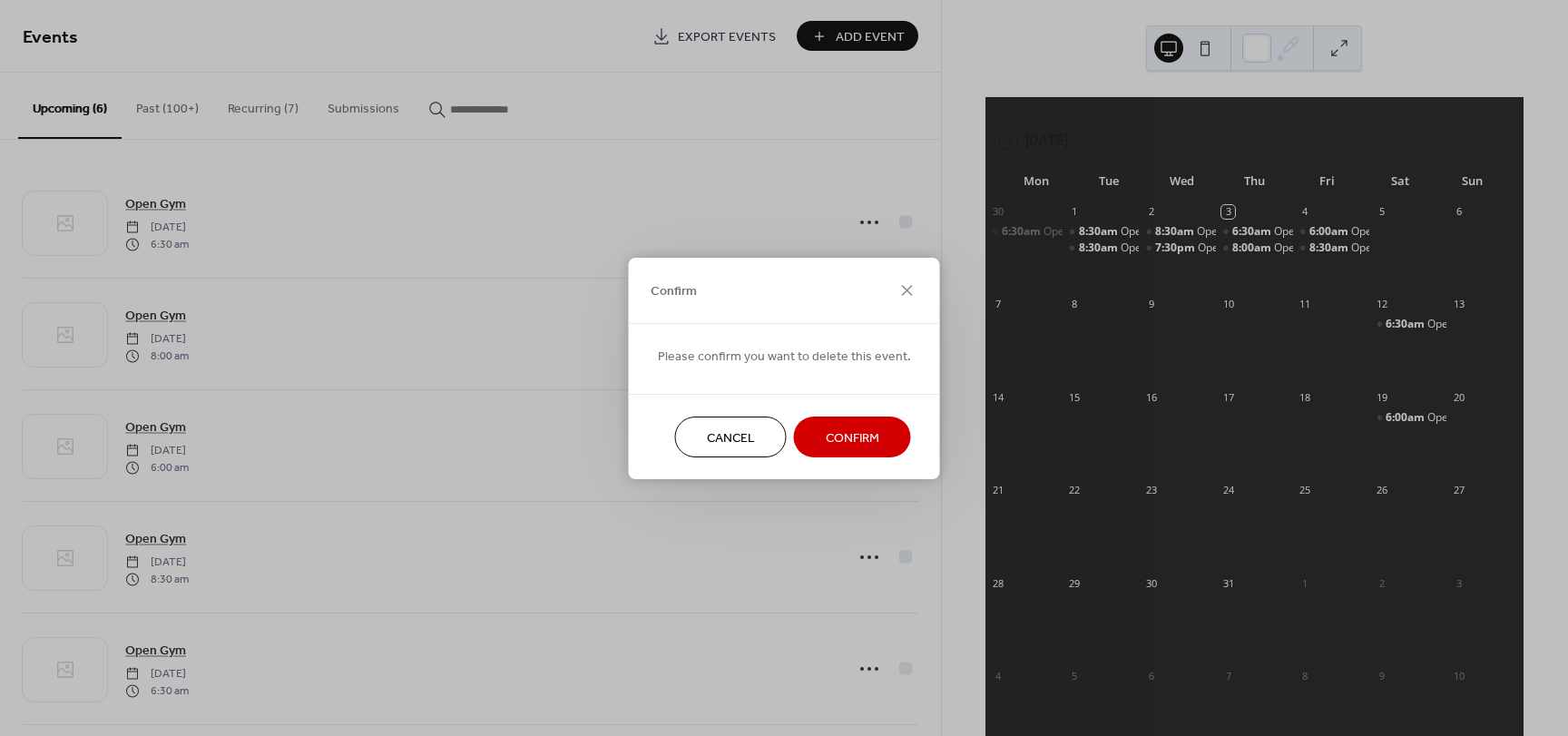 click on "Confirm" at bounding box center (852, 437) 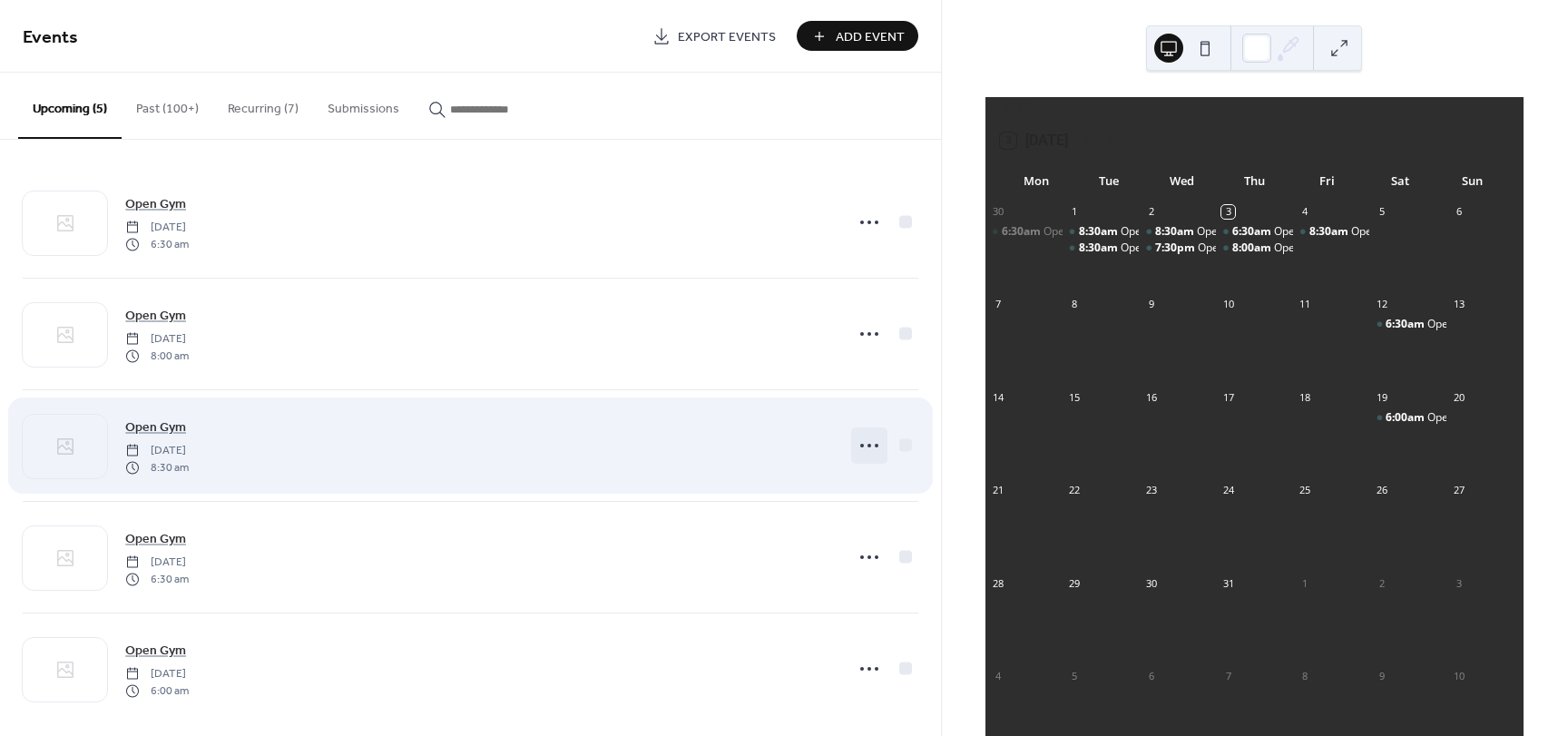 click 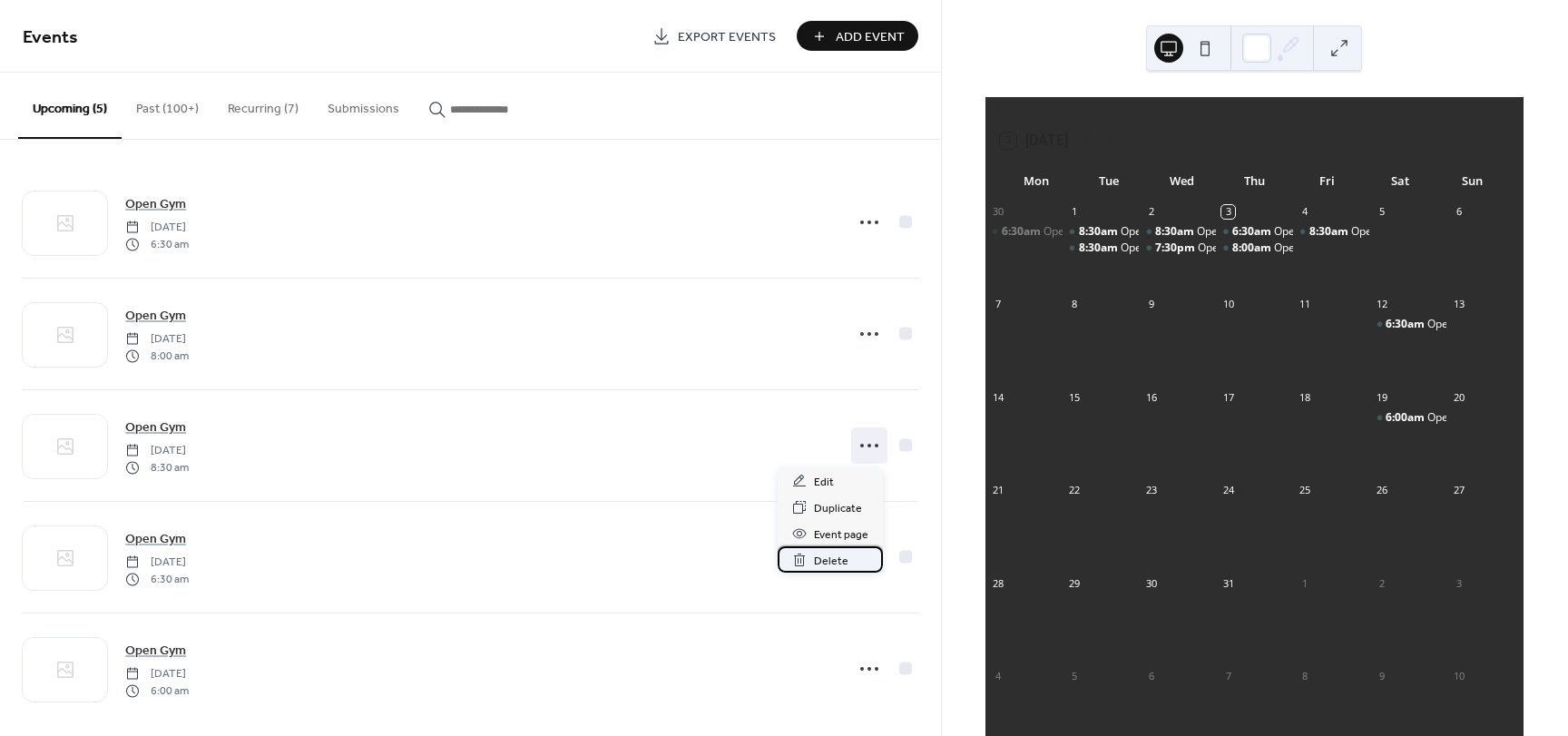click on "Delete" at bounding box center (830, 559) 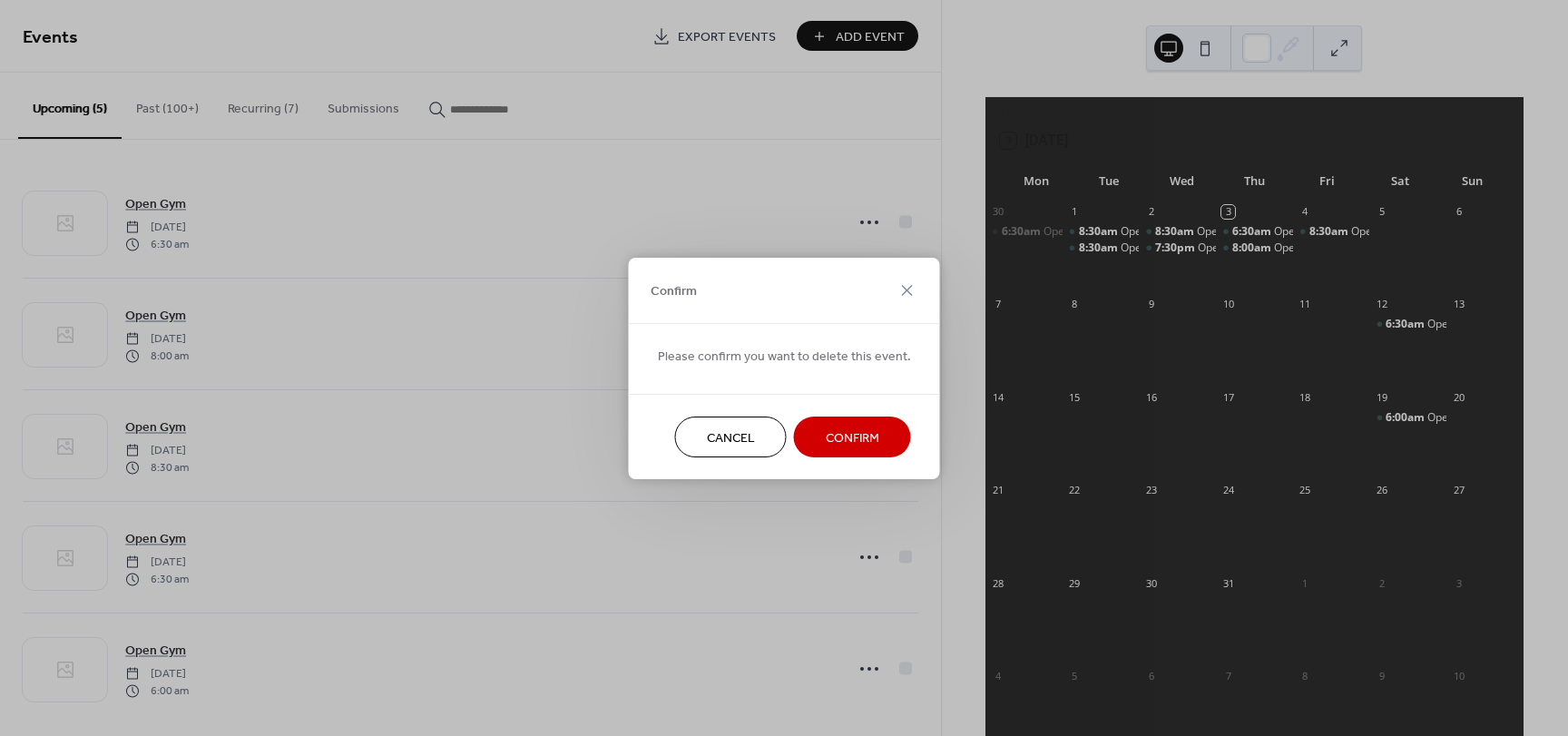 click on "Confirm" at bounding box center (852, 437) 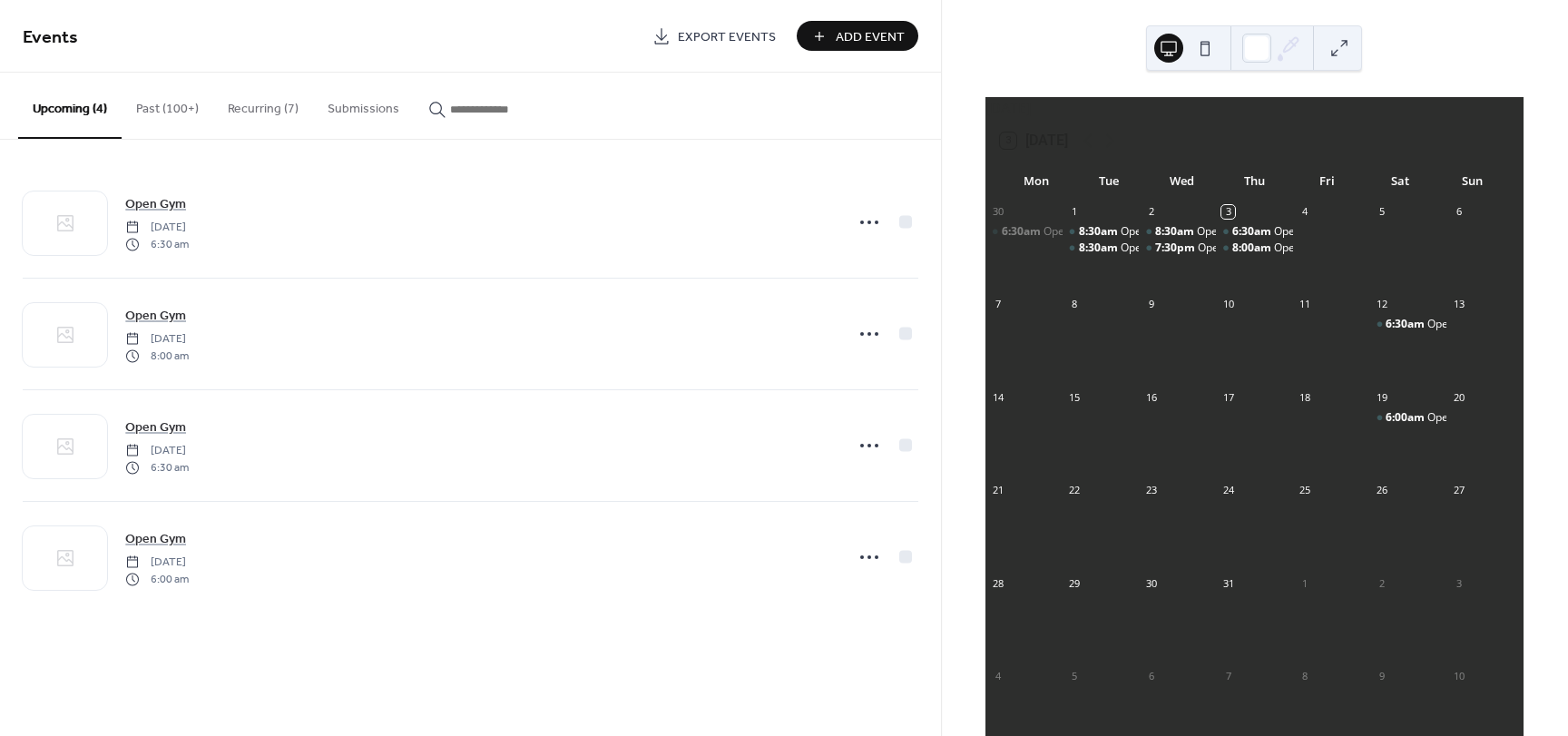 click on "Add Event" at bounding box center (870, 37) 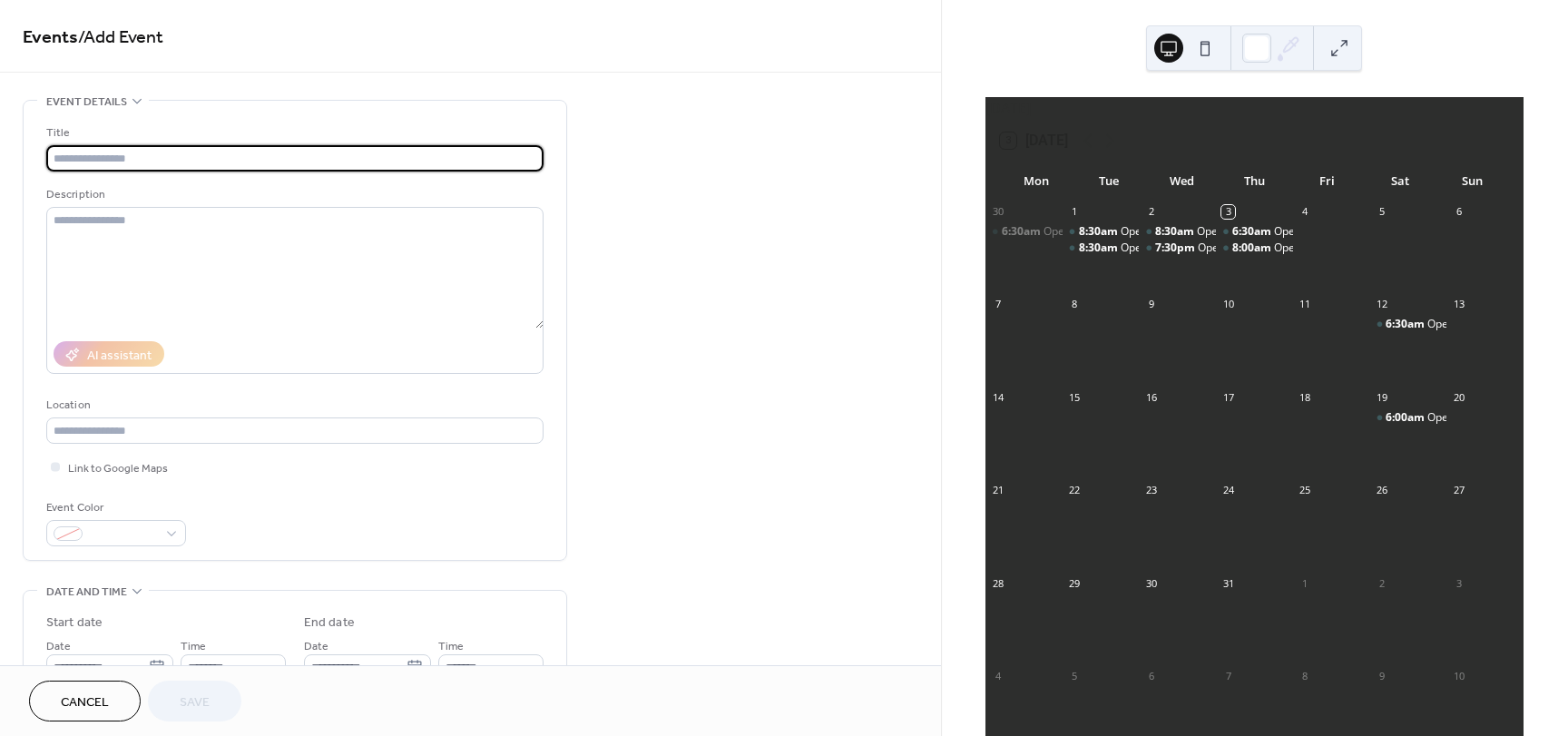 click at bounding box center (295, 158) 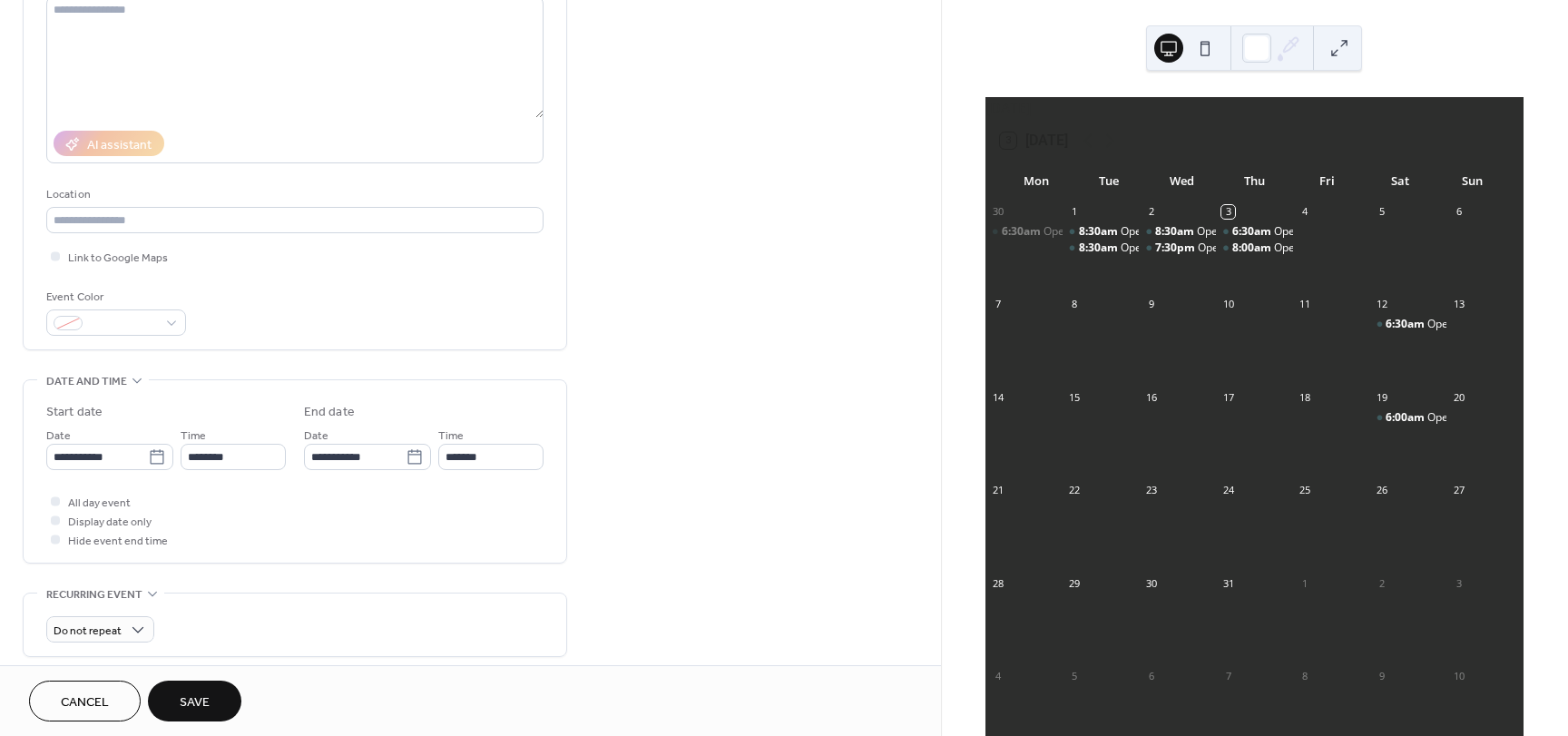 scroll, scrollTop: 272, scrollLeft: 0, axis: vertical 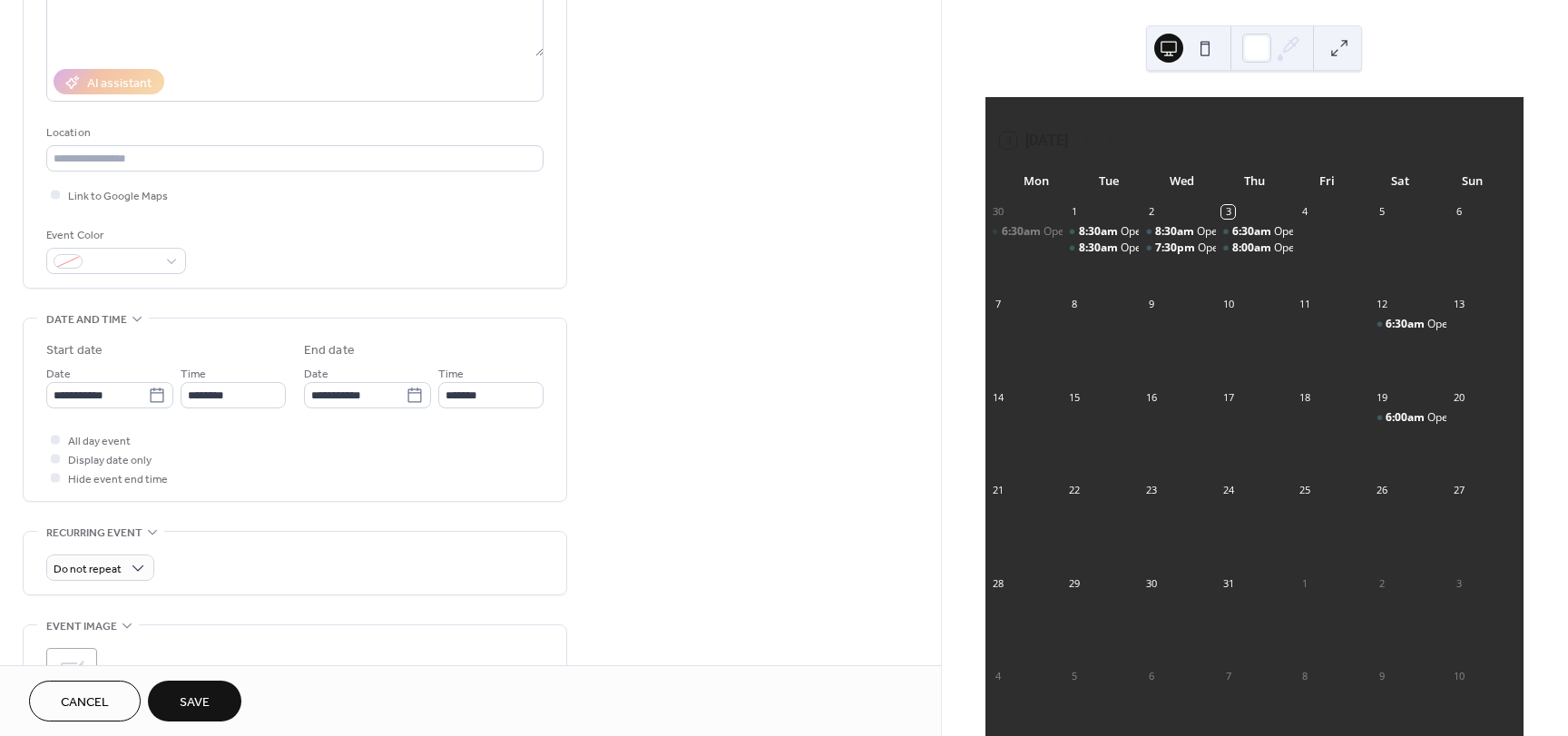 type on "********" 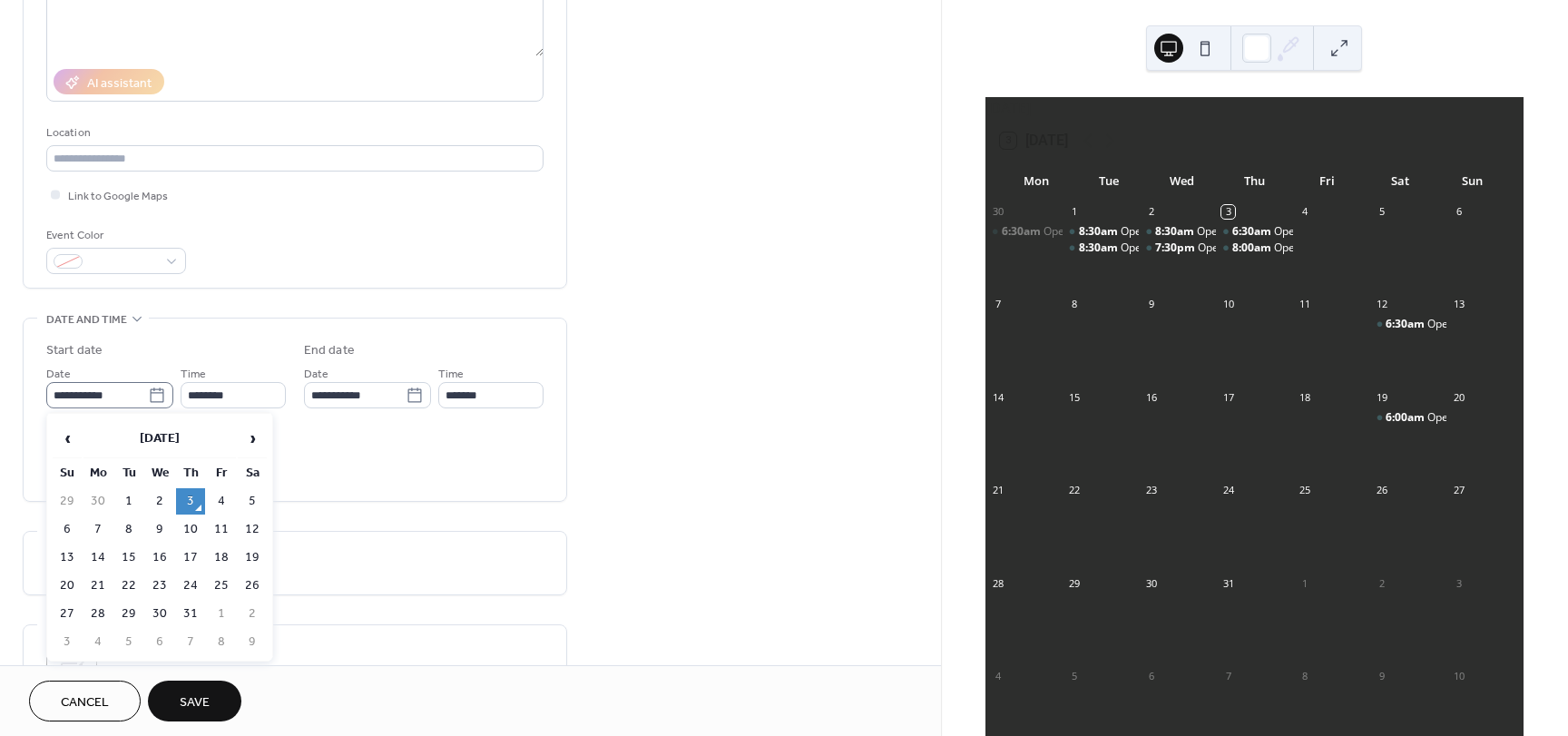 click 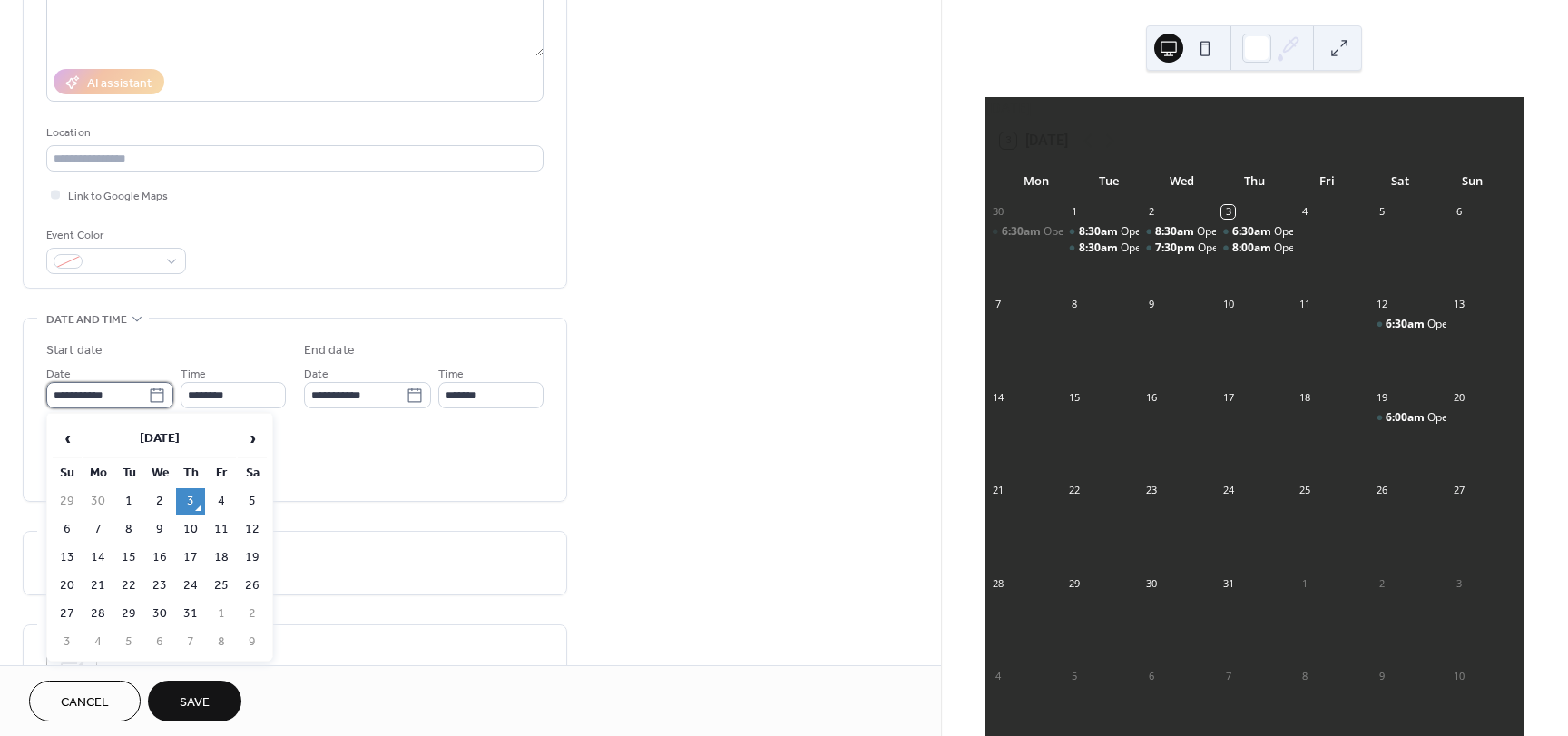 click on "**********" at bounding box center (97, 395) 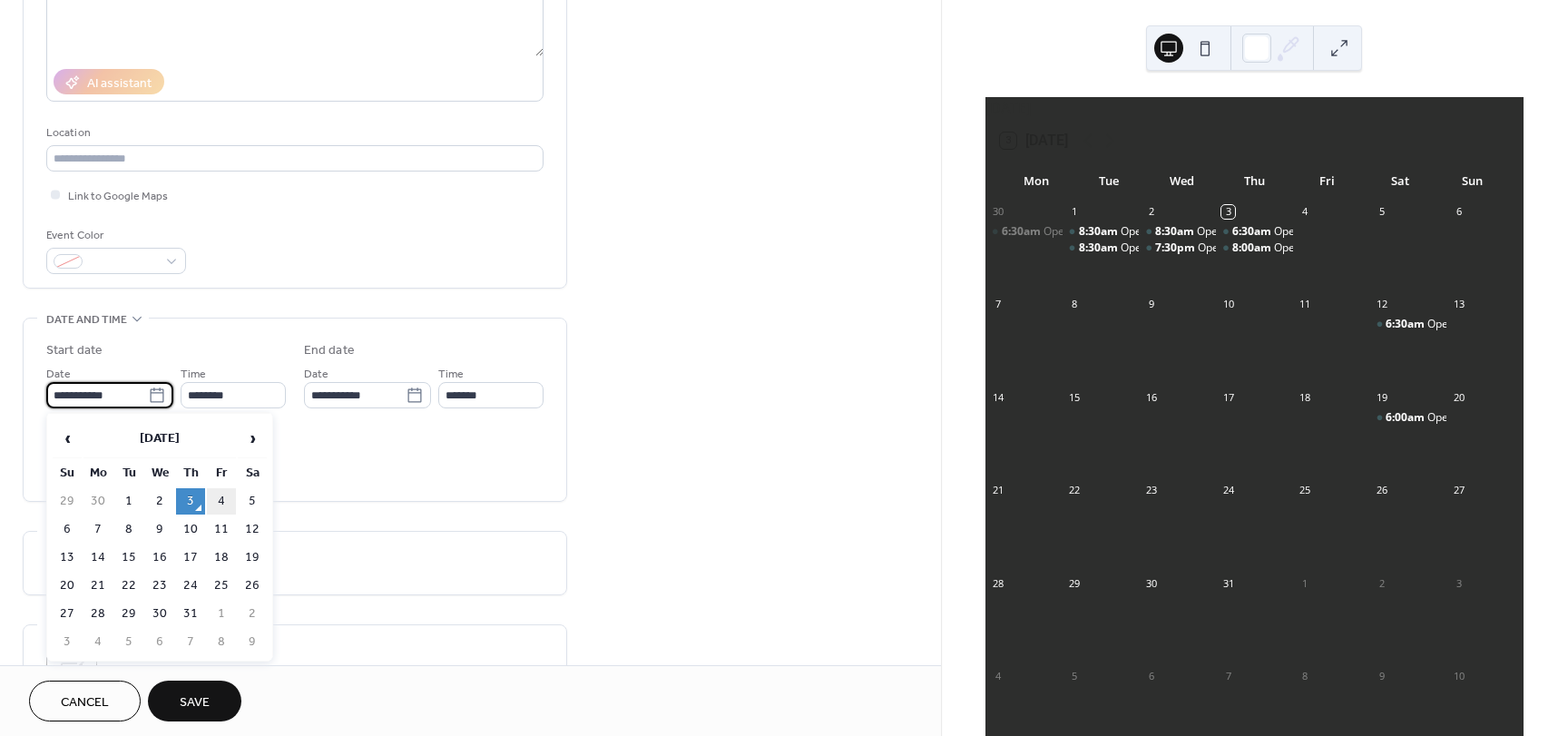 click on "4" at bounding box center (221, 501) 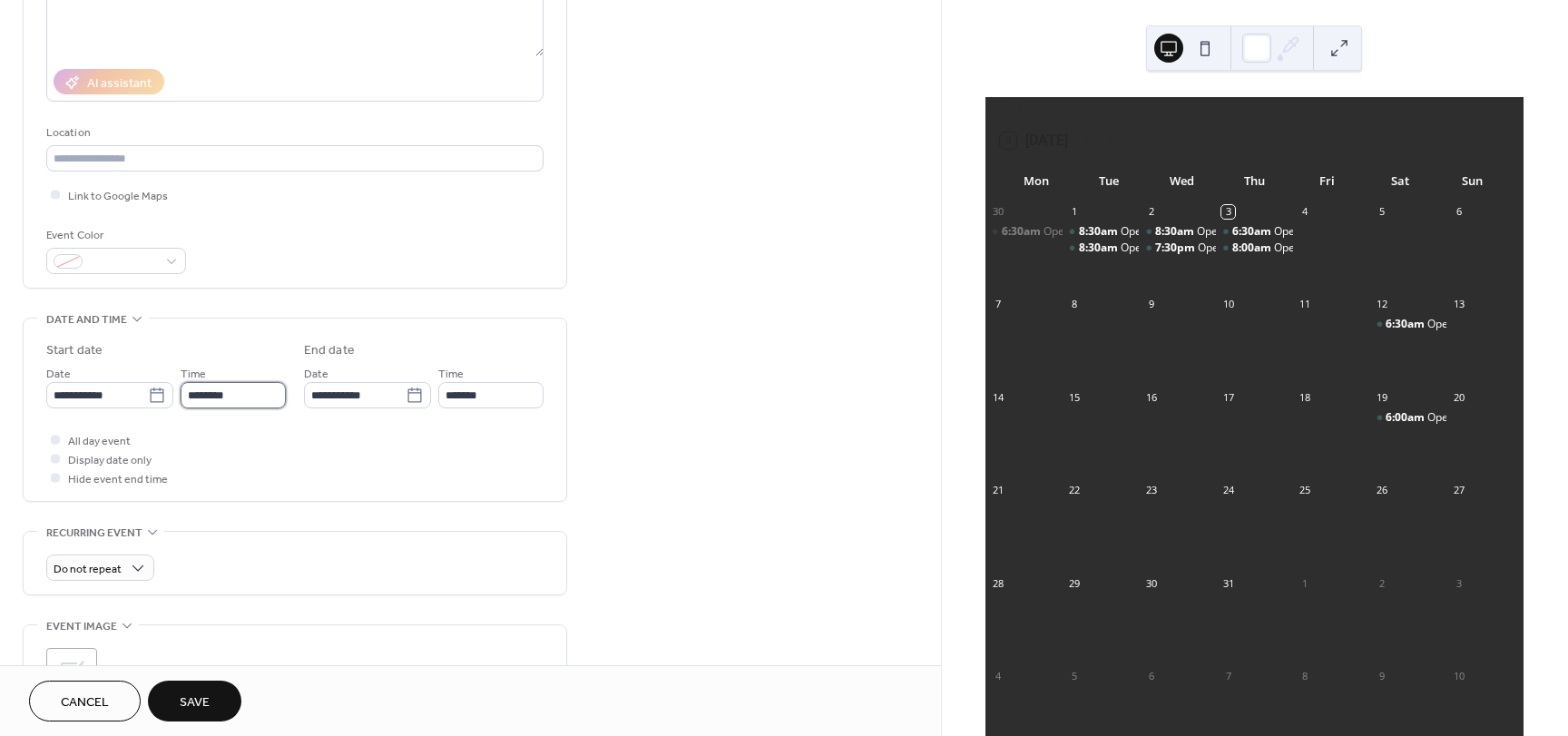 click on "********" at bounding box center [233, 395] 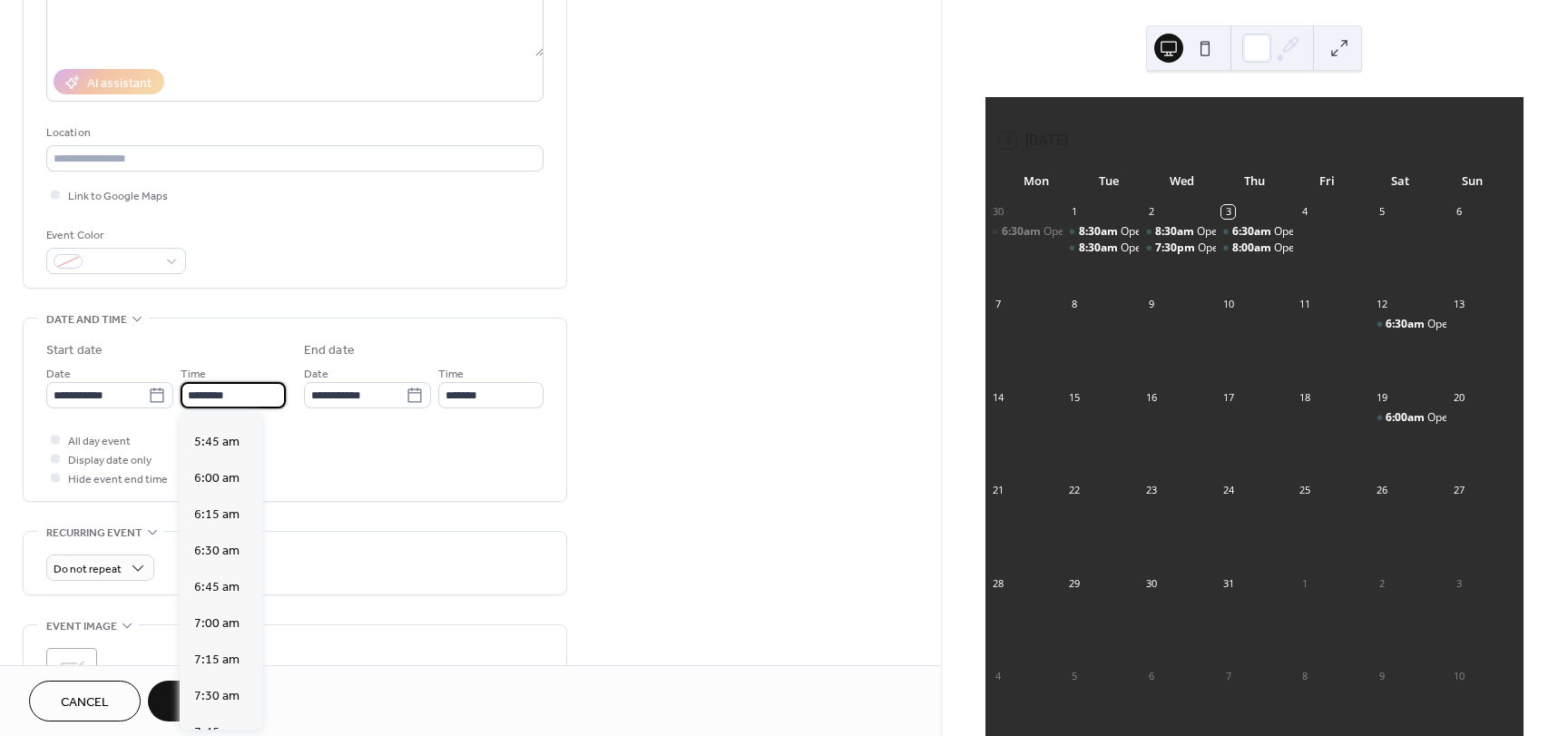 scroll, scrollTop: 788, scrollLeft: 0, axis: vertical 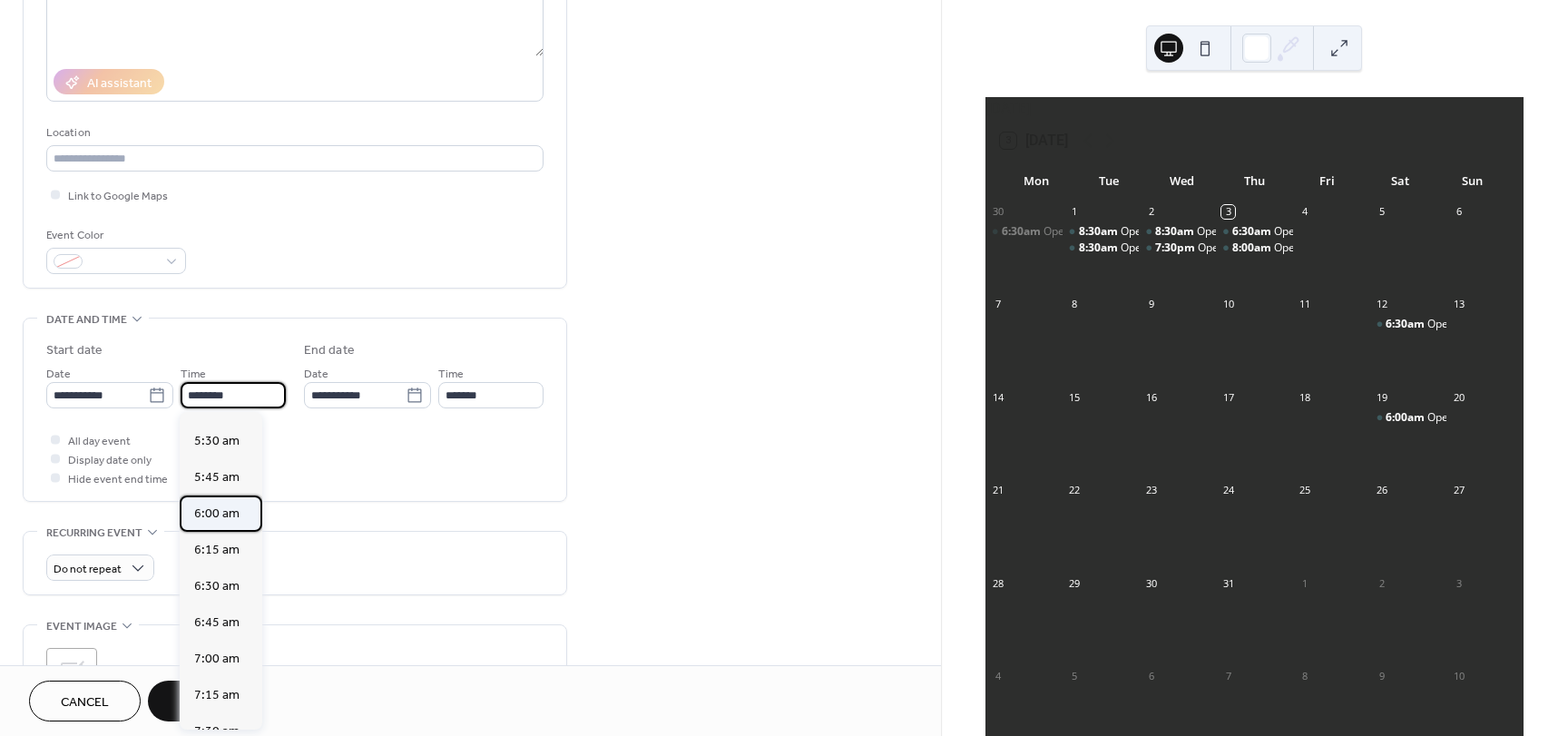 click on "6:00 am" at bounding box center (217, 514) 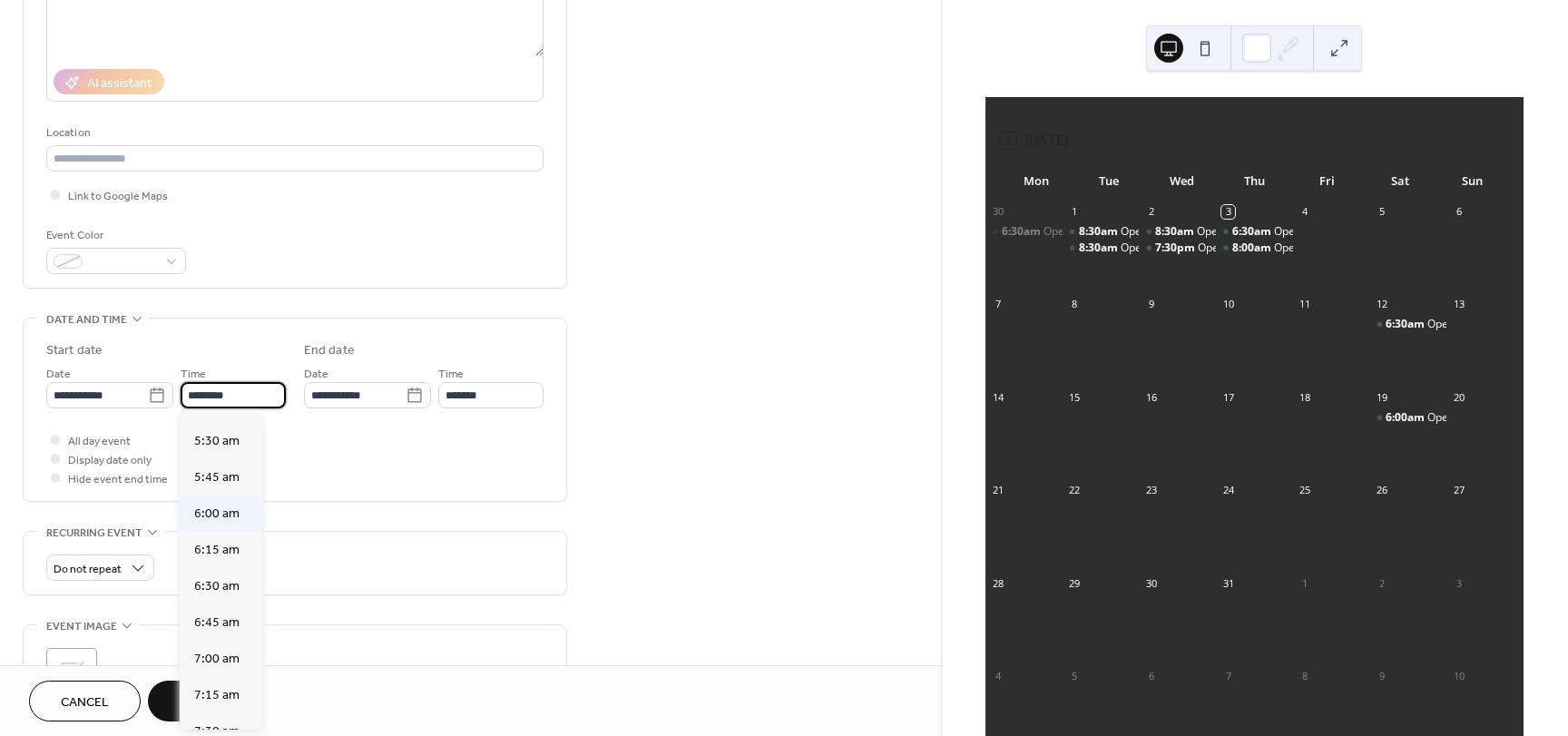 type on "*******" 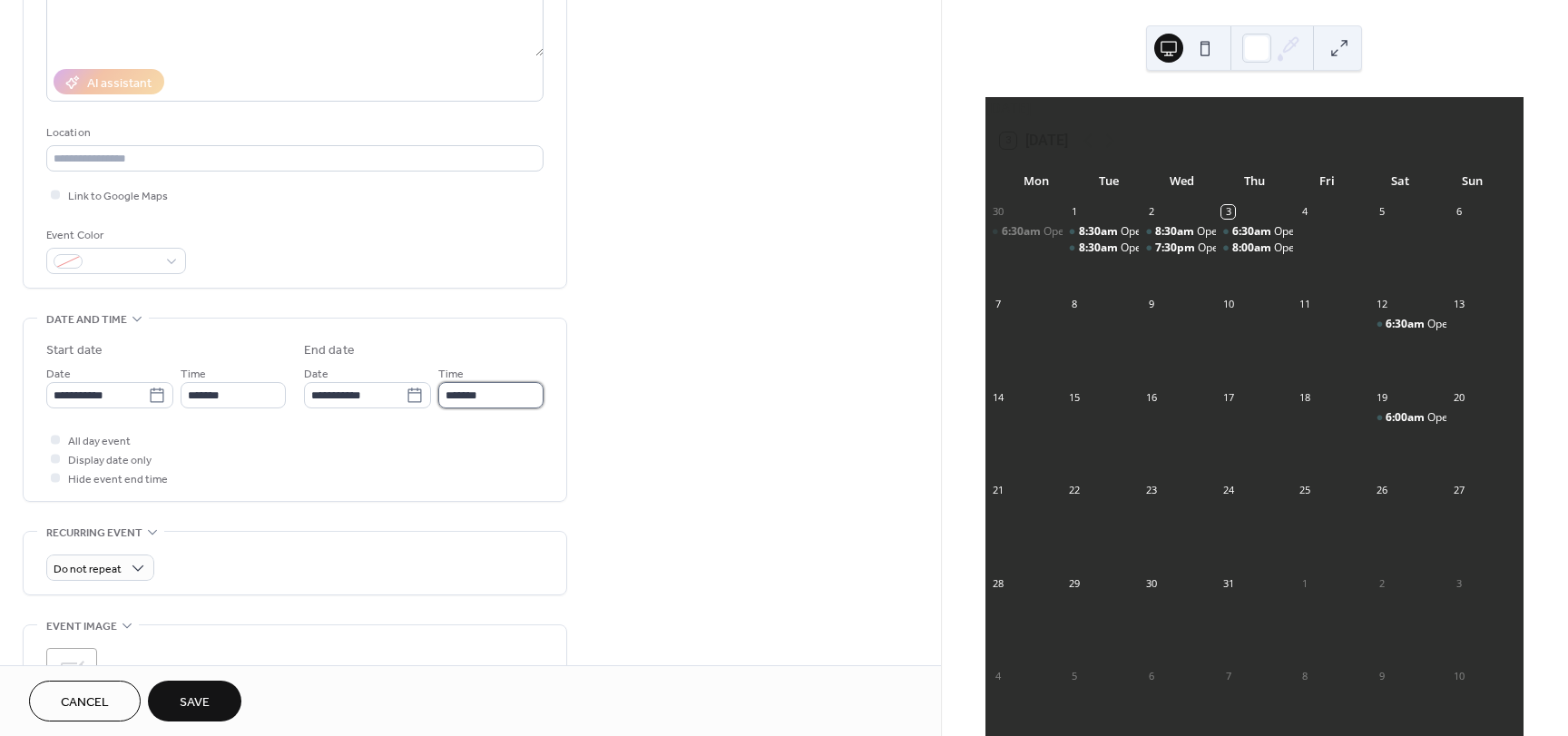click on "*******" at bounding box center (491, 395) 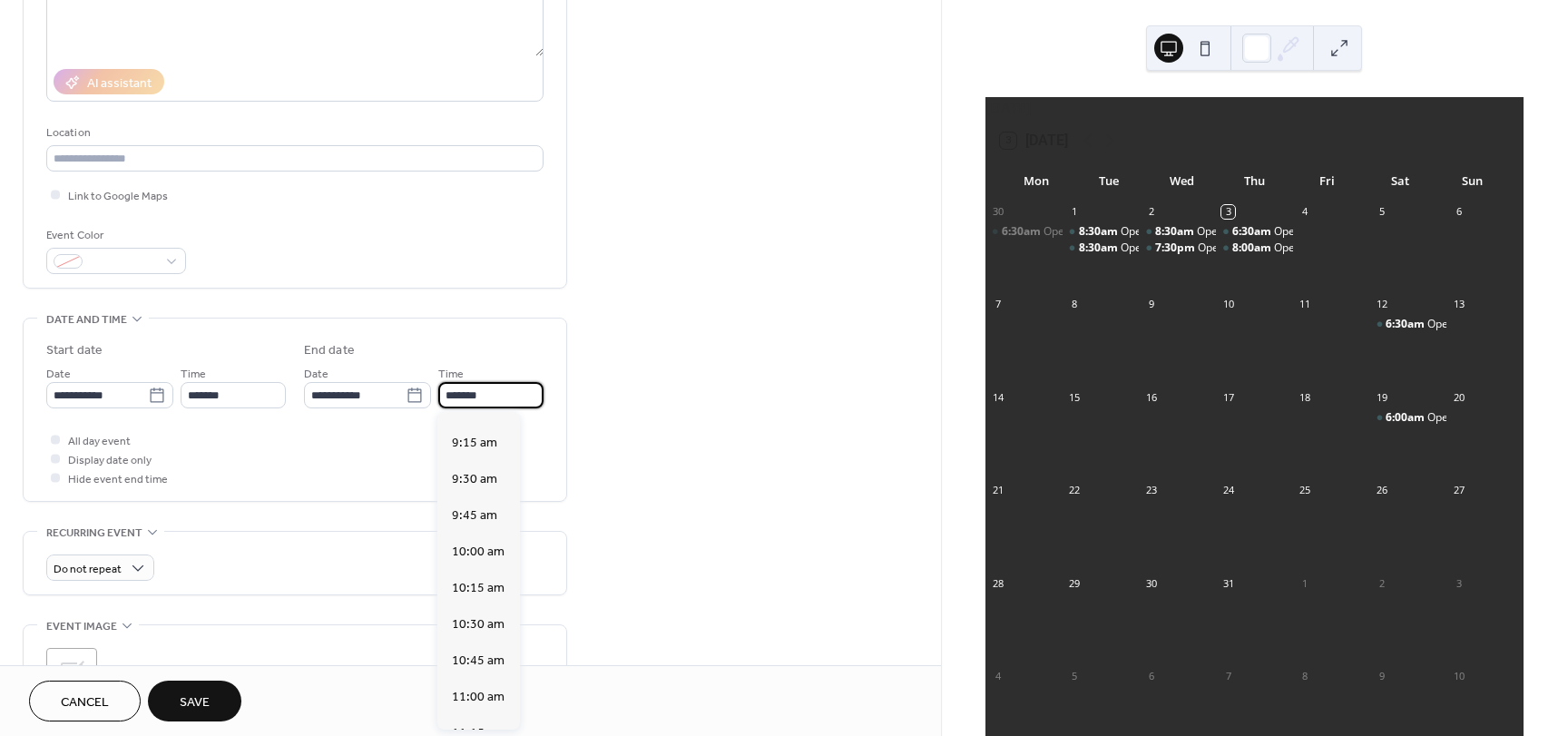 scroll, scrollTop: 454, scrollLeft: 0, axis: vertical 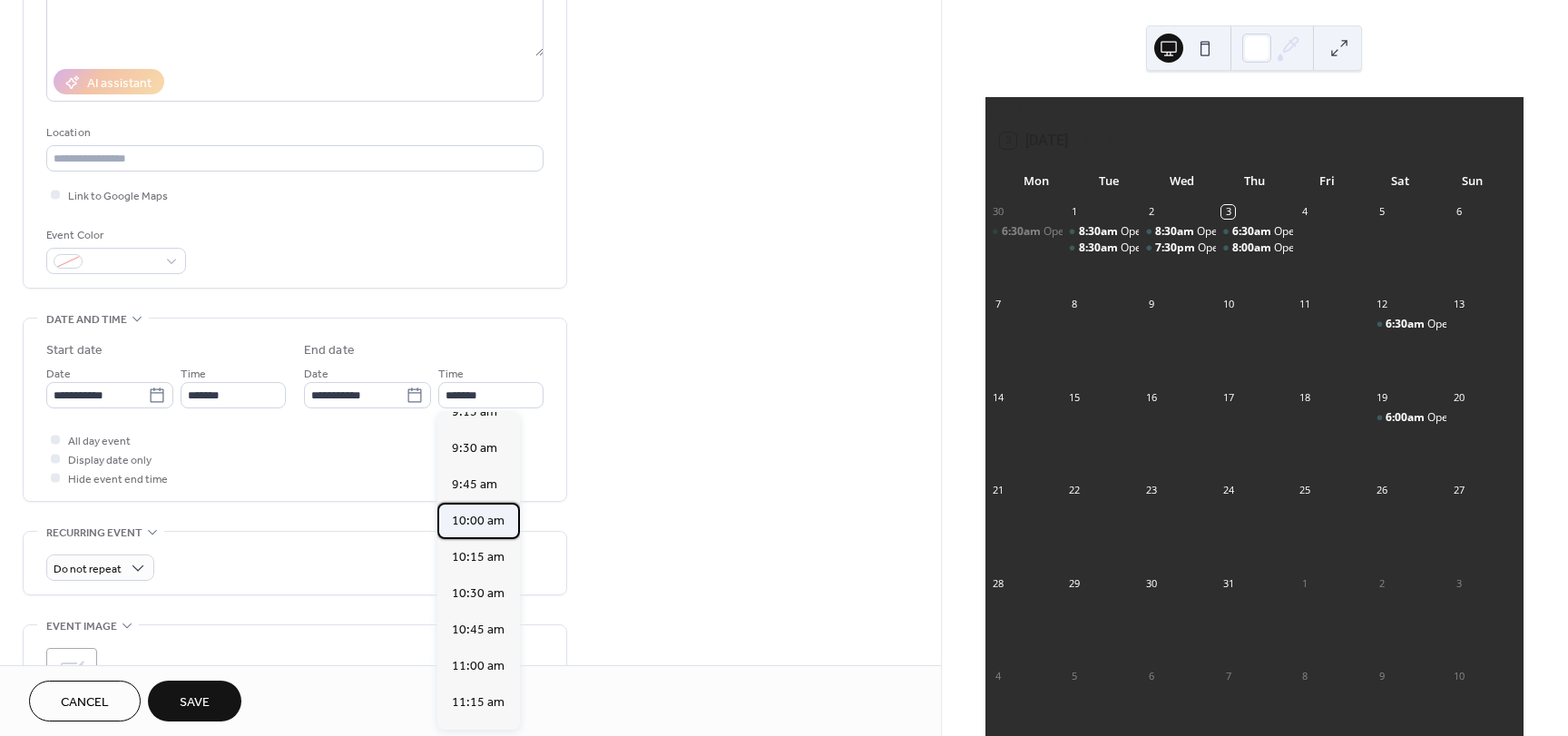 click on "10:00 am" at bounding box center (478, 521) 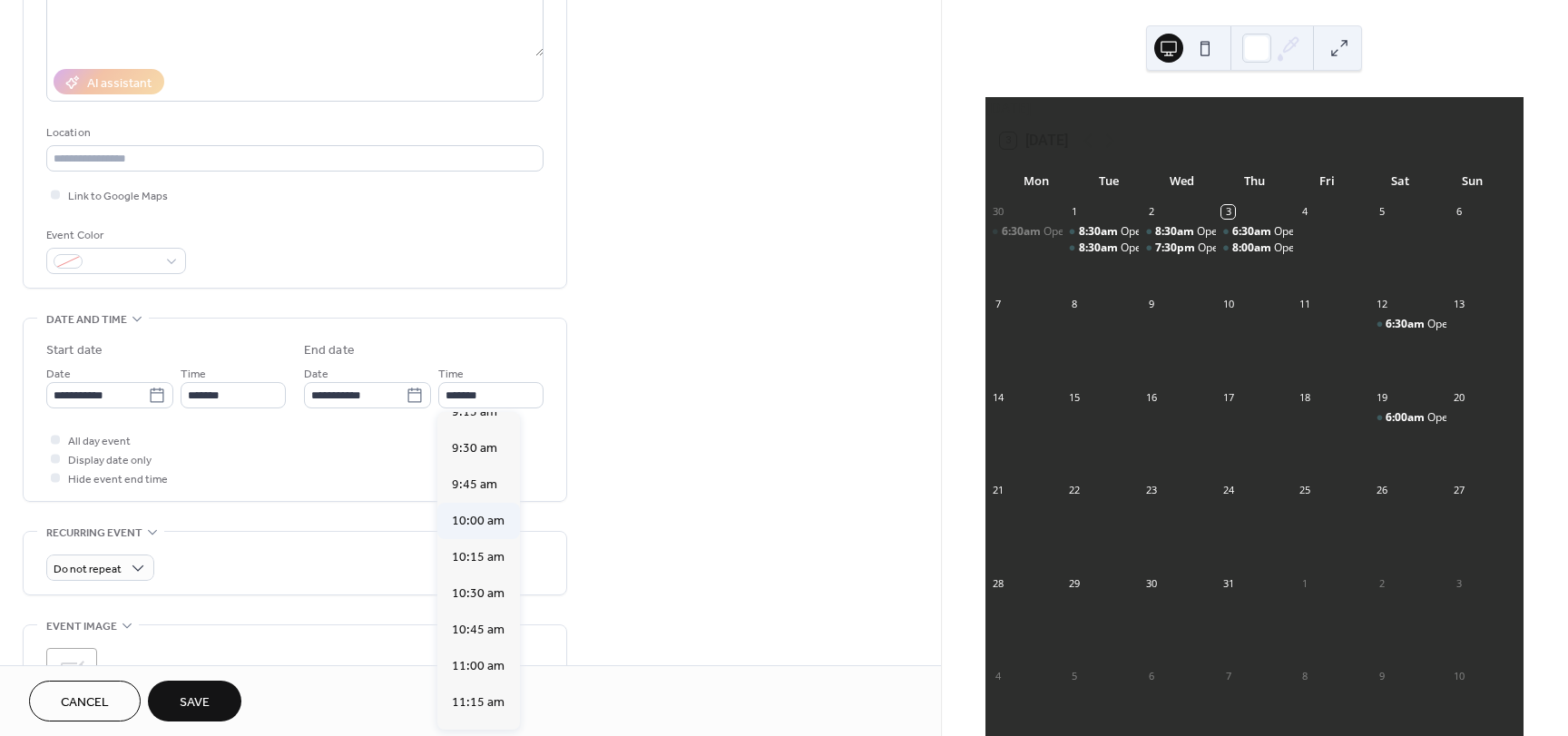 type on "********" 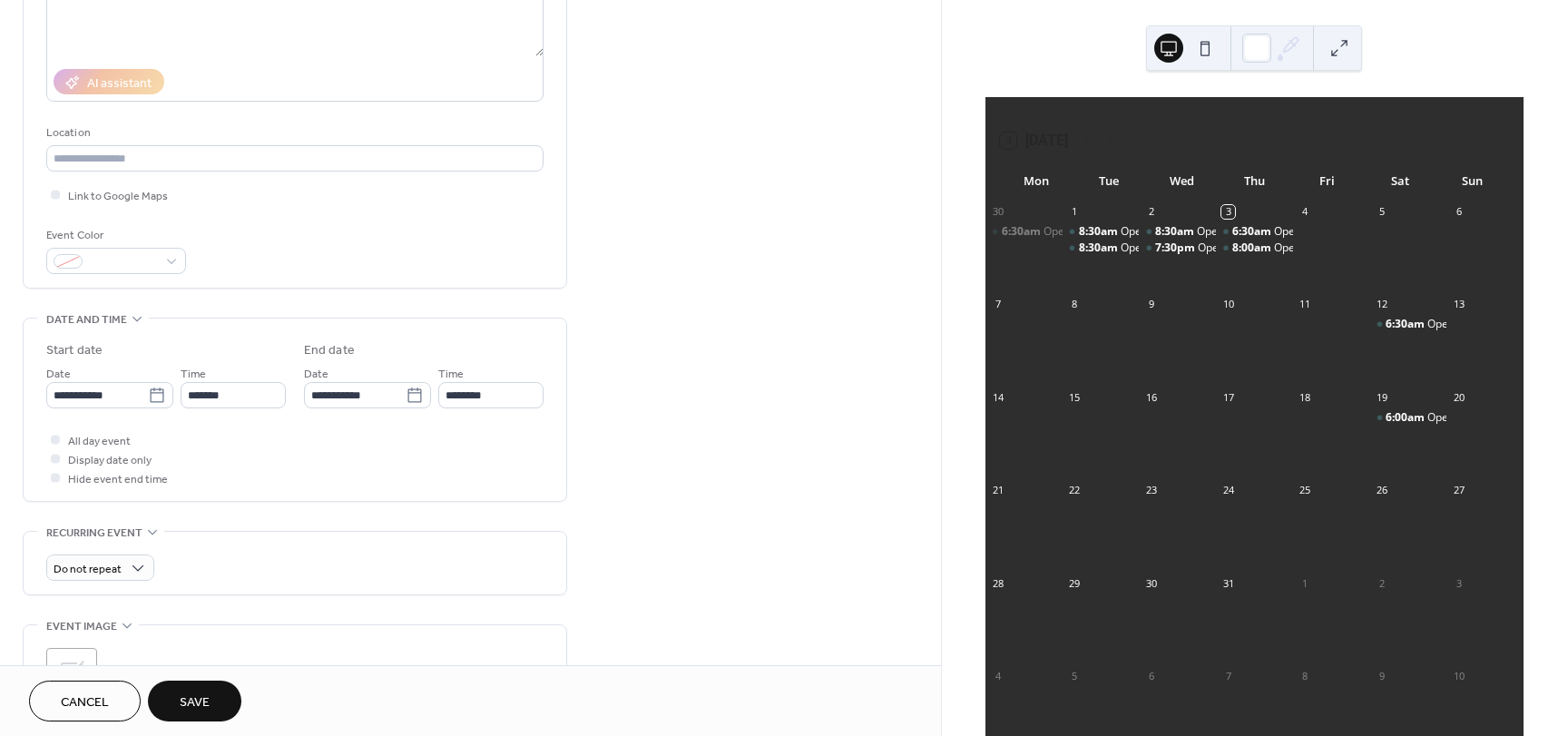click on "Save" at bounding box center (194, 701) 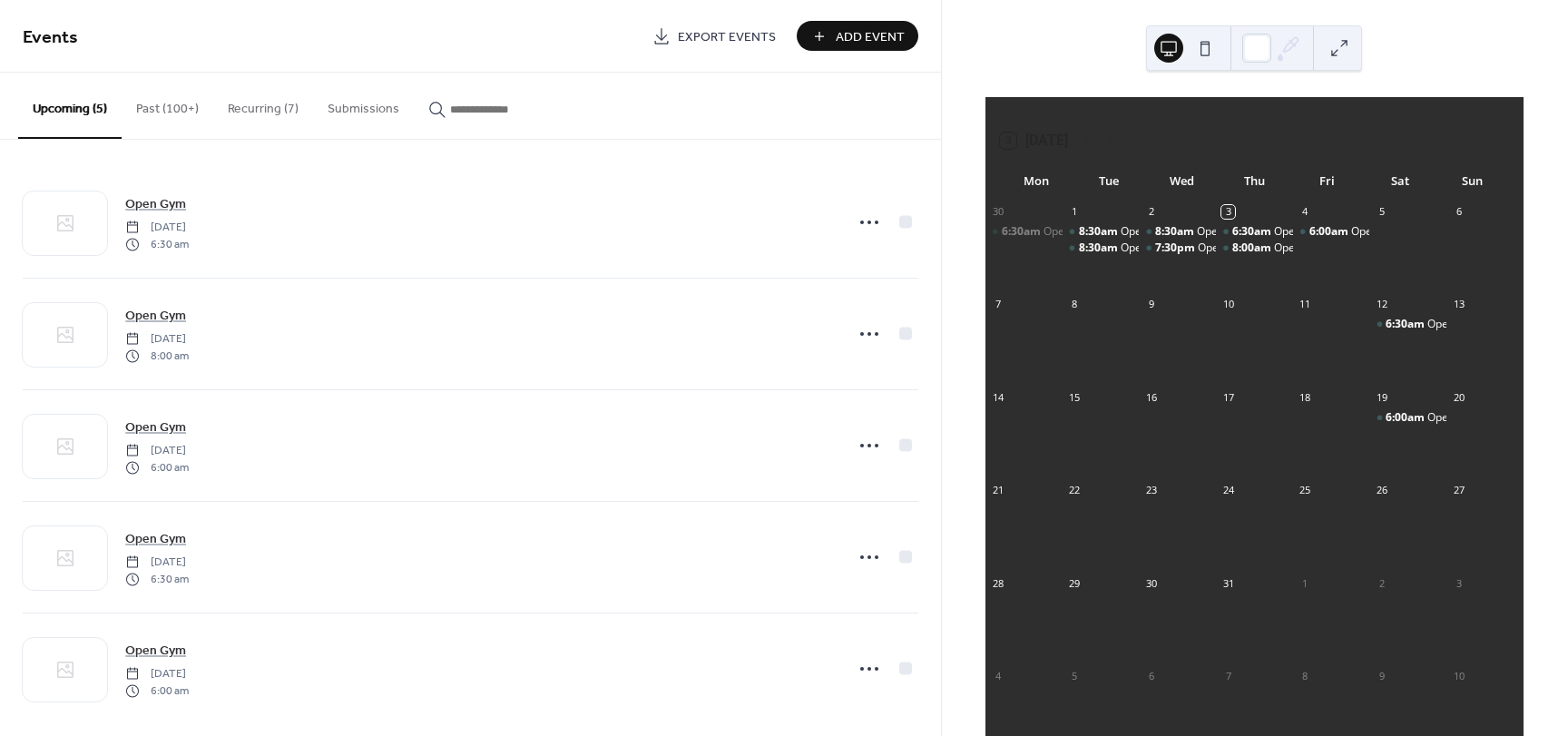 click on "Add Event" at bounding box center (858, 35) 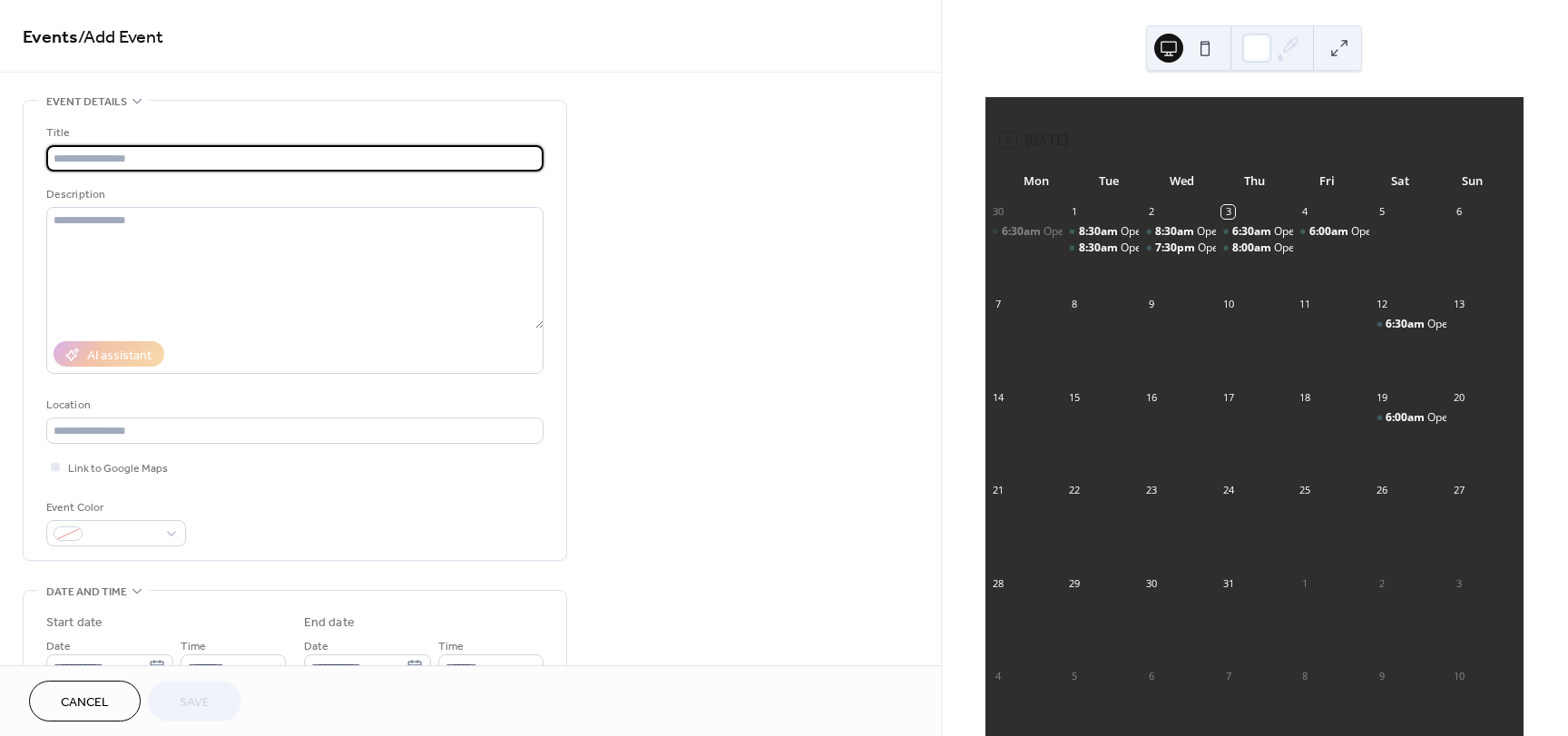 click at bounding box center [295, 158] 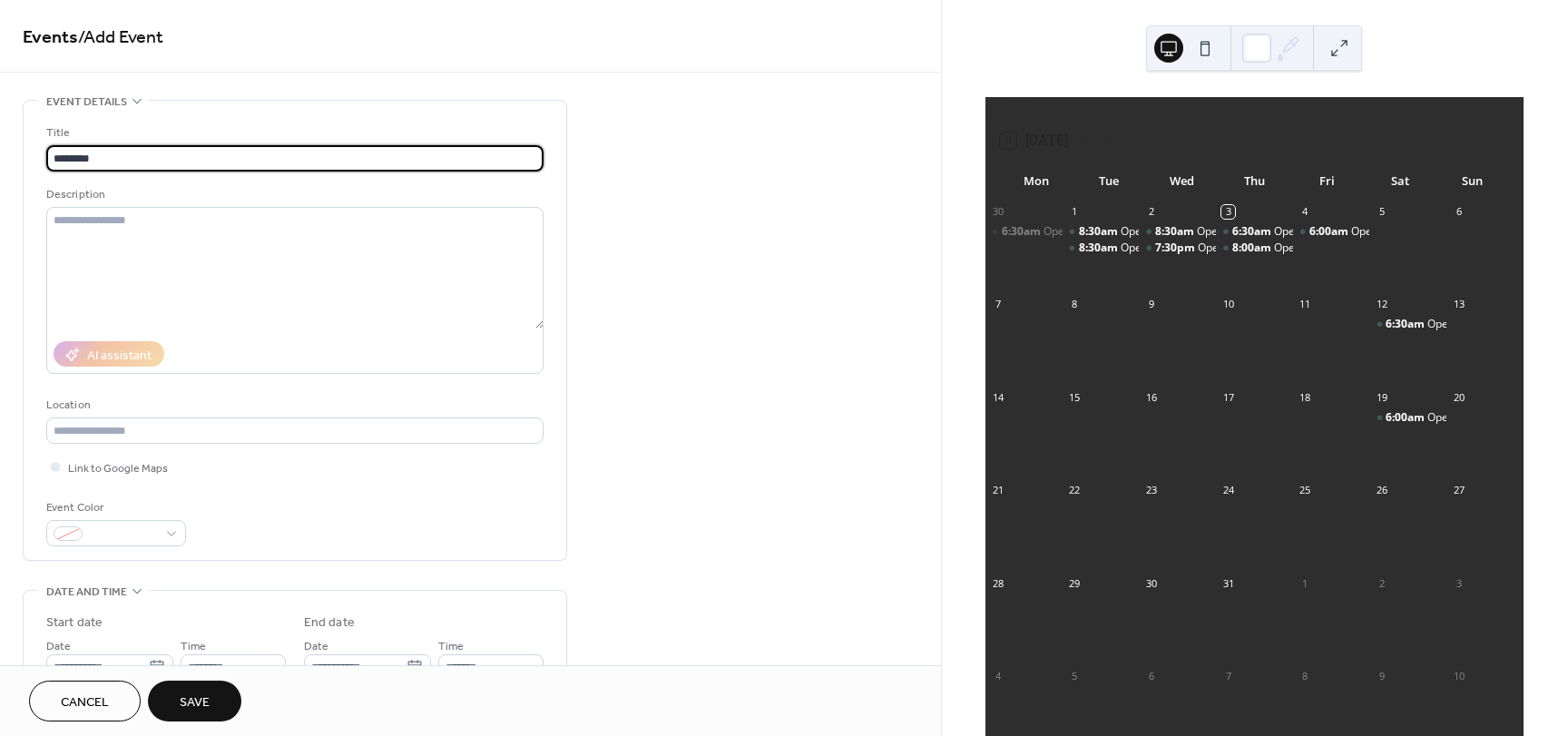 type on "********" 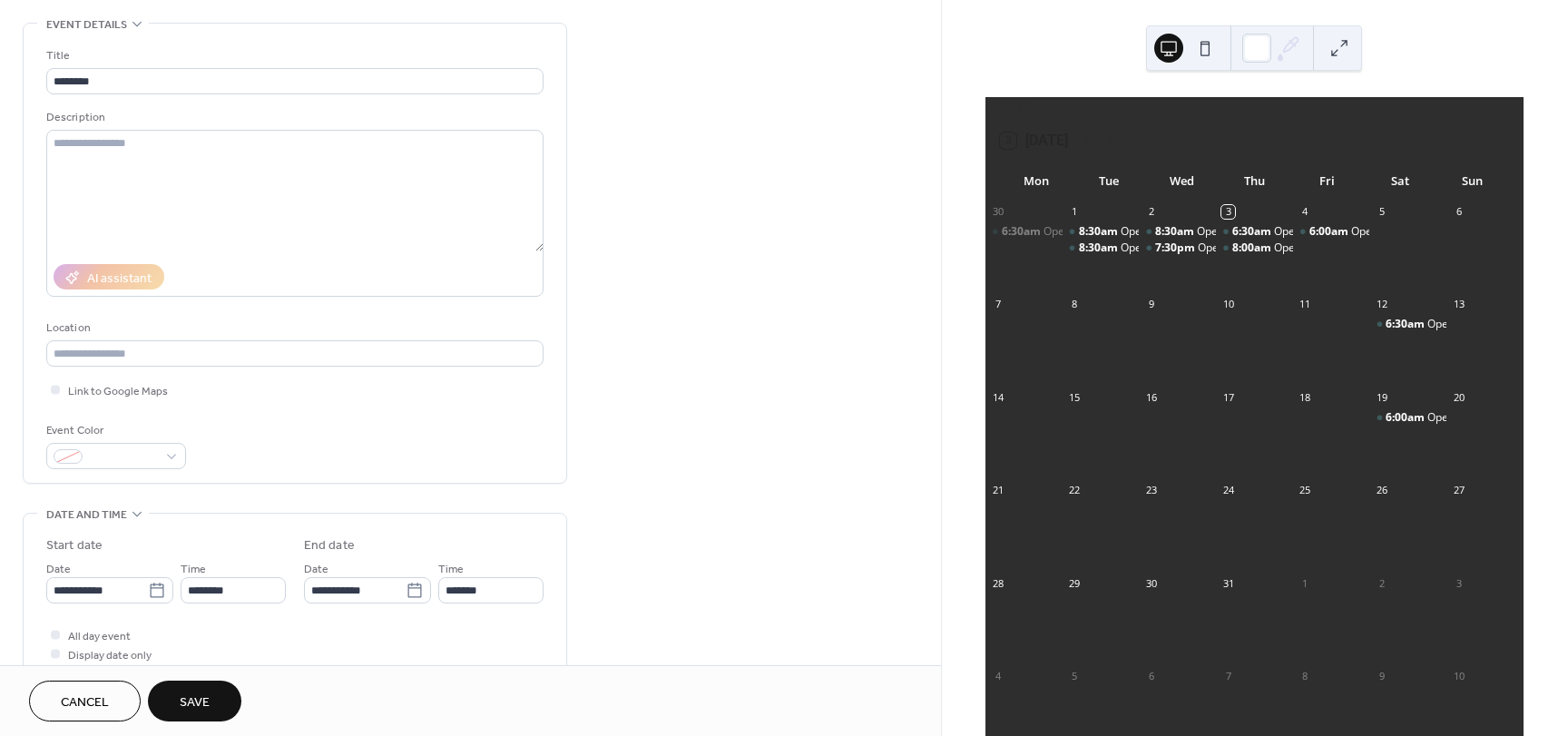 scroll, scrollTop: 272, scrollLeft: 0, axis: vertical 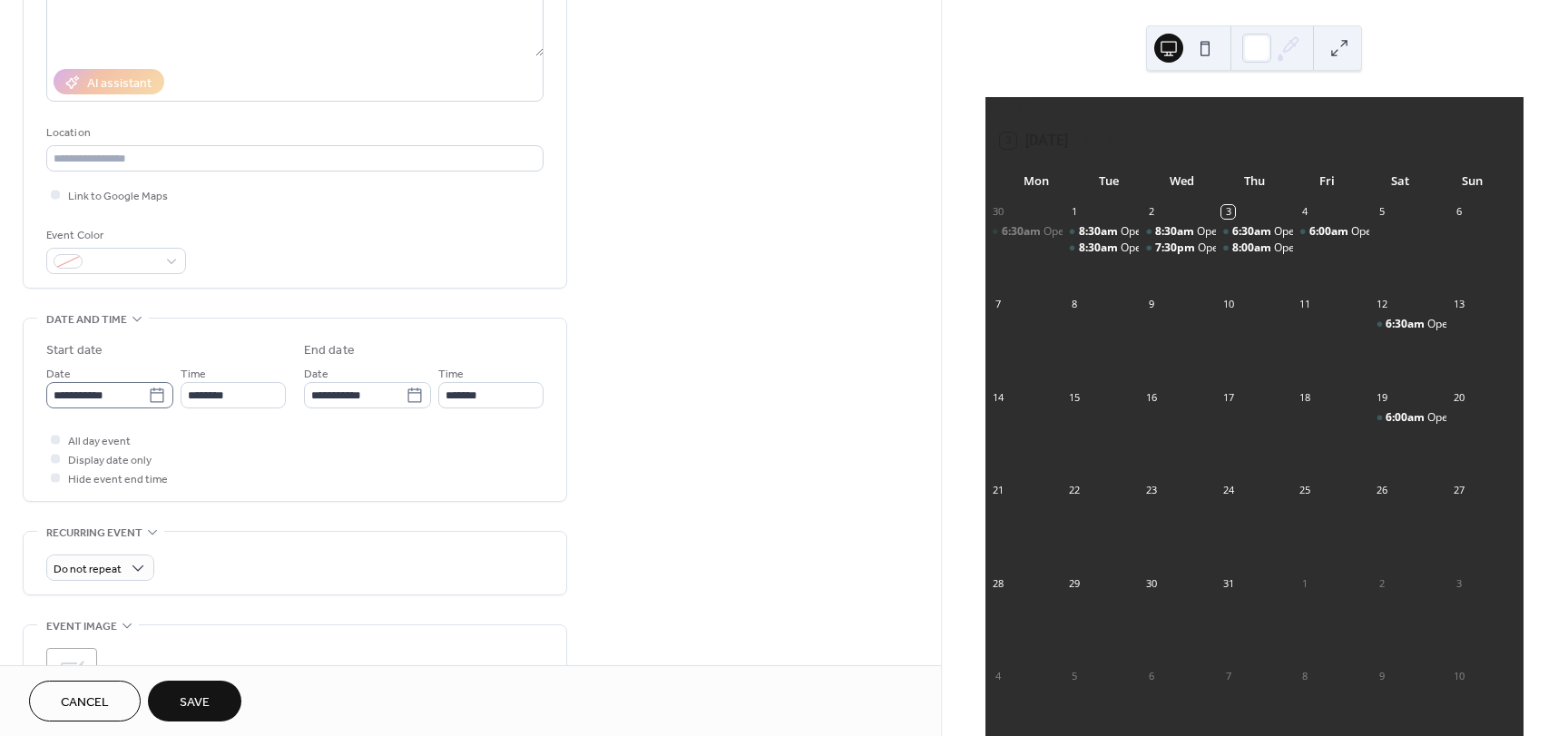 click 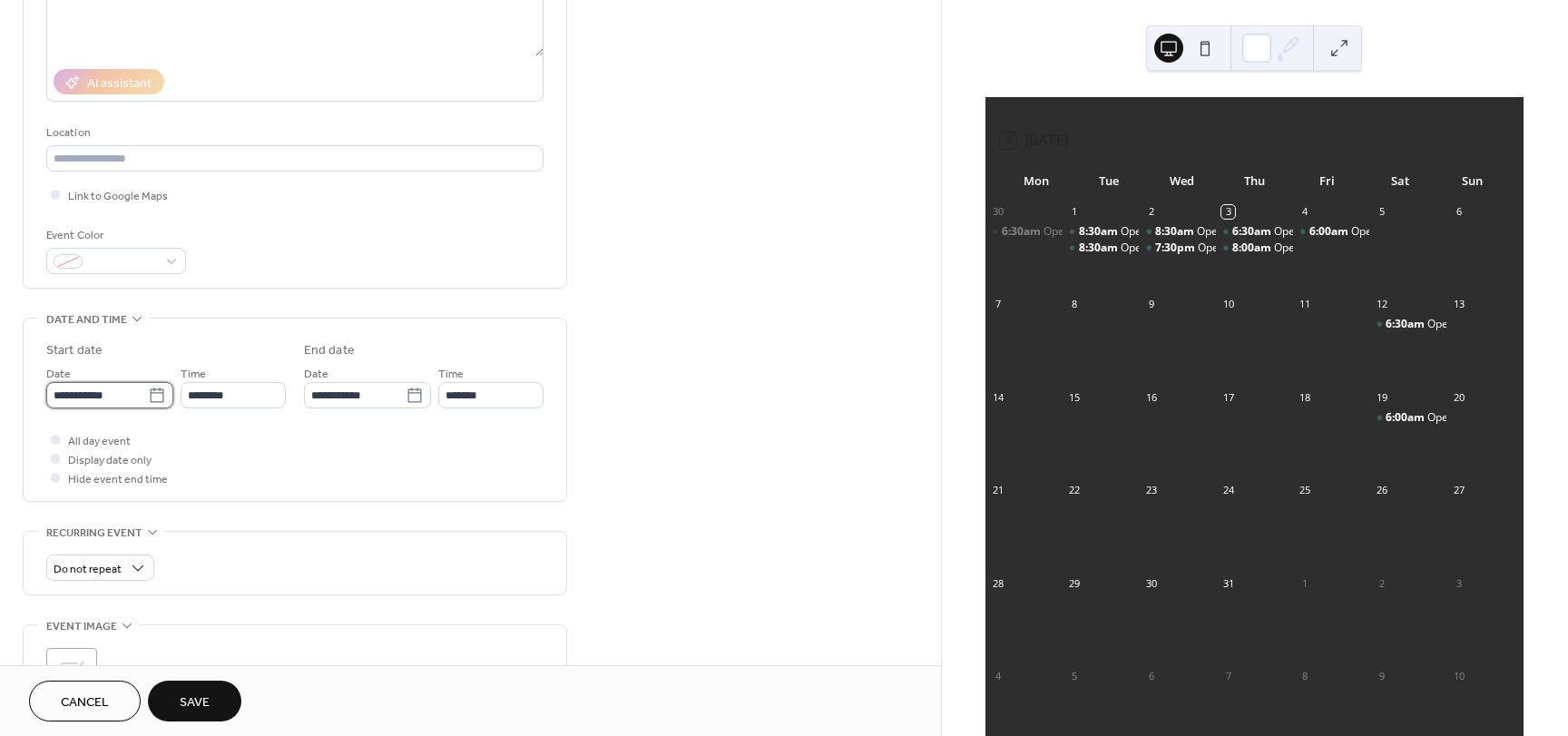 click on "**********" at bounding box center (97, 395) 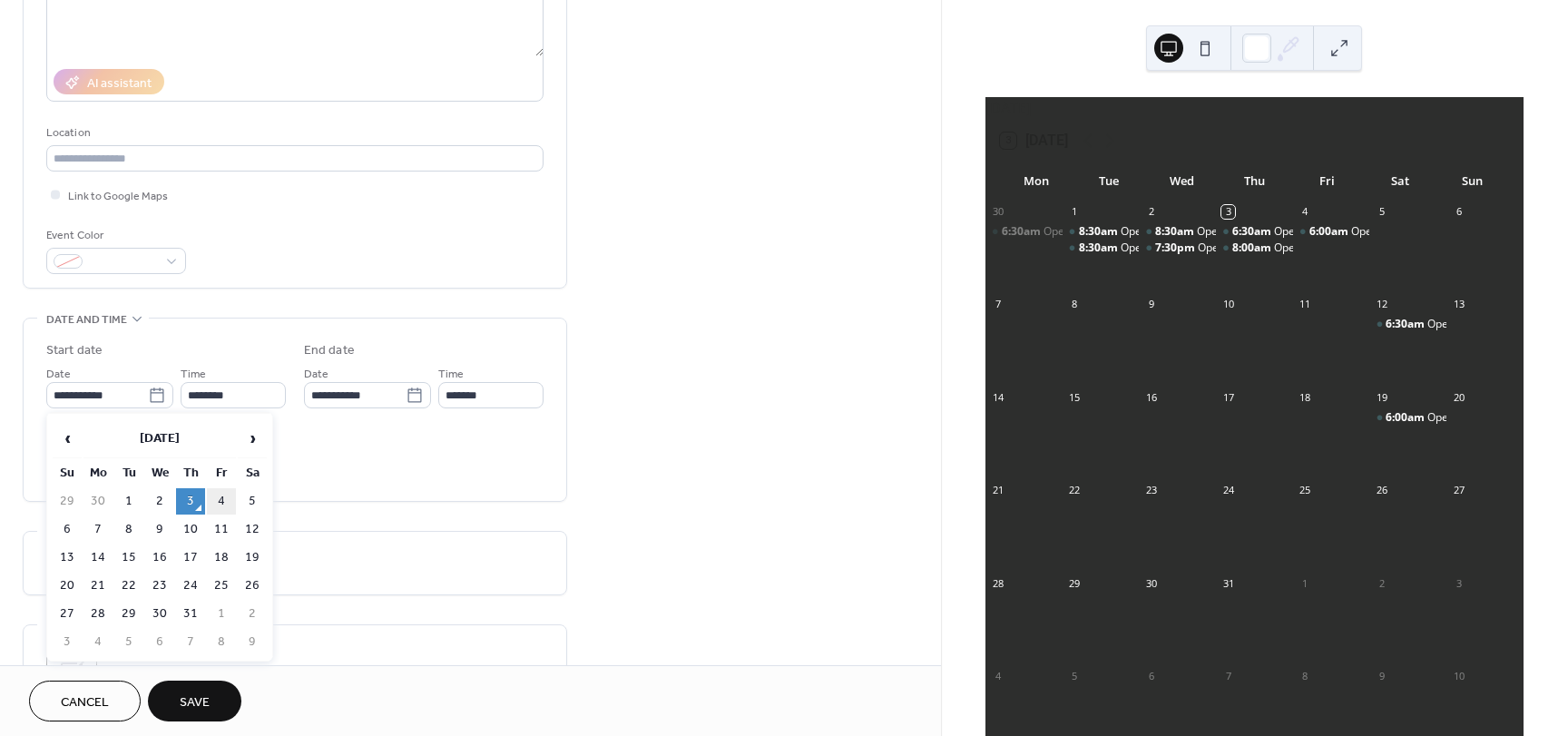 click on "4" at bounding box center [221, 501] 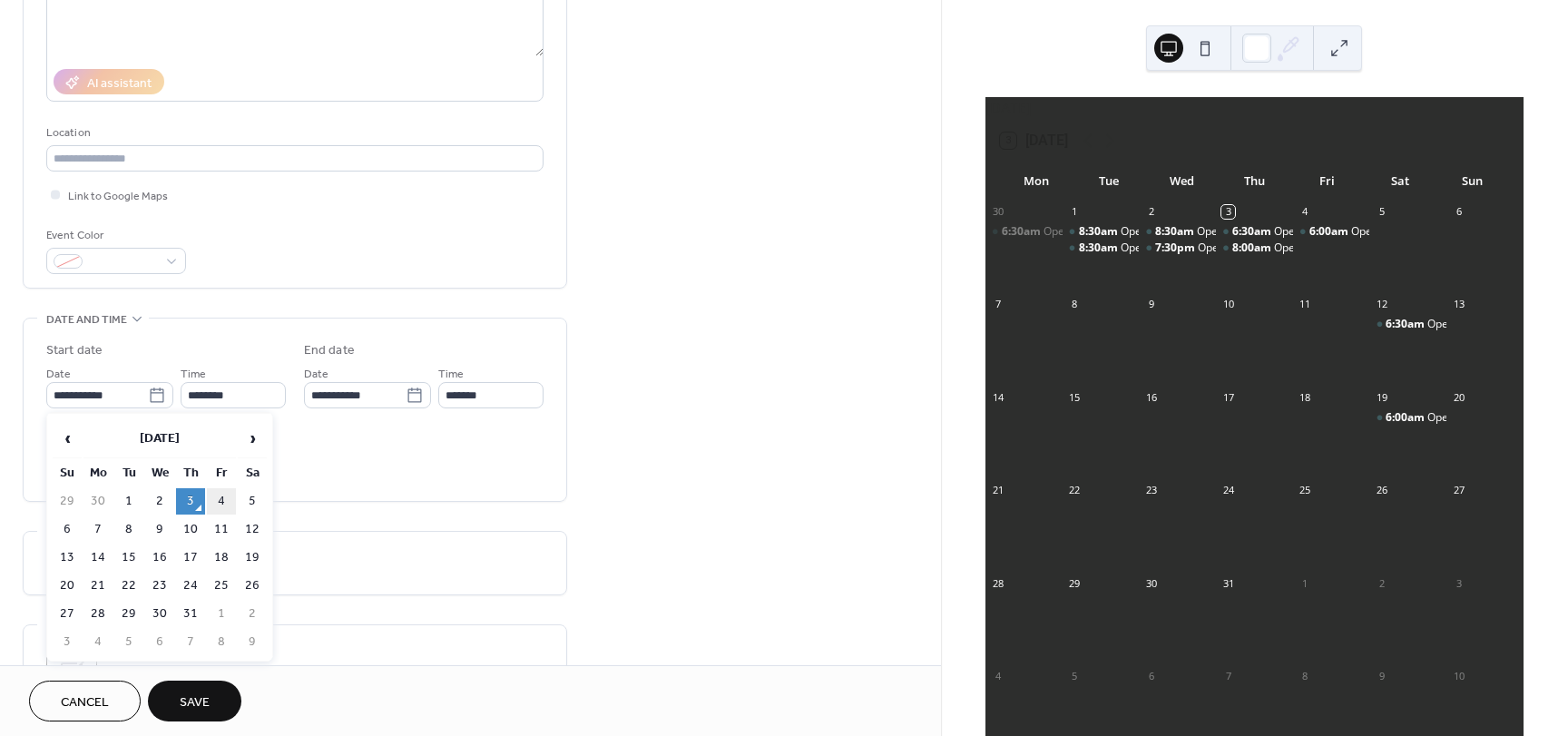 type on "**********" 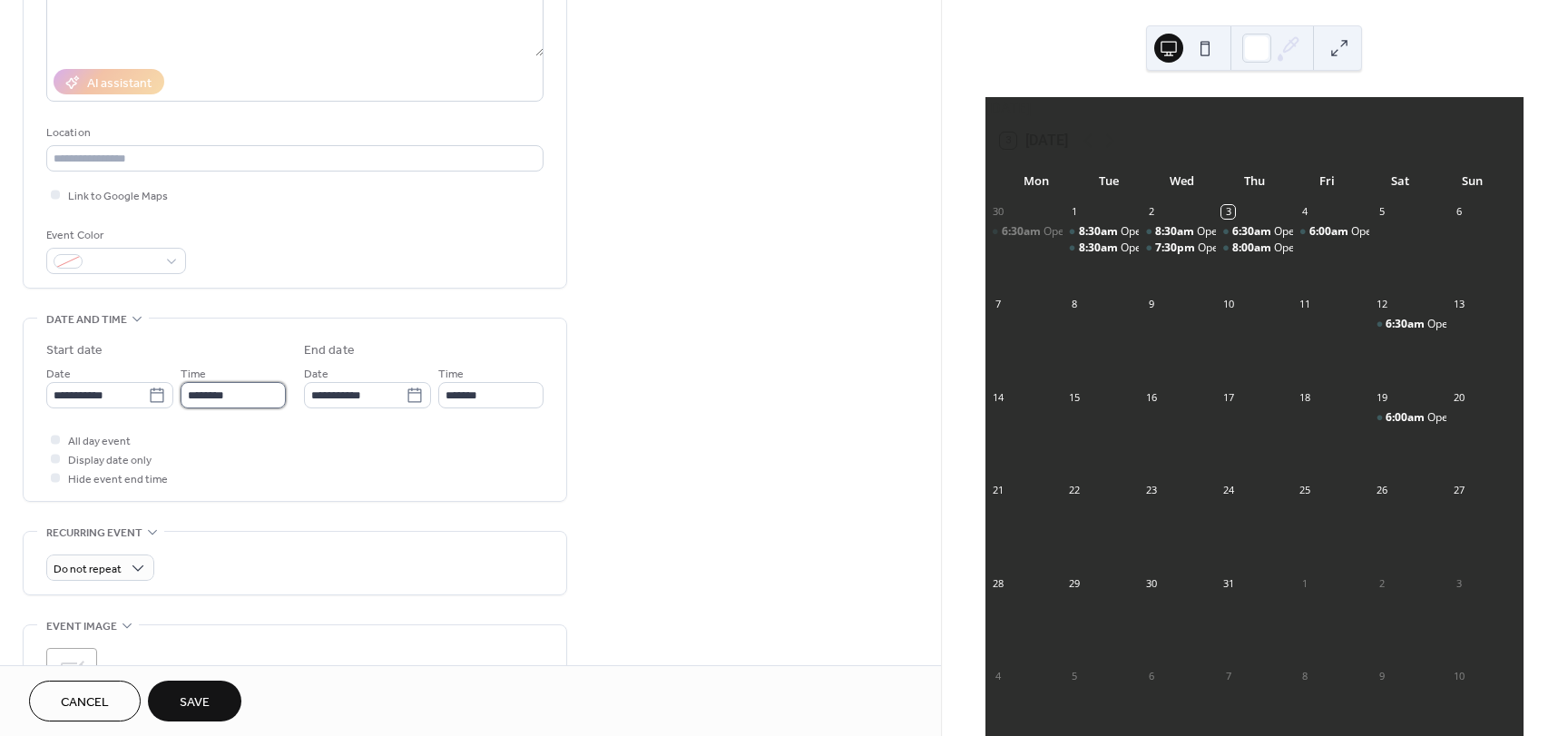 click on "********" at bounding box center [233, 395] 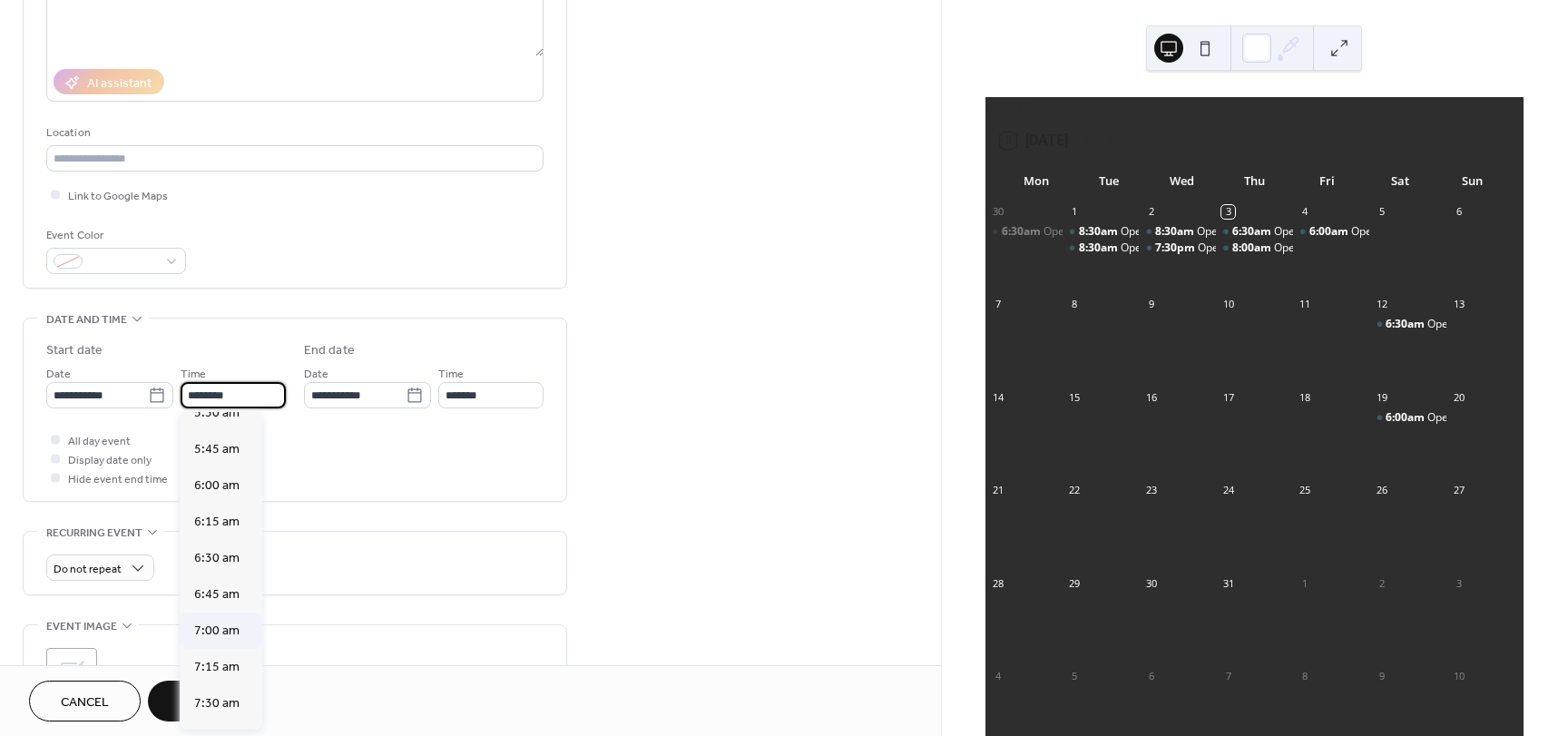 scroll, scrollTop: 788, scrollLeft: 0, axis: vertical 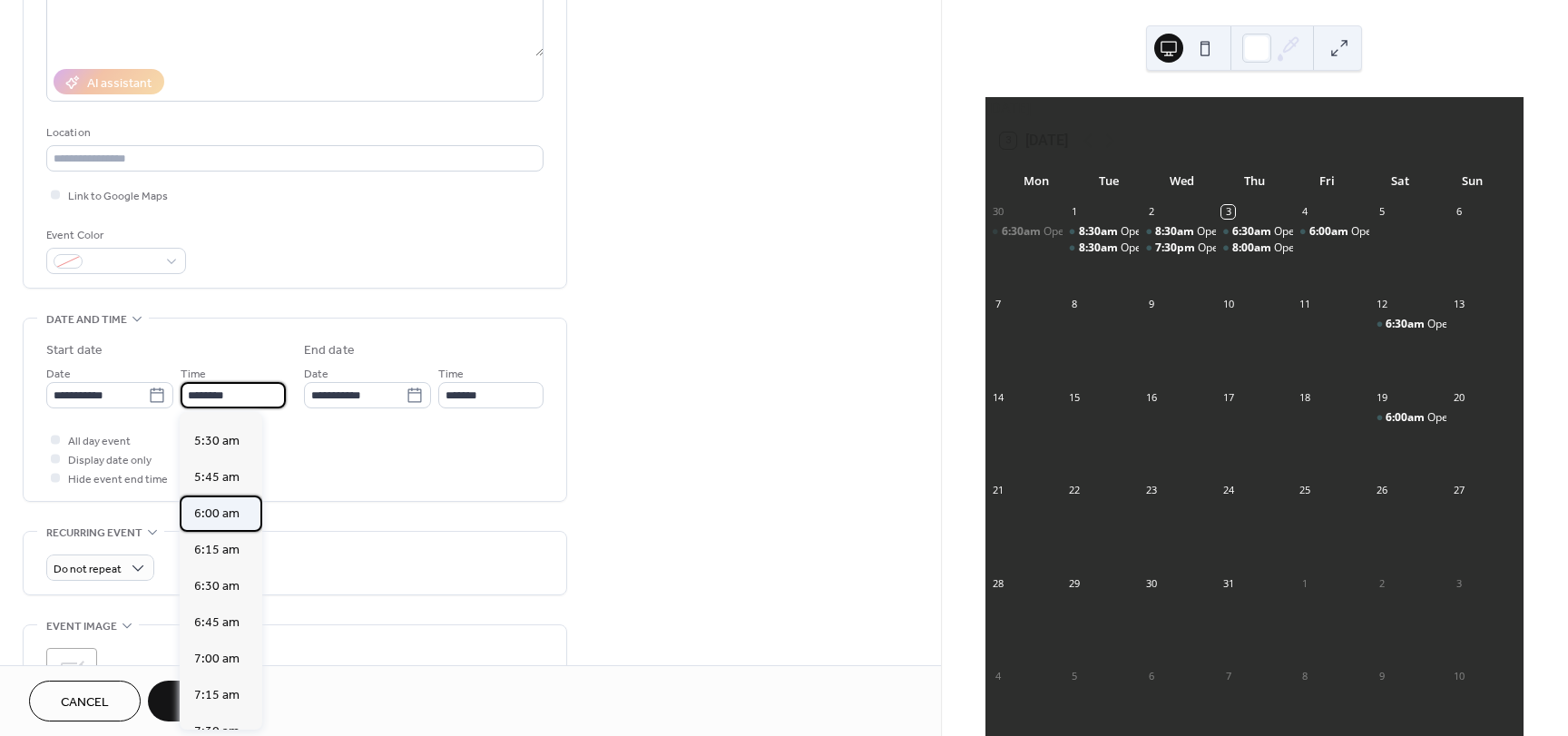 click on "6:00 am" at bounding box center (217, 514) 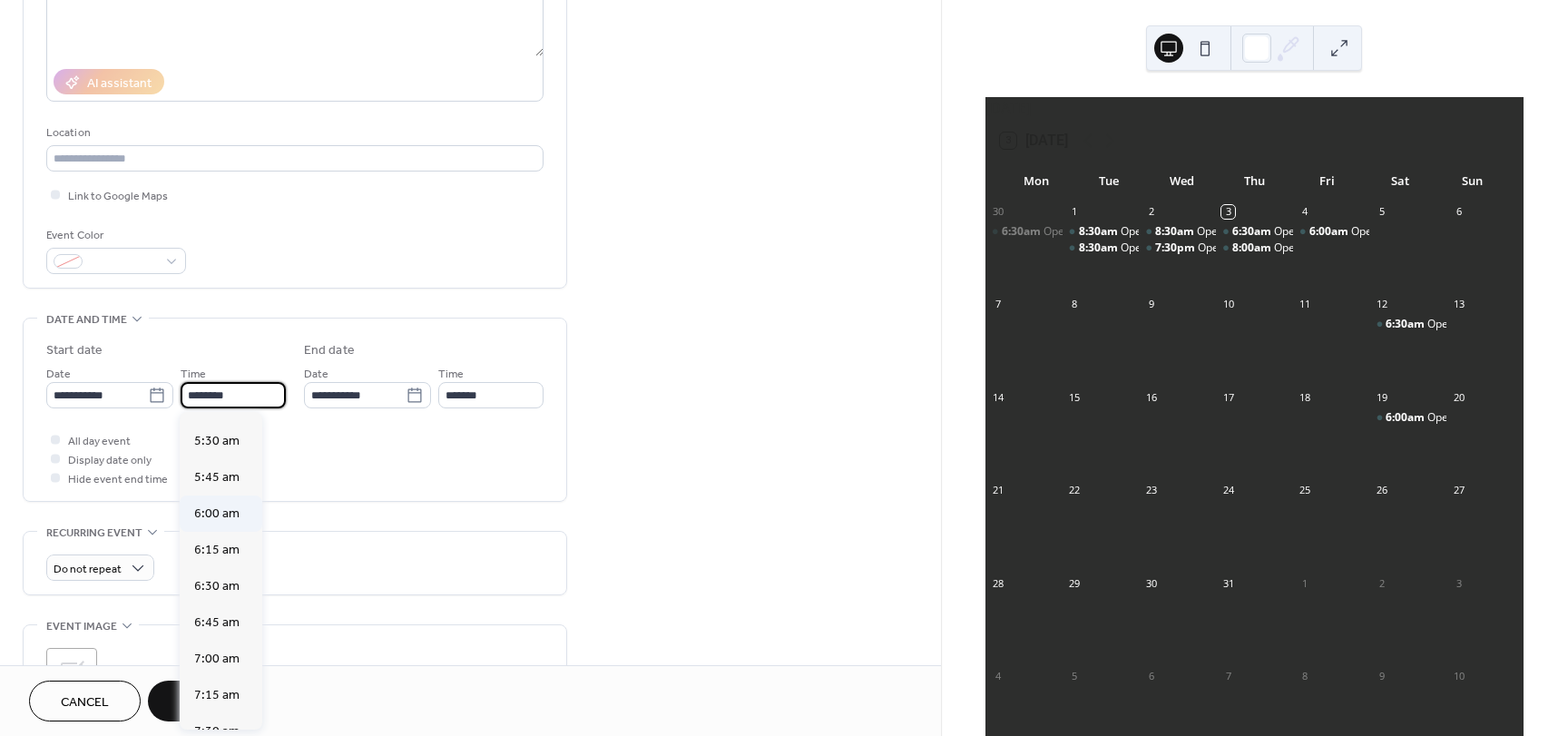type on "*******" 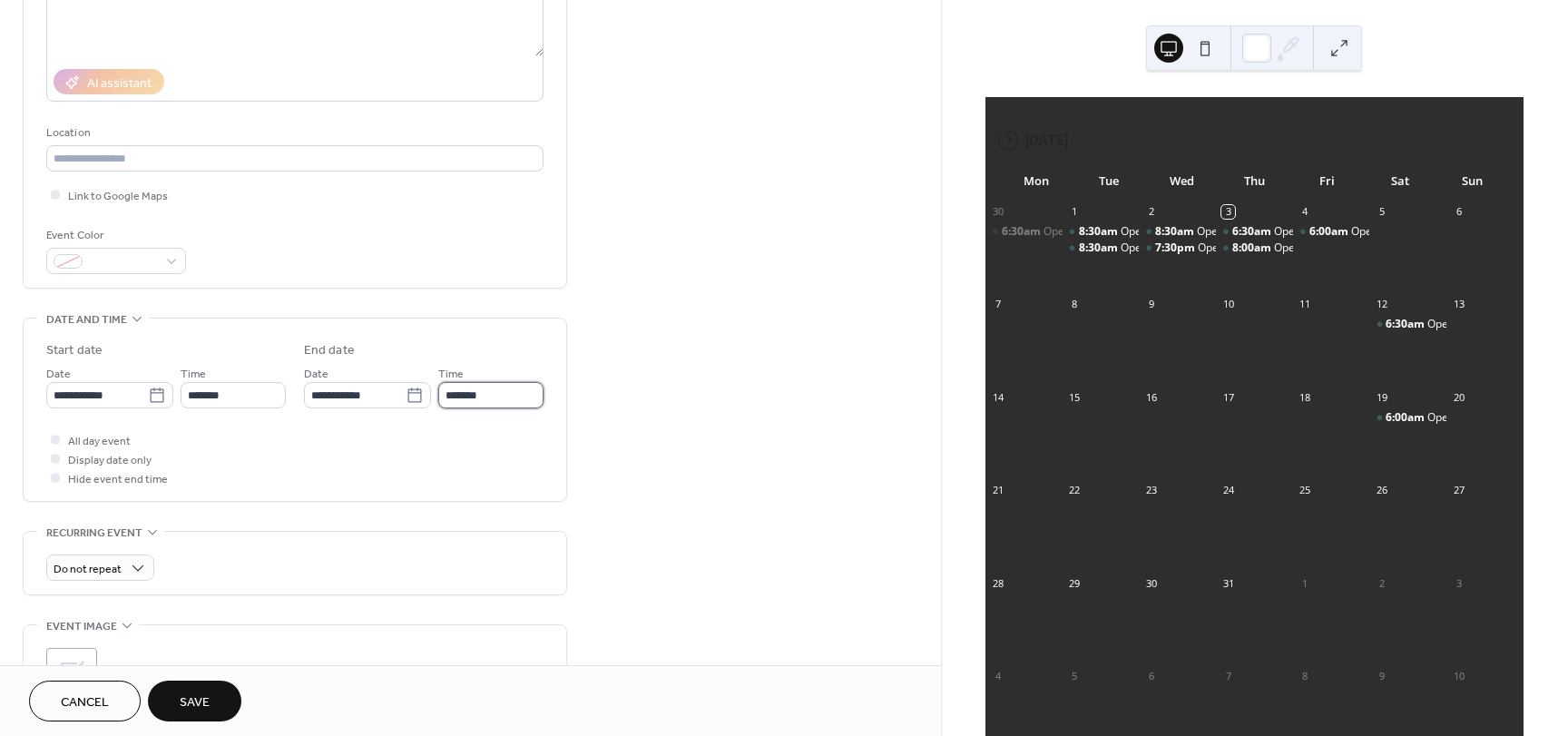 click on "*******" at bounding box center [491, 395] 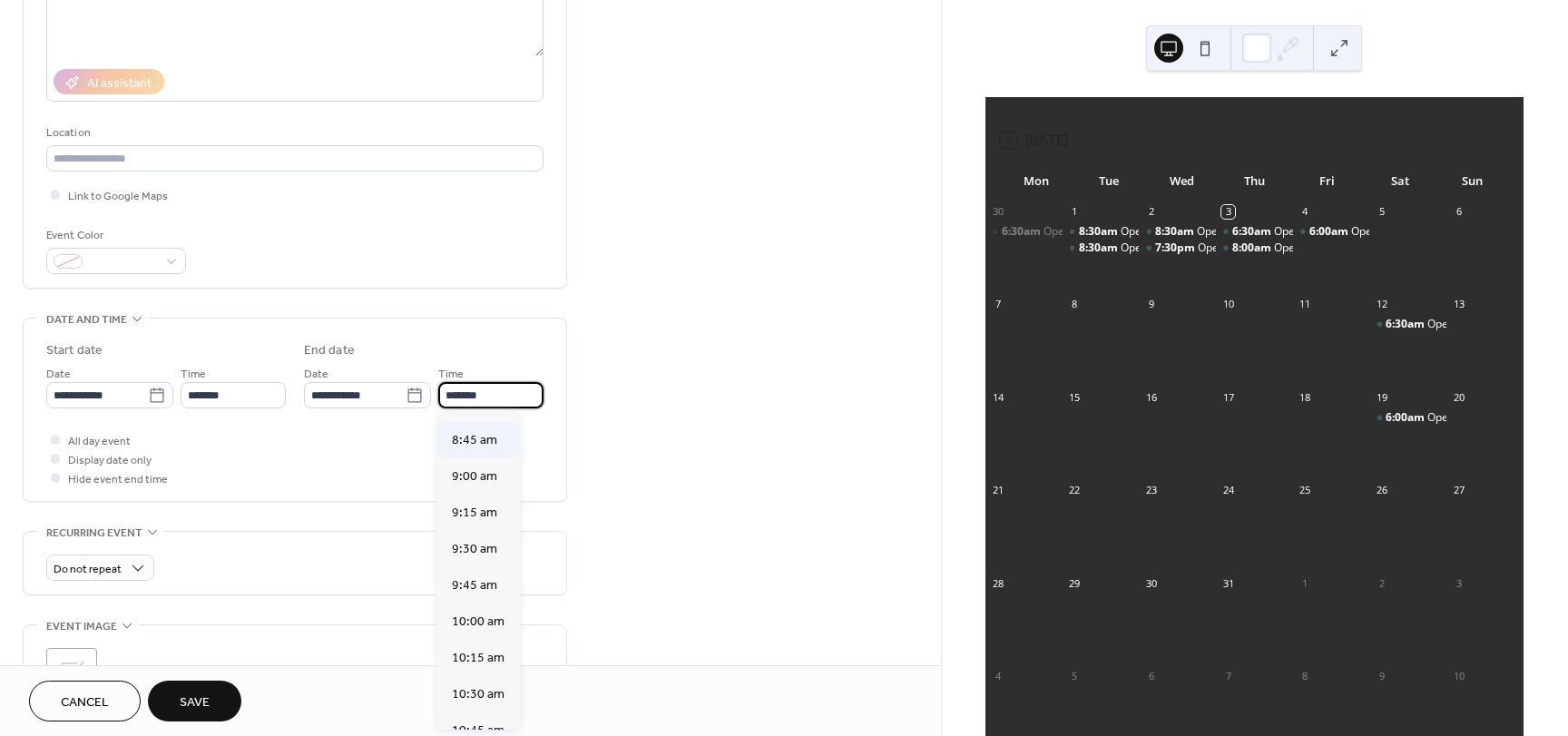 scroll, scrollTop: 363, scrollLeft: 0, axis: vertical 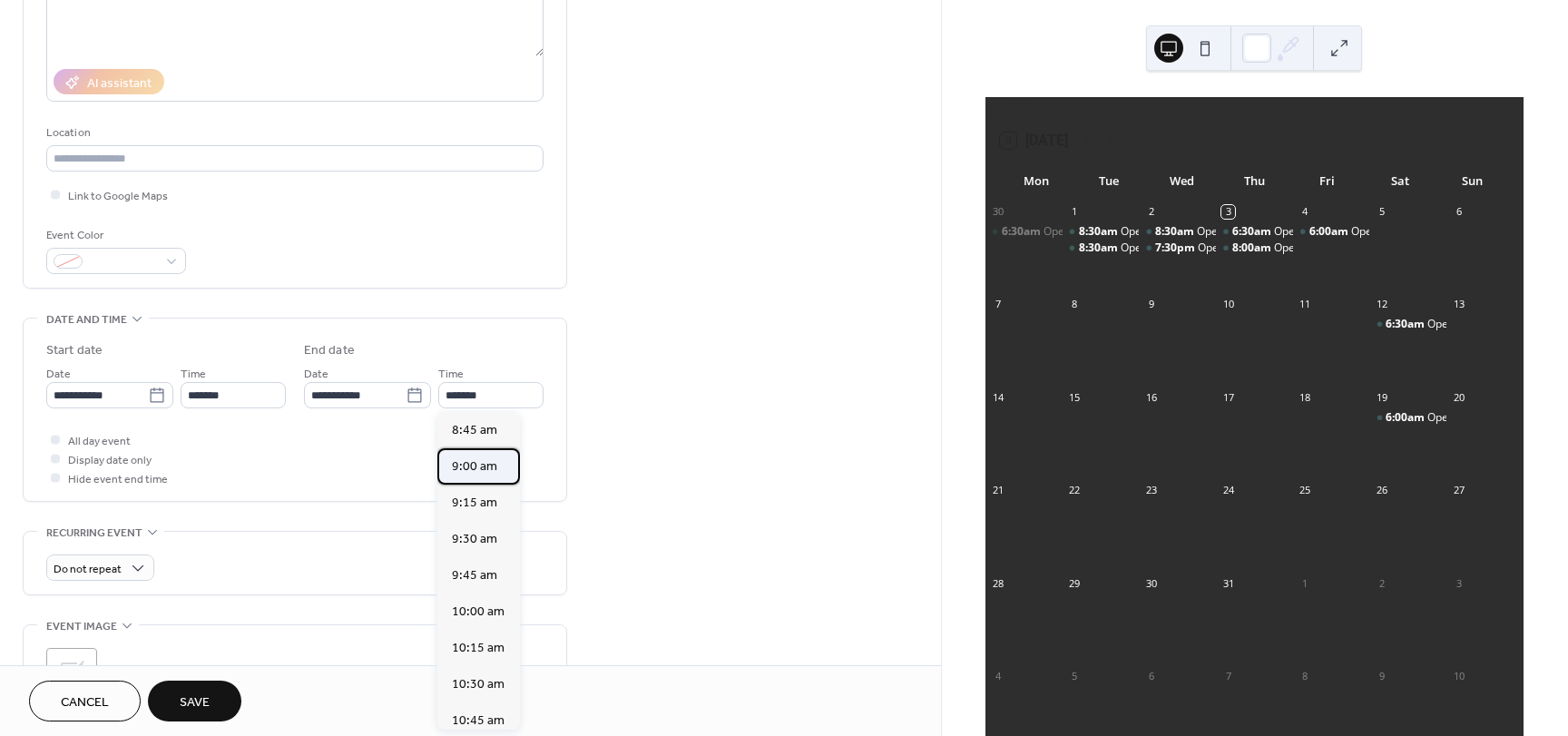 click on "9:00 am" at bounding box center [475, 466] 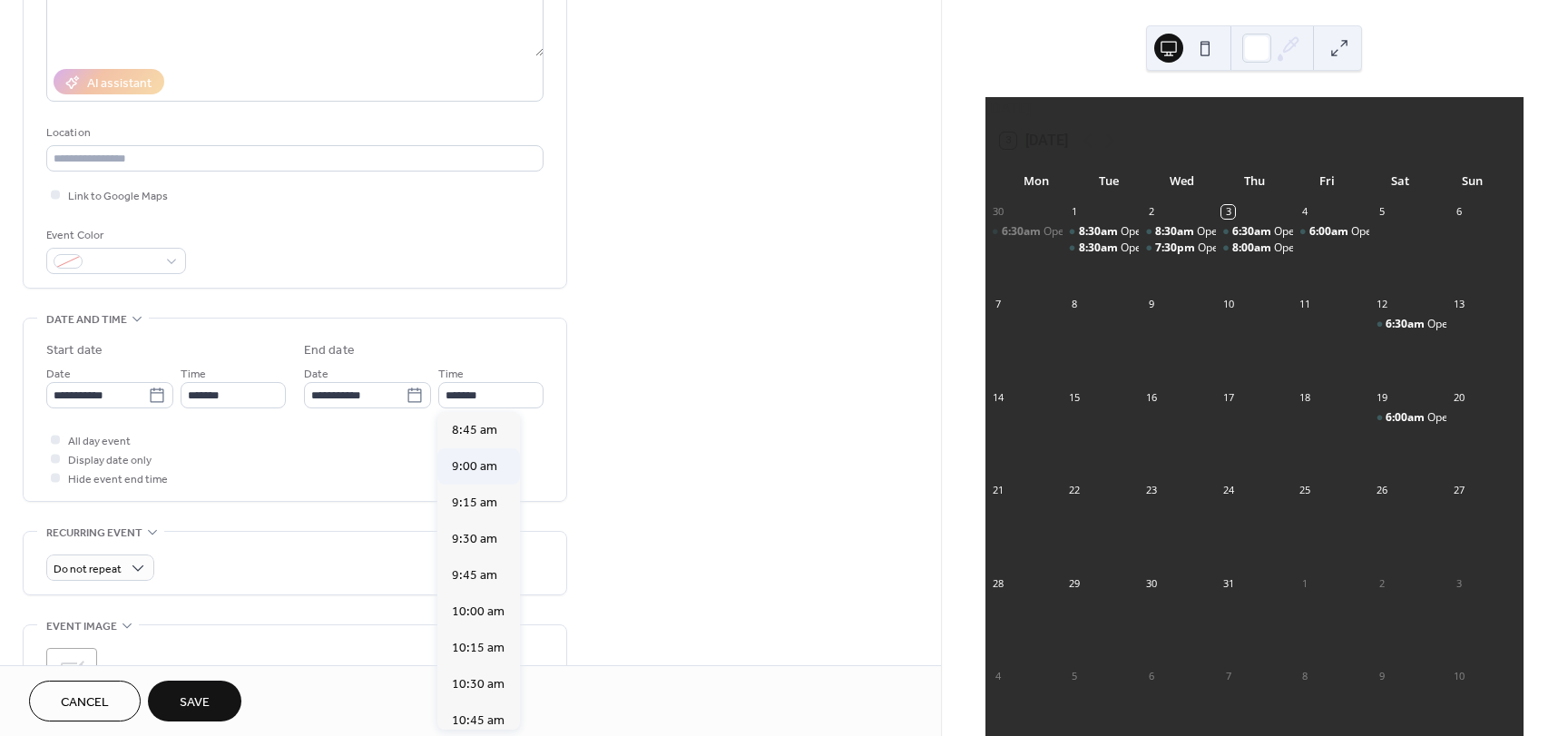 type on "*******" 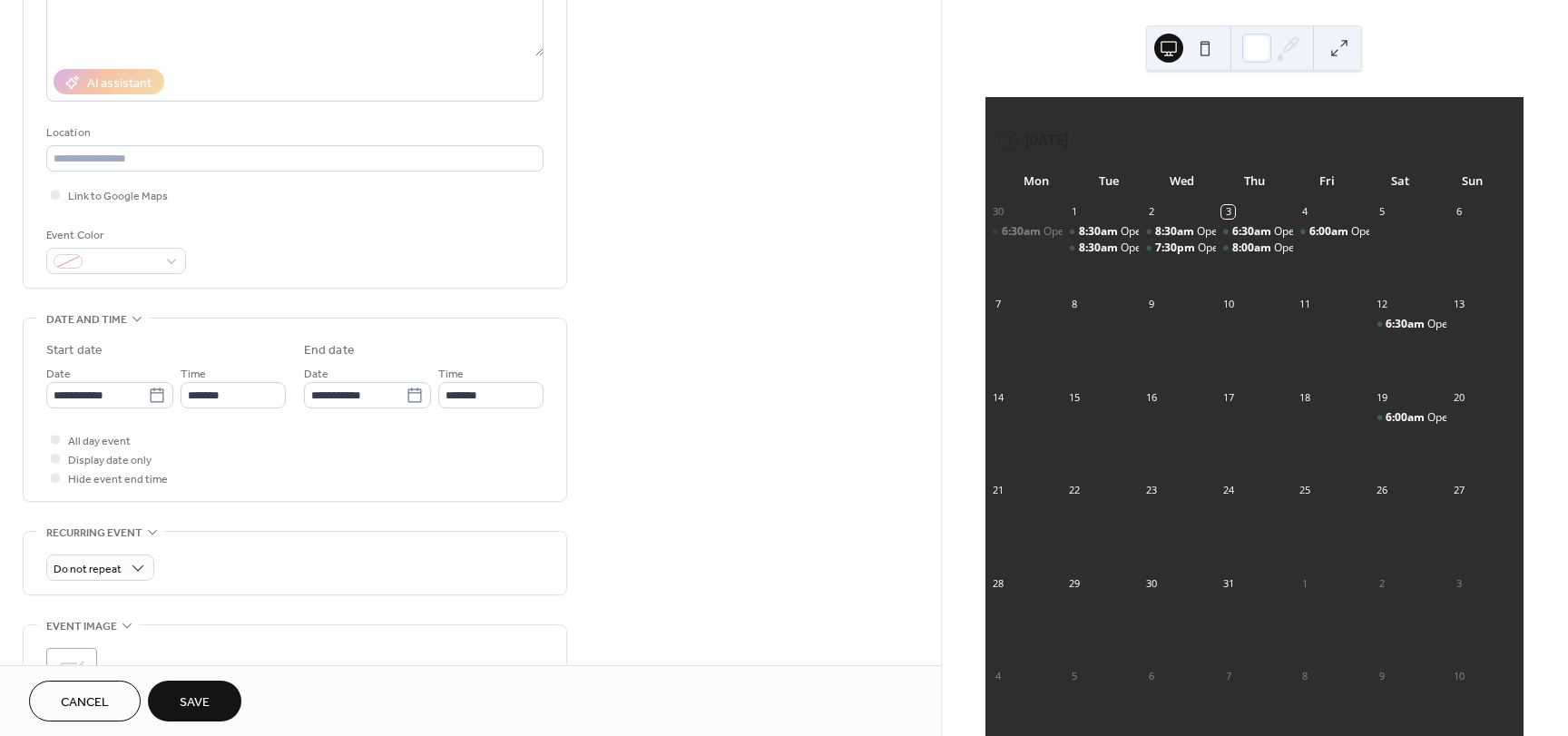 click on "**********" at bounding box center [470, 380] 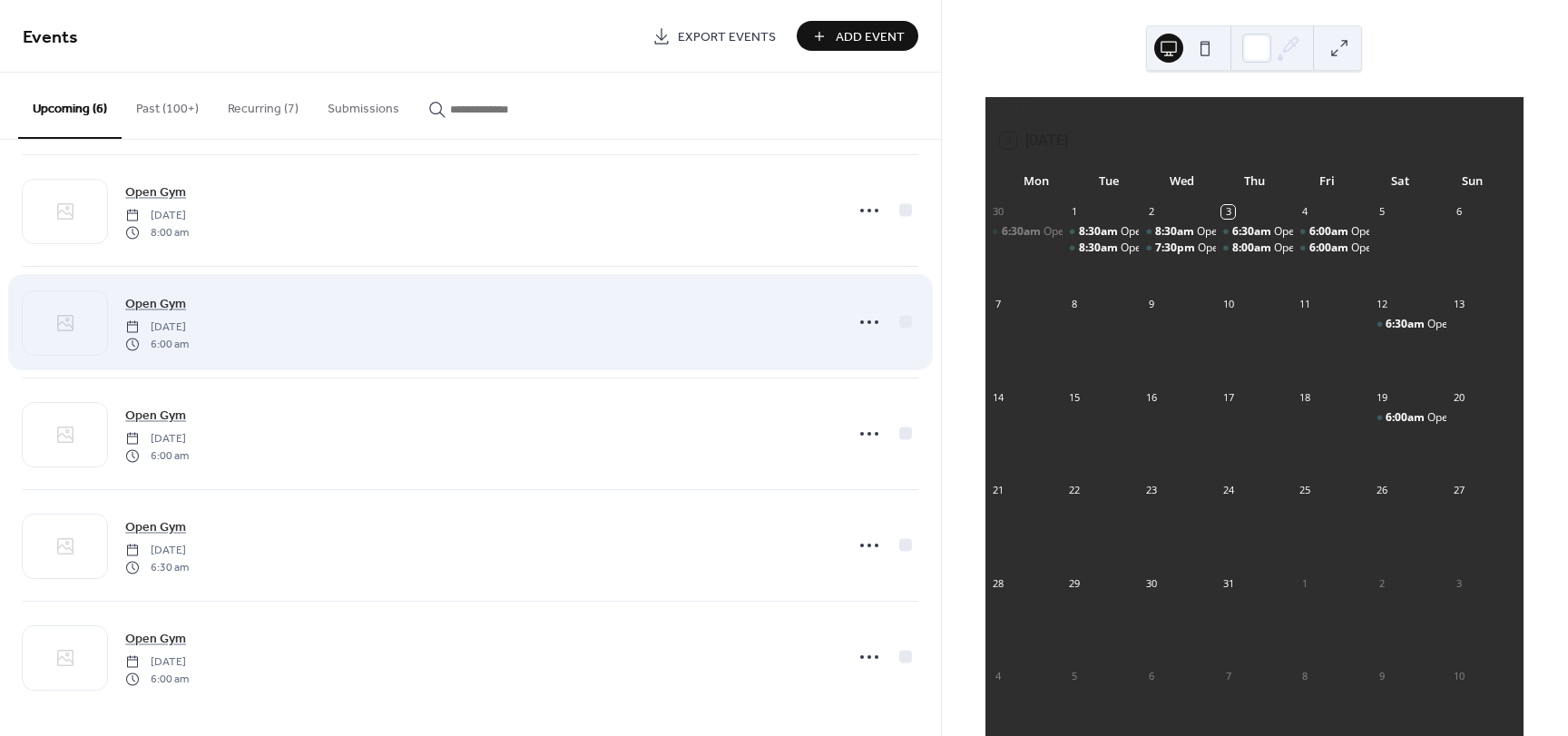 scroll, scrollTop: 127, scrollLeft: 0, axis: vertical 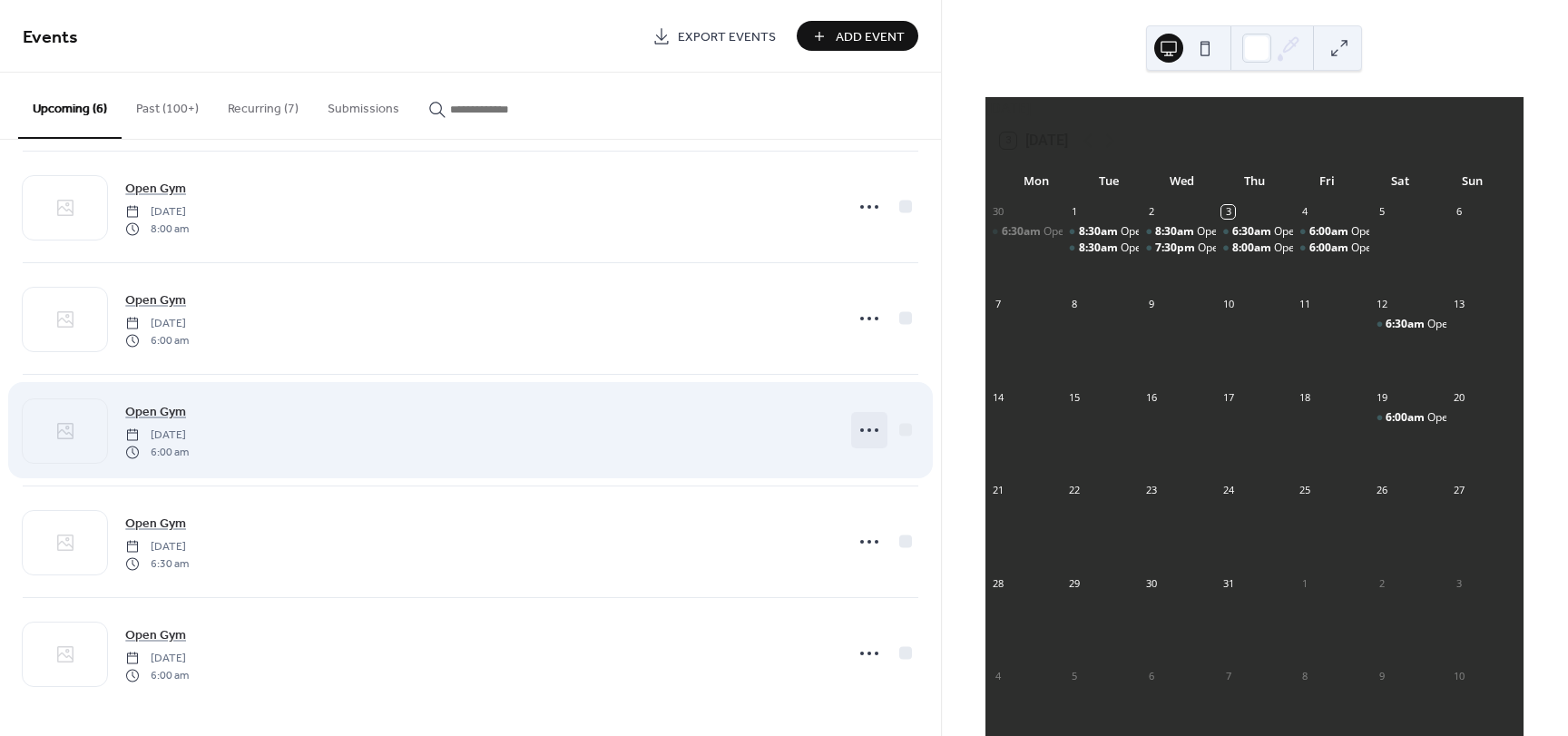 click 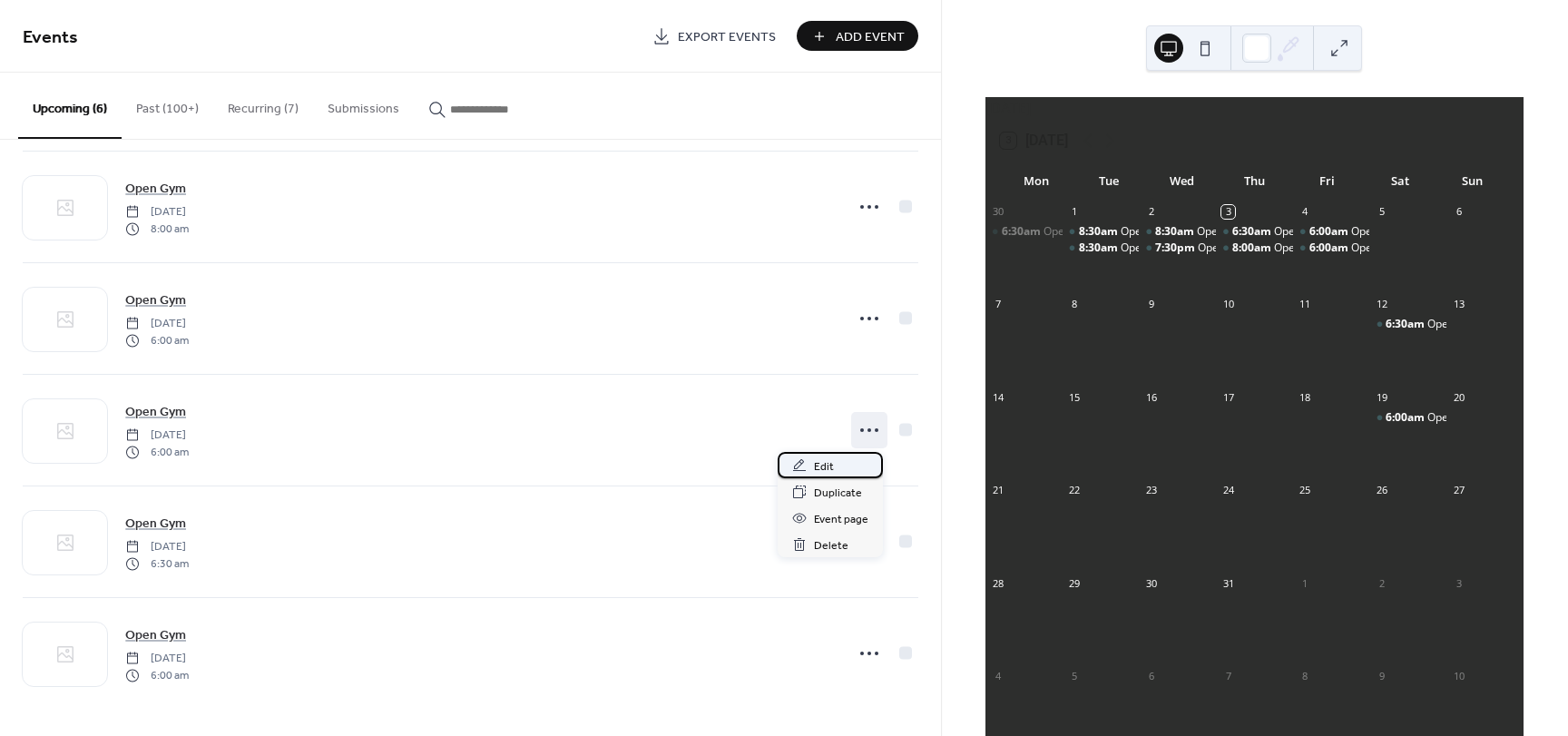 click on "Edit" at bounding box center [830, 465] 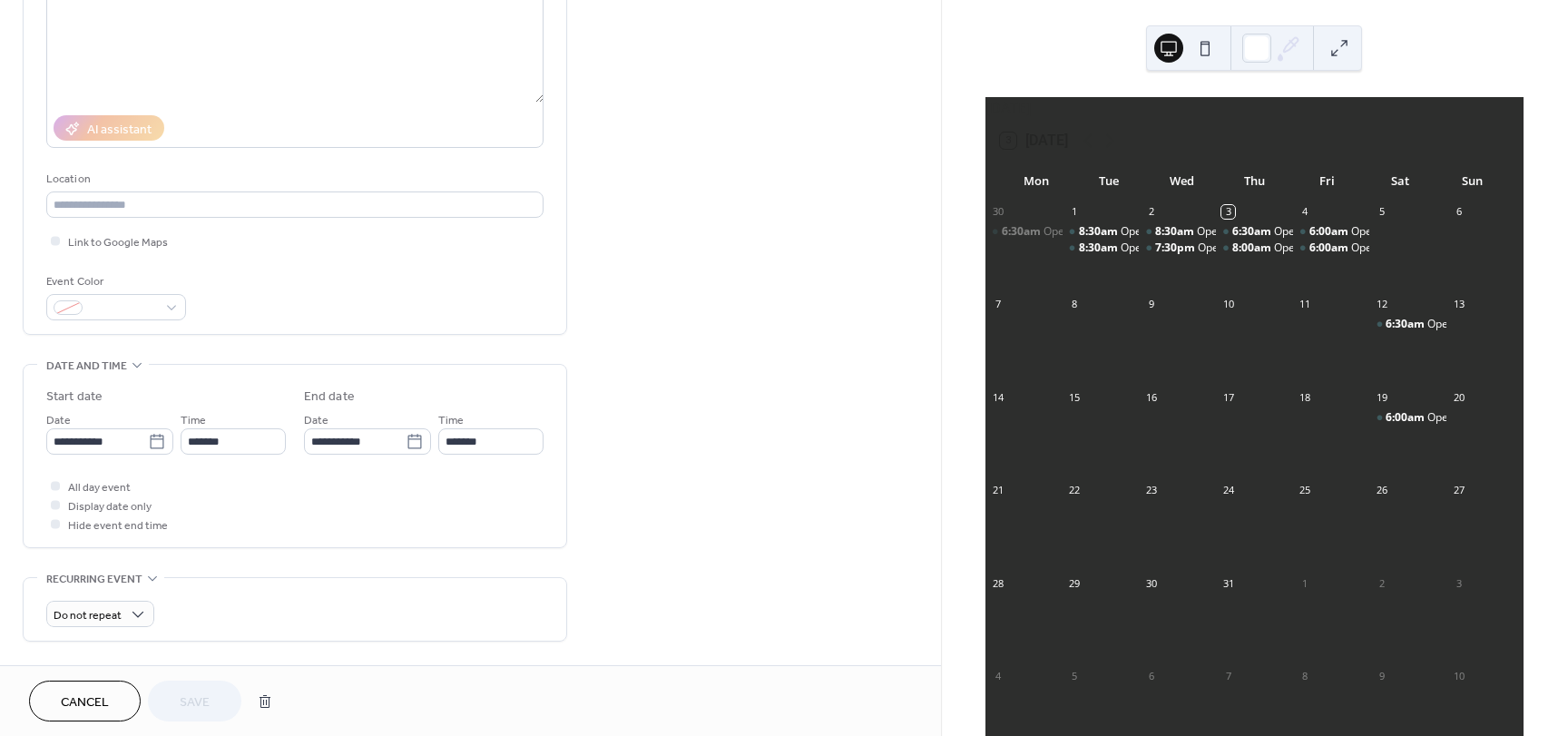 scroll, scrollTop: 272, scrollLeft: 0, axis: vertical 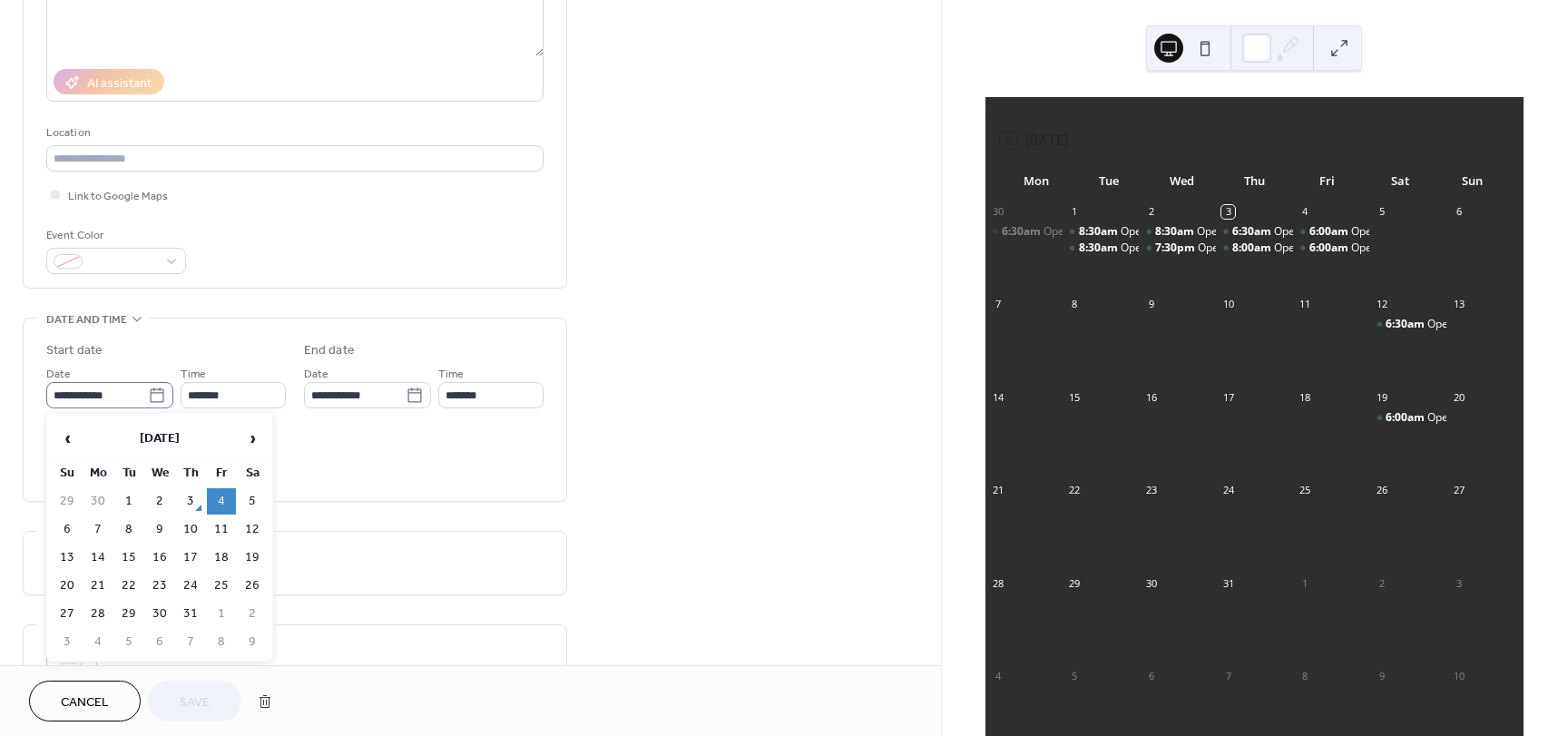 click 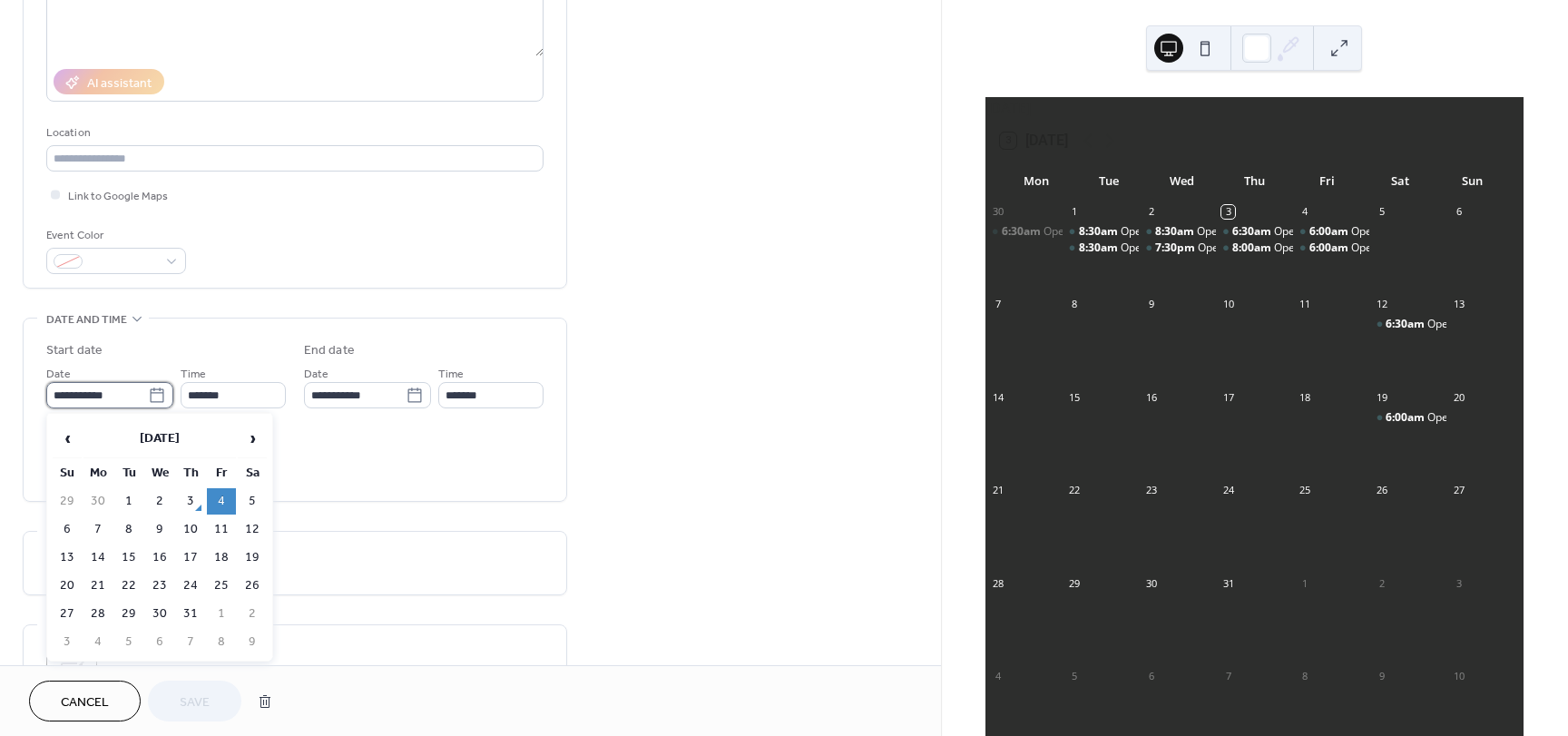 click on "**********" at bounding box center [97, 395] 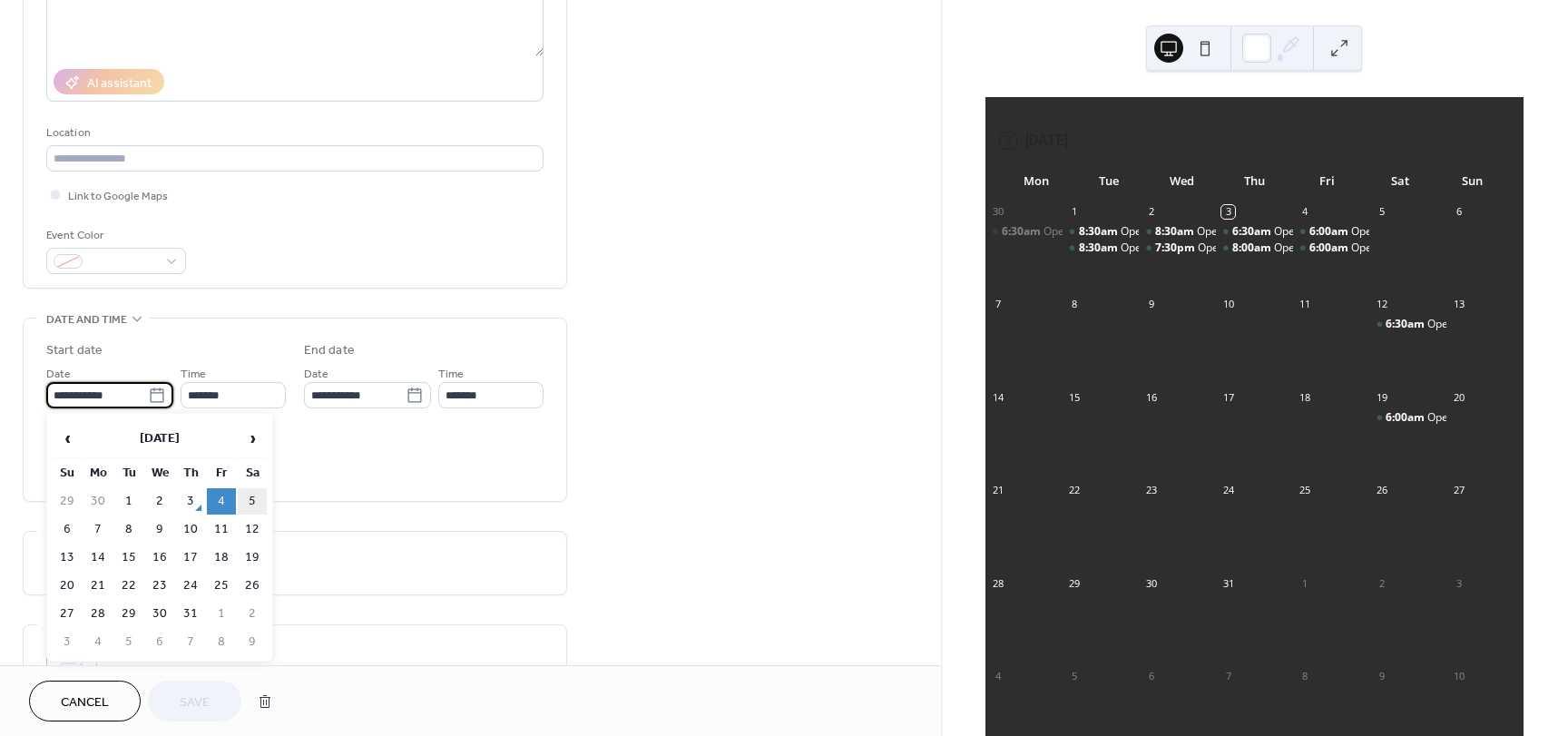 click on "5" at bounding box center [252, 501] 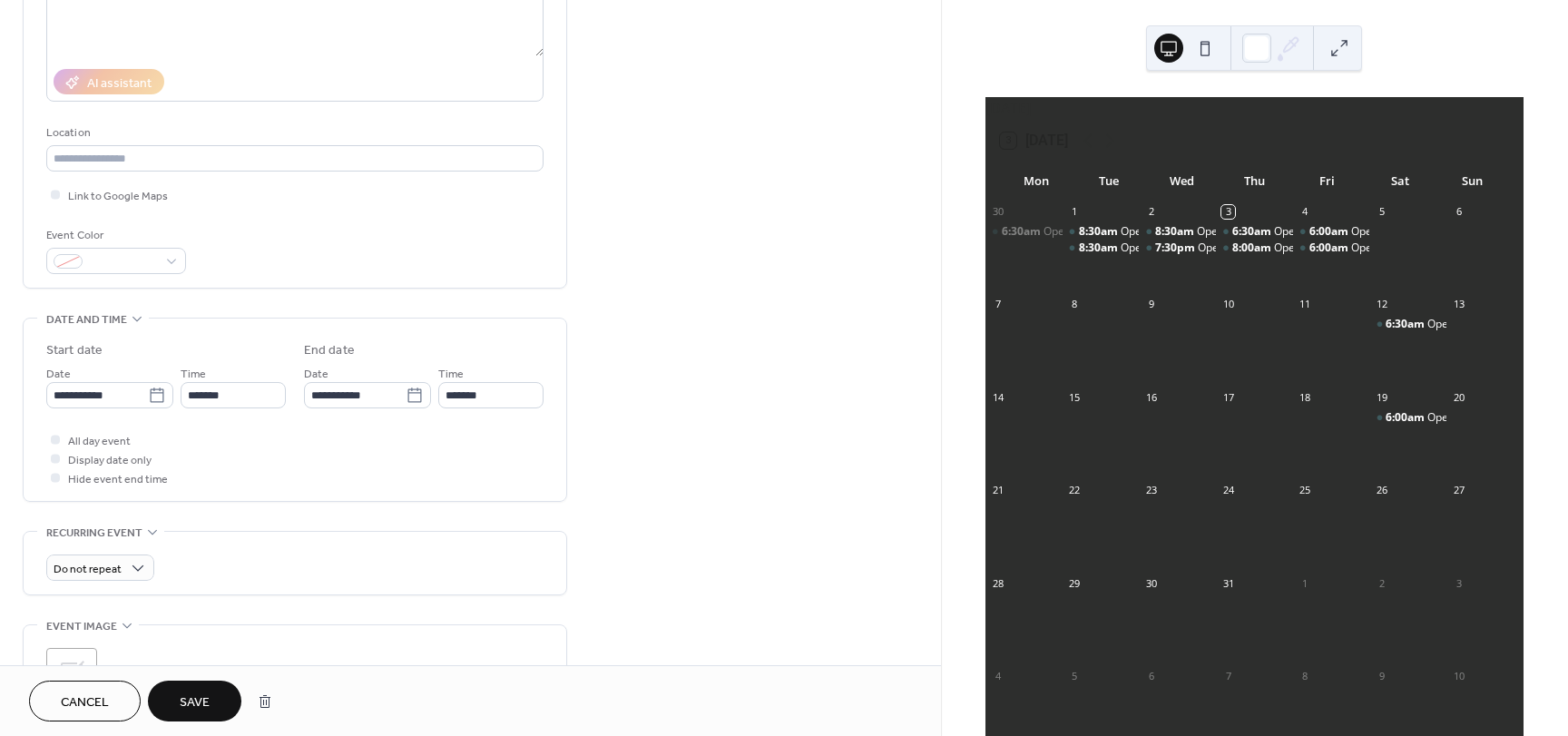 click on "Save" at bounding box center (194, 702) 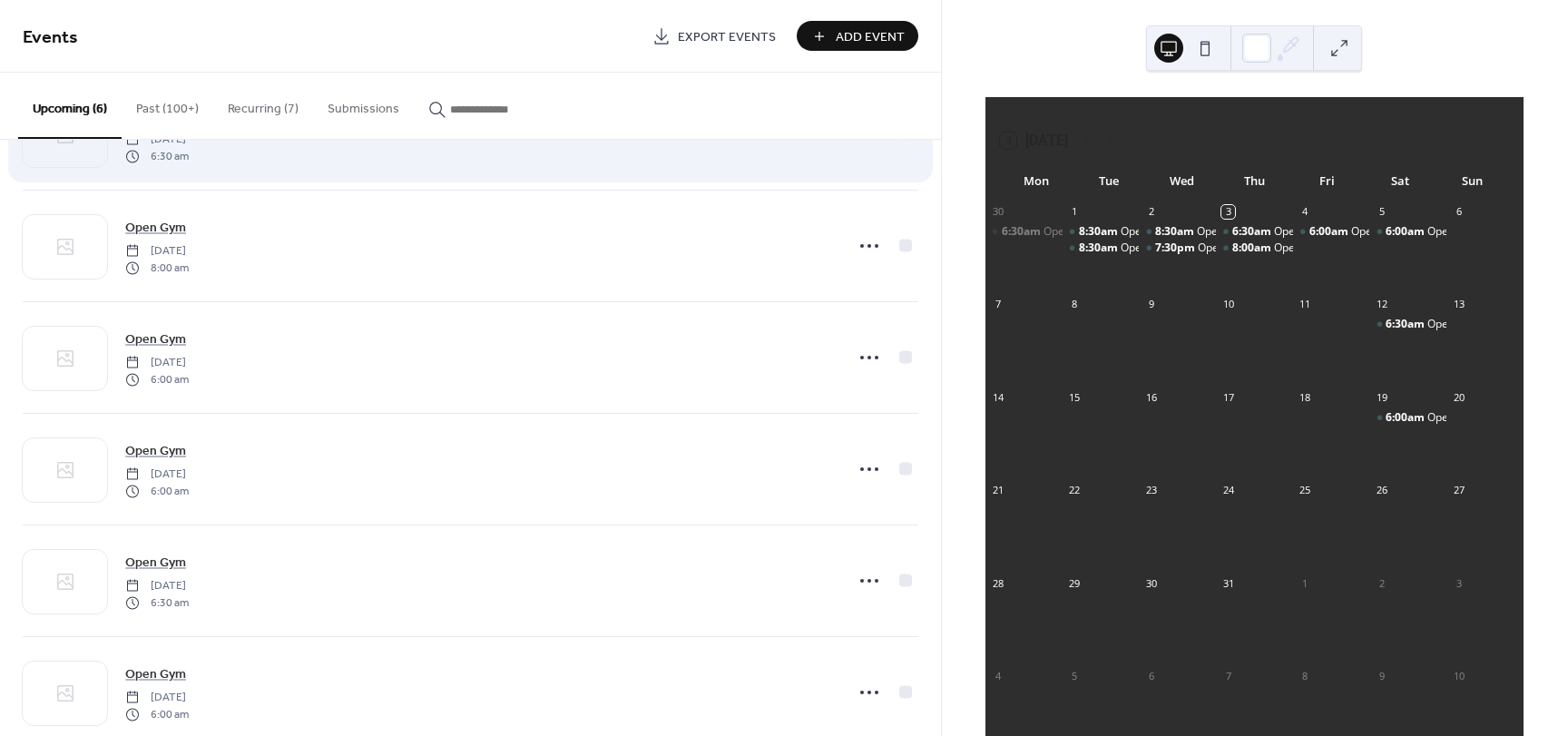 scroll, scrollTop: 91, scrollLeft: 0, axis: vertical 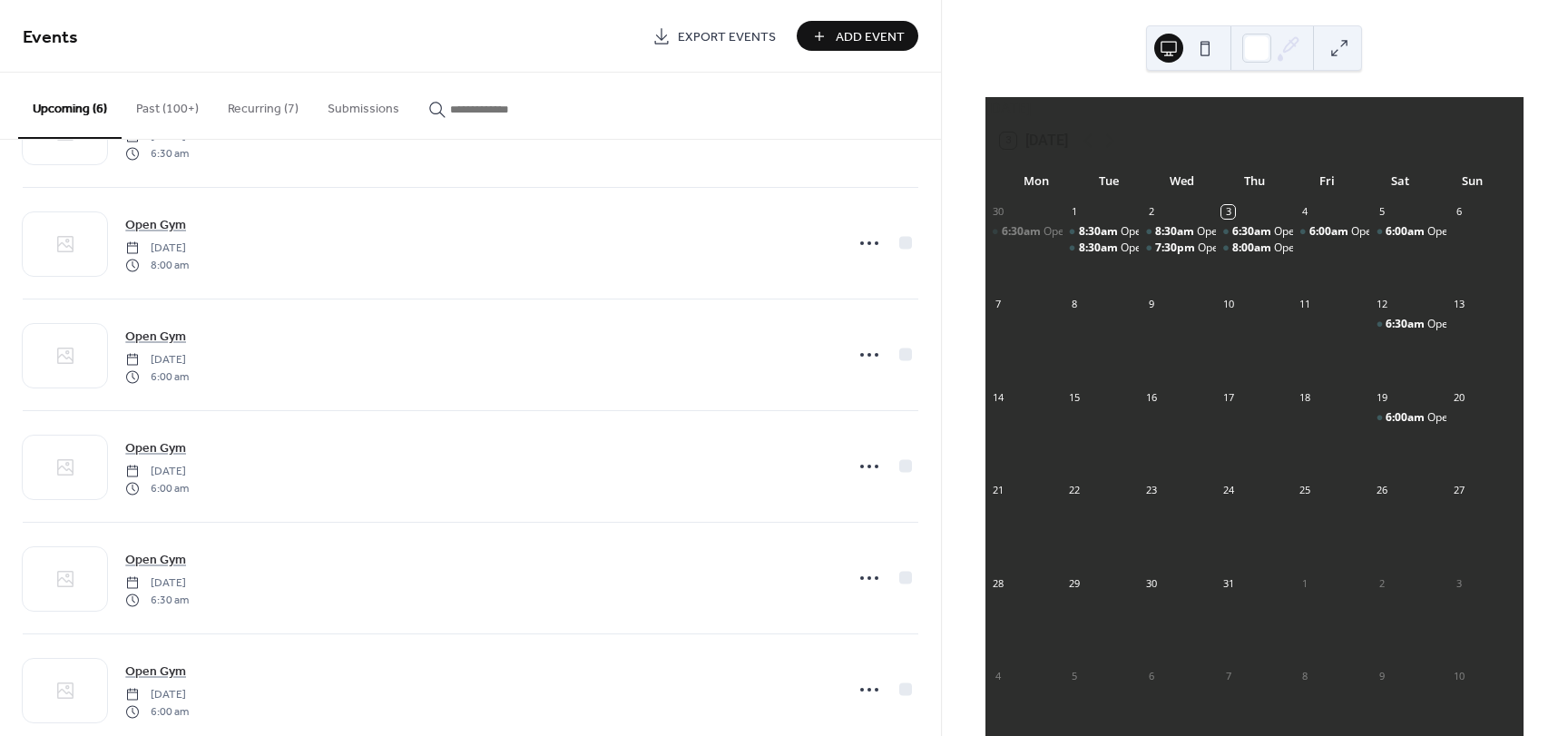 click on "Add Event" at bounding box center [870, 37] 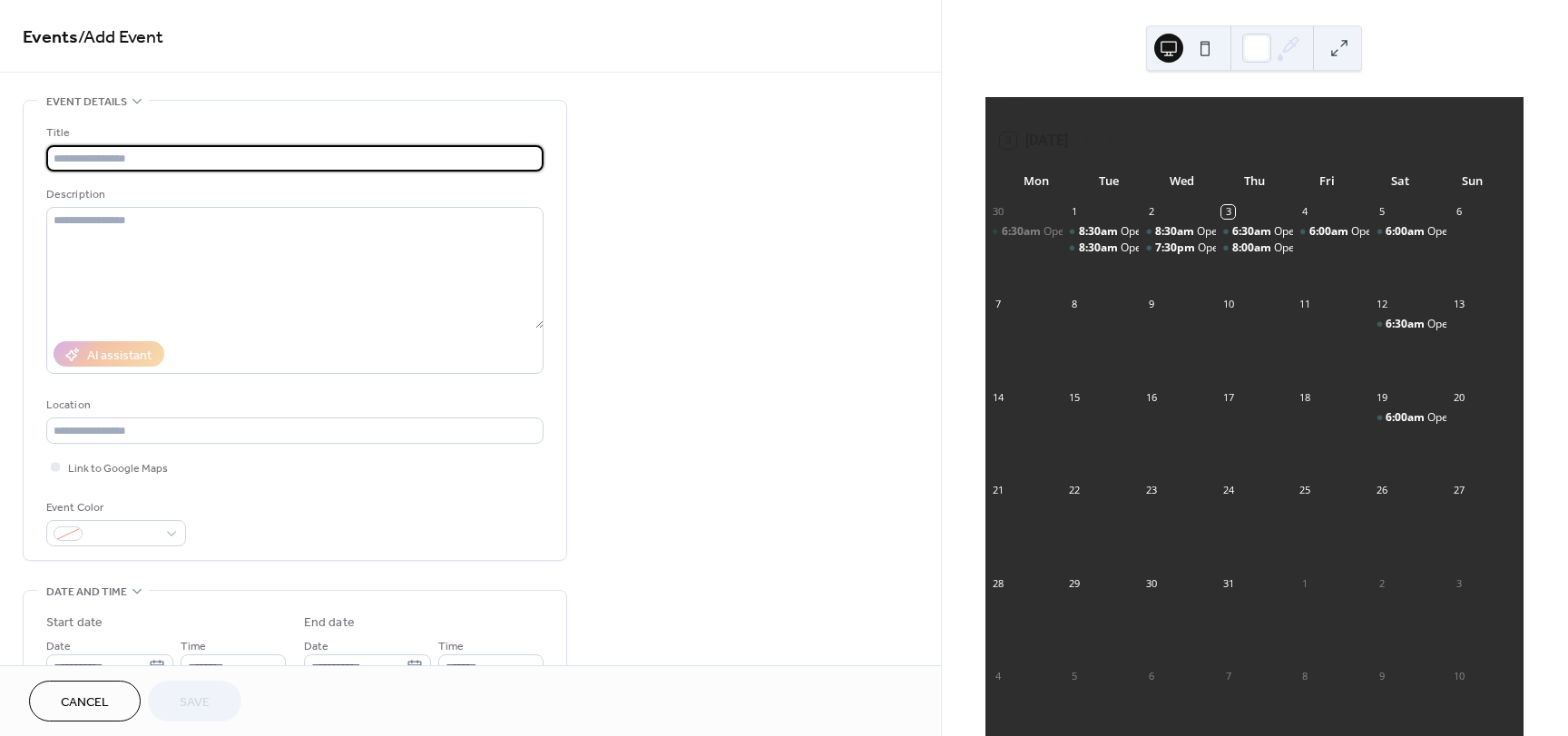 click at bounding box center [295, 158] 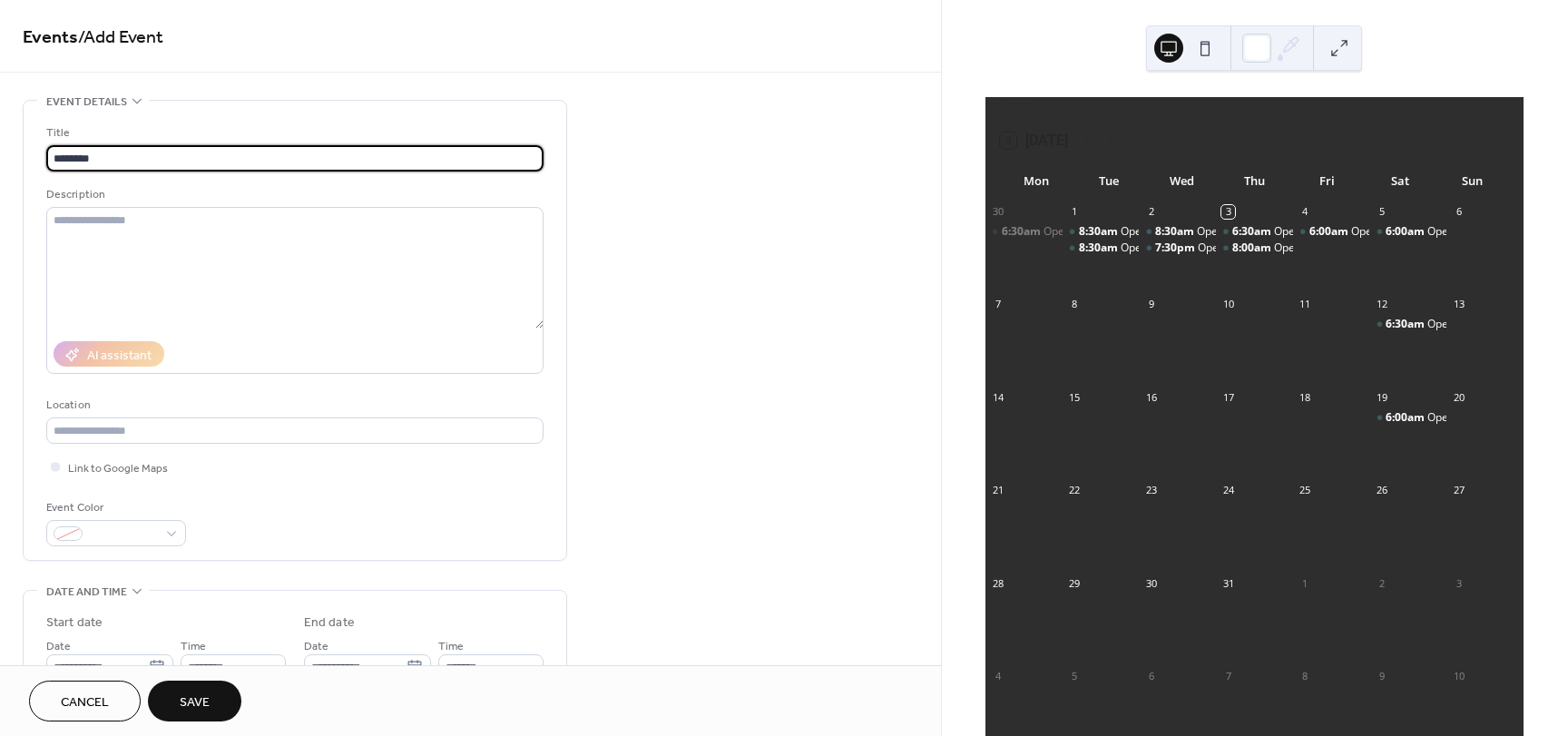 type on "********" 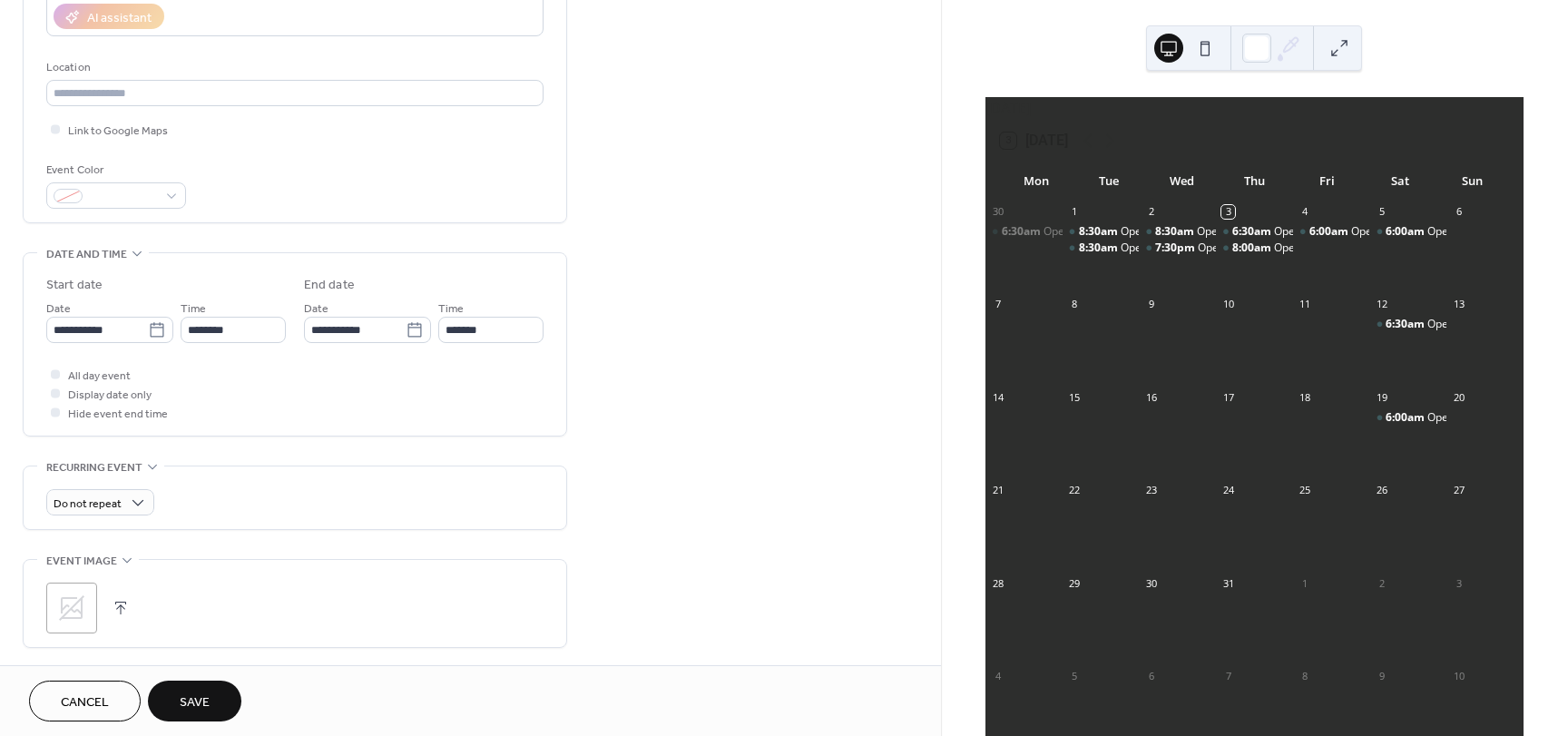 scroll, scrollTop: 363, scrollLeft: 0, axis: vertical 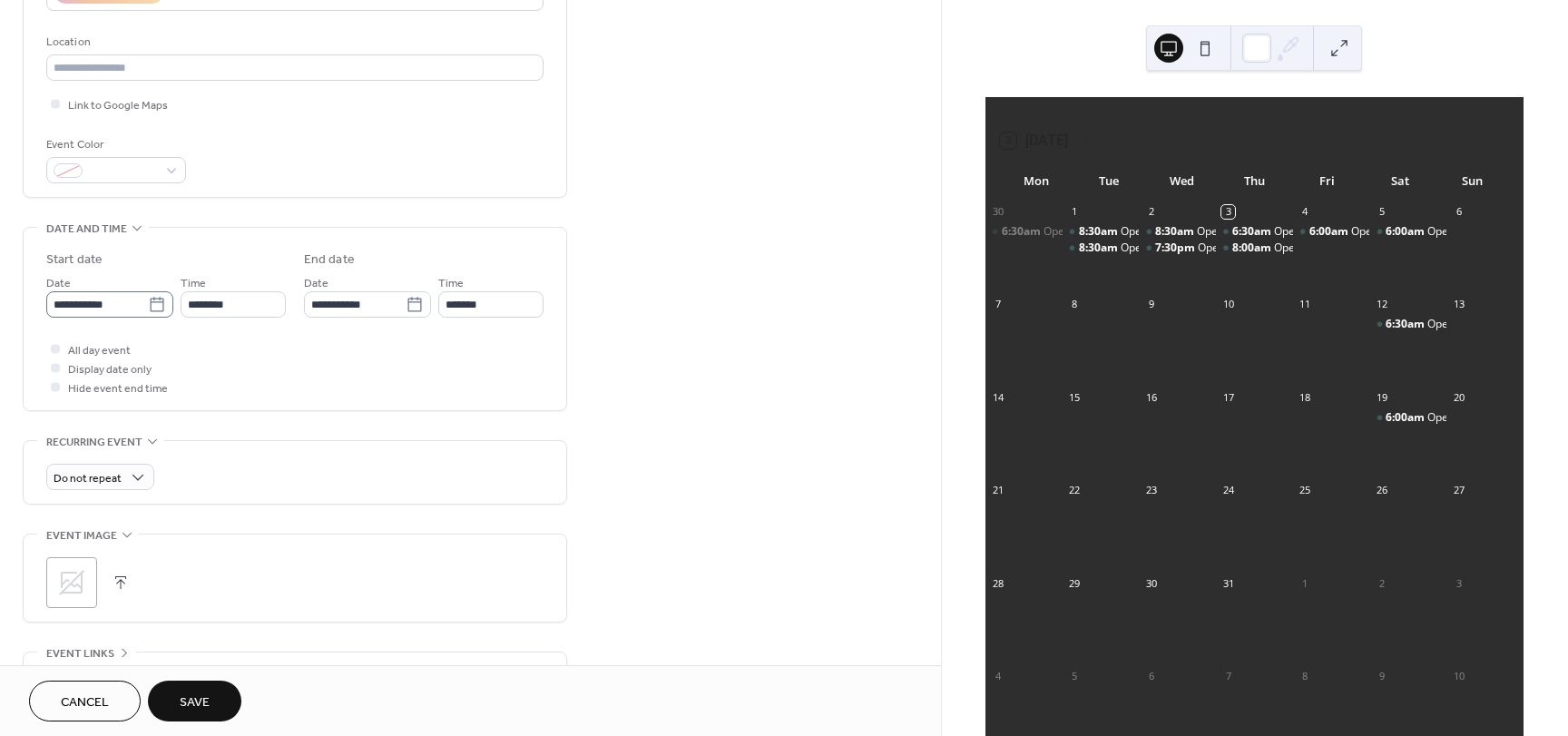 click 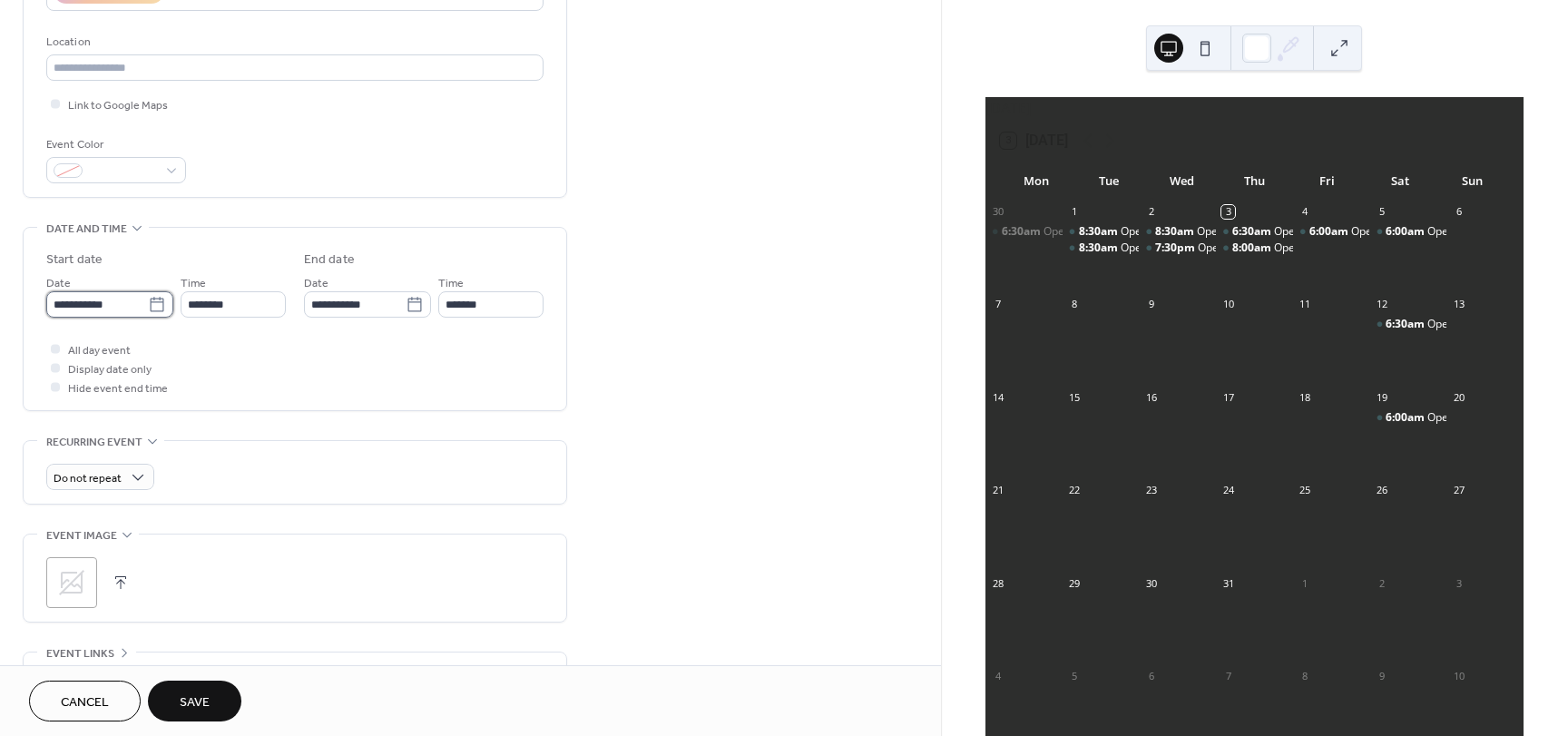click on "**********" at bounding box center (97, 304) 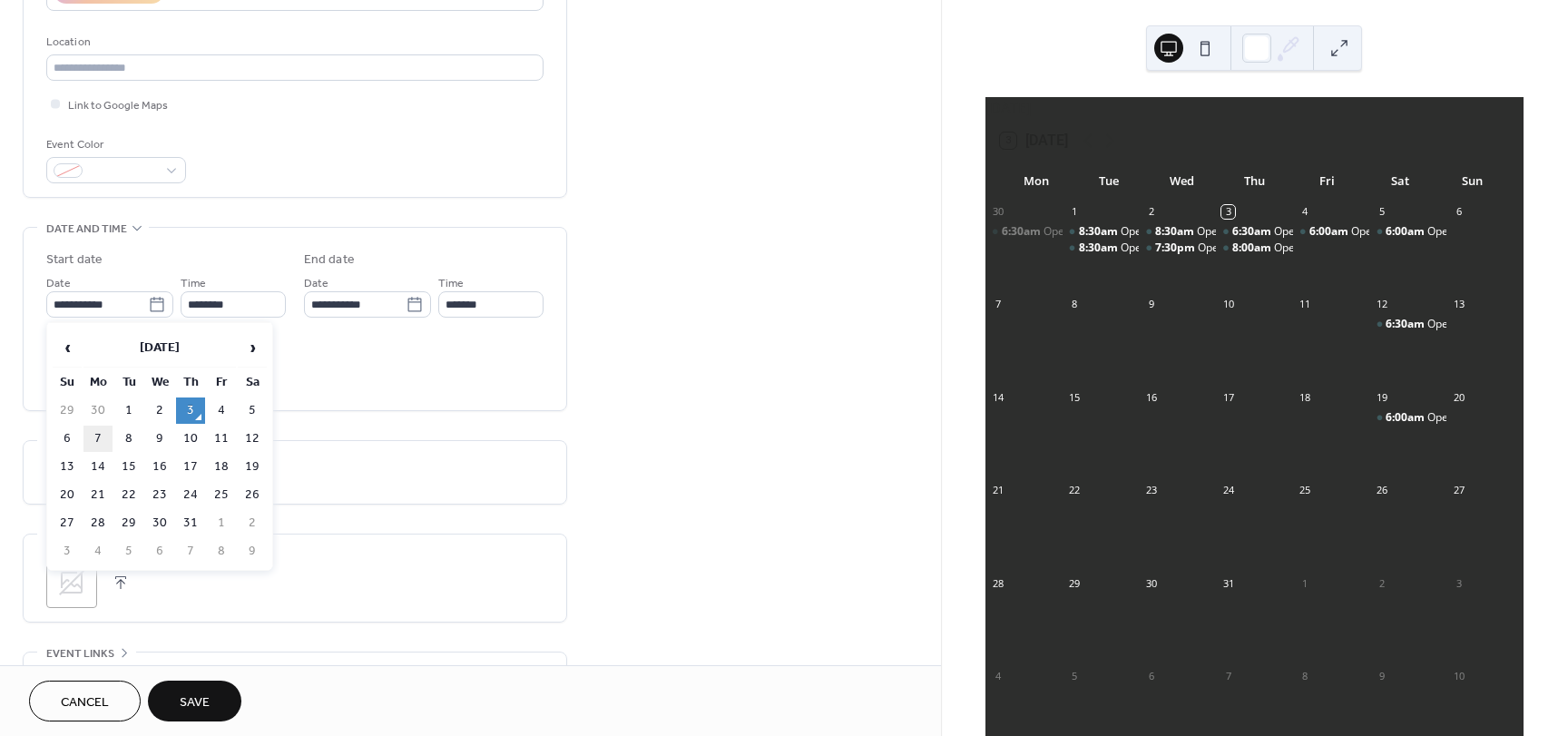 click on "7" at bounding box center (98, 438) 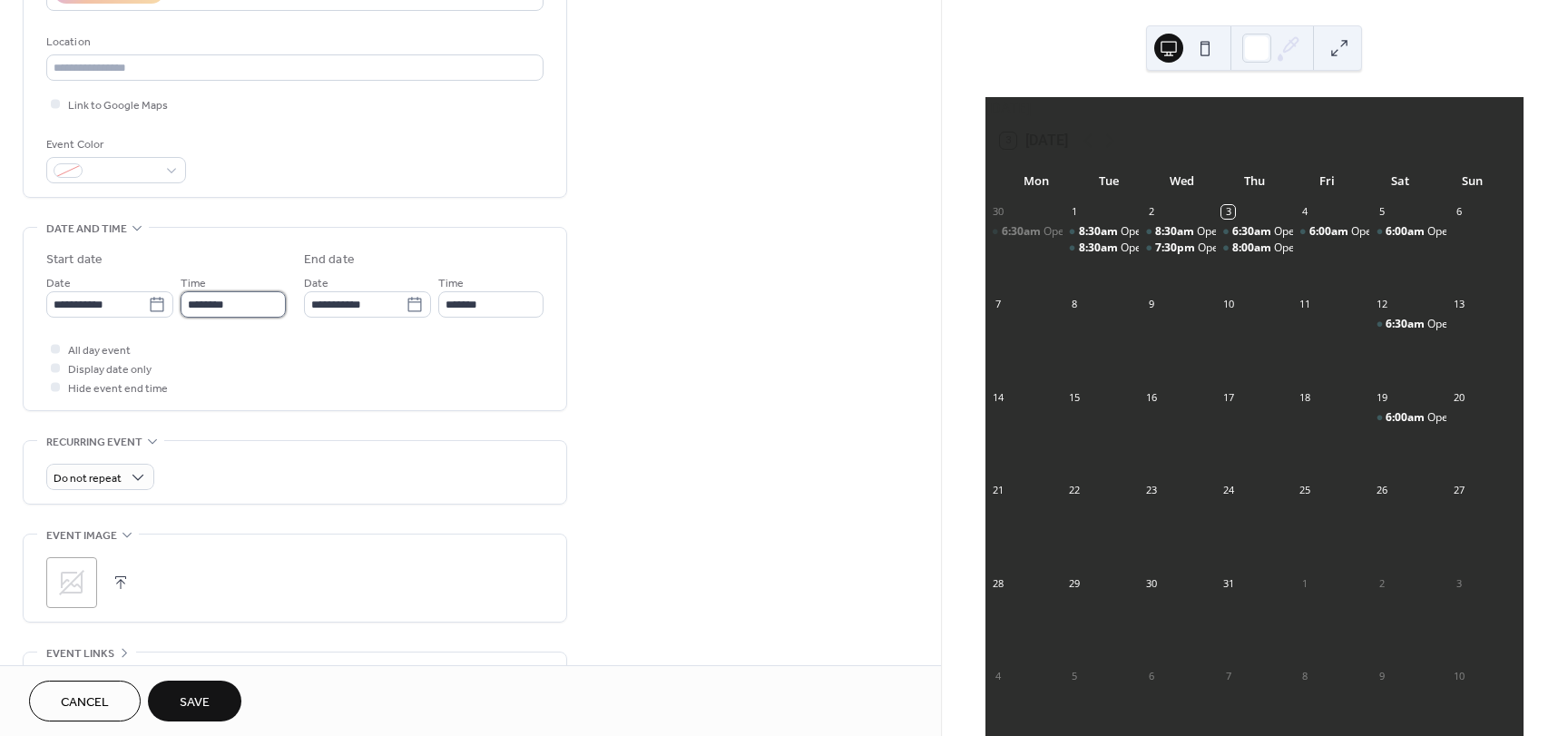 click on "********" at bounding box center (233, 304) 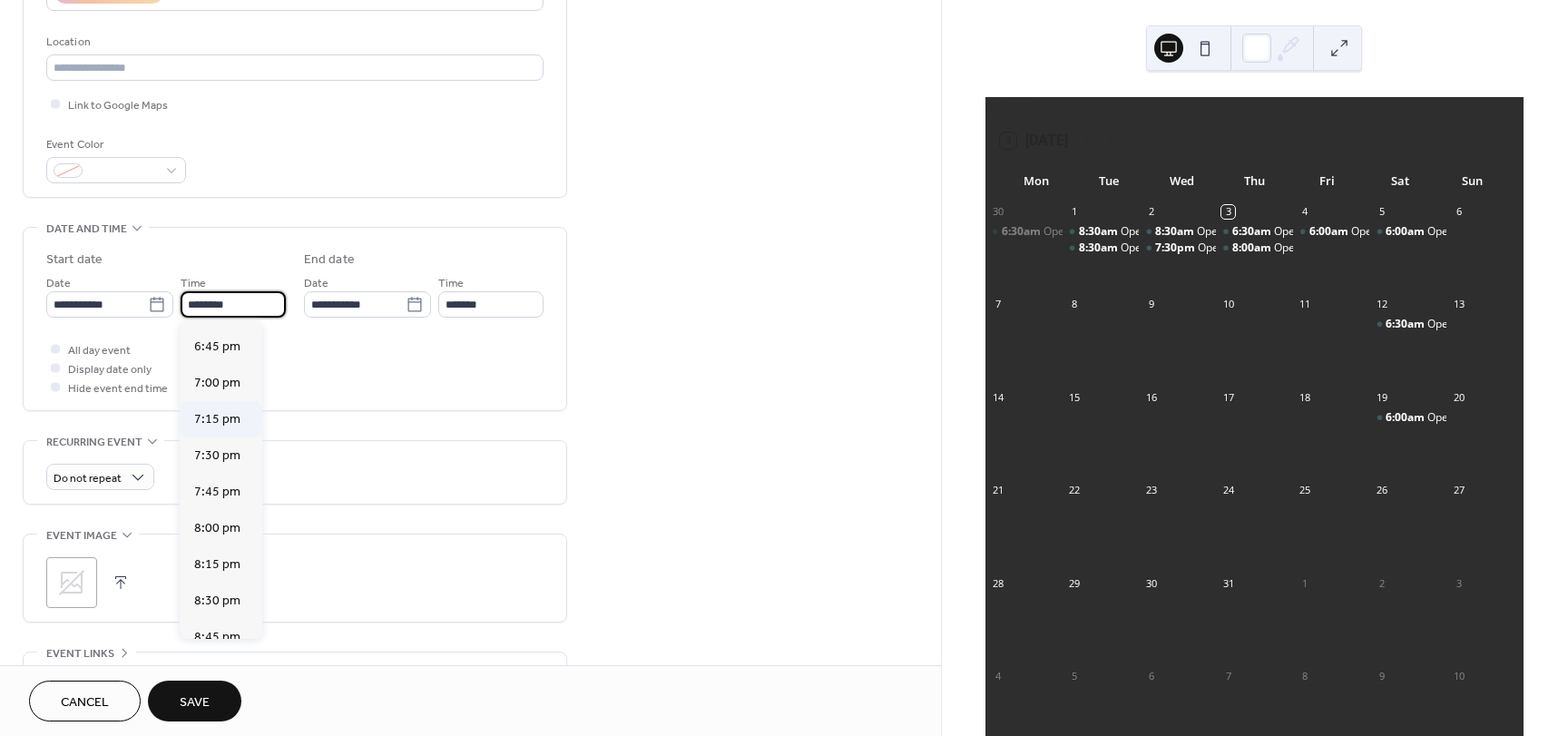 scroll, scrollTop: 2875, scrollLeft: 0, axis: vertical 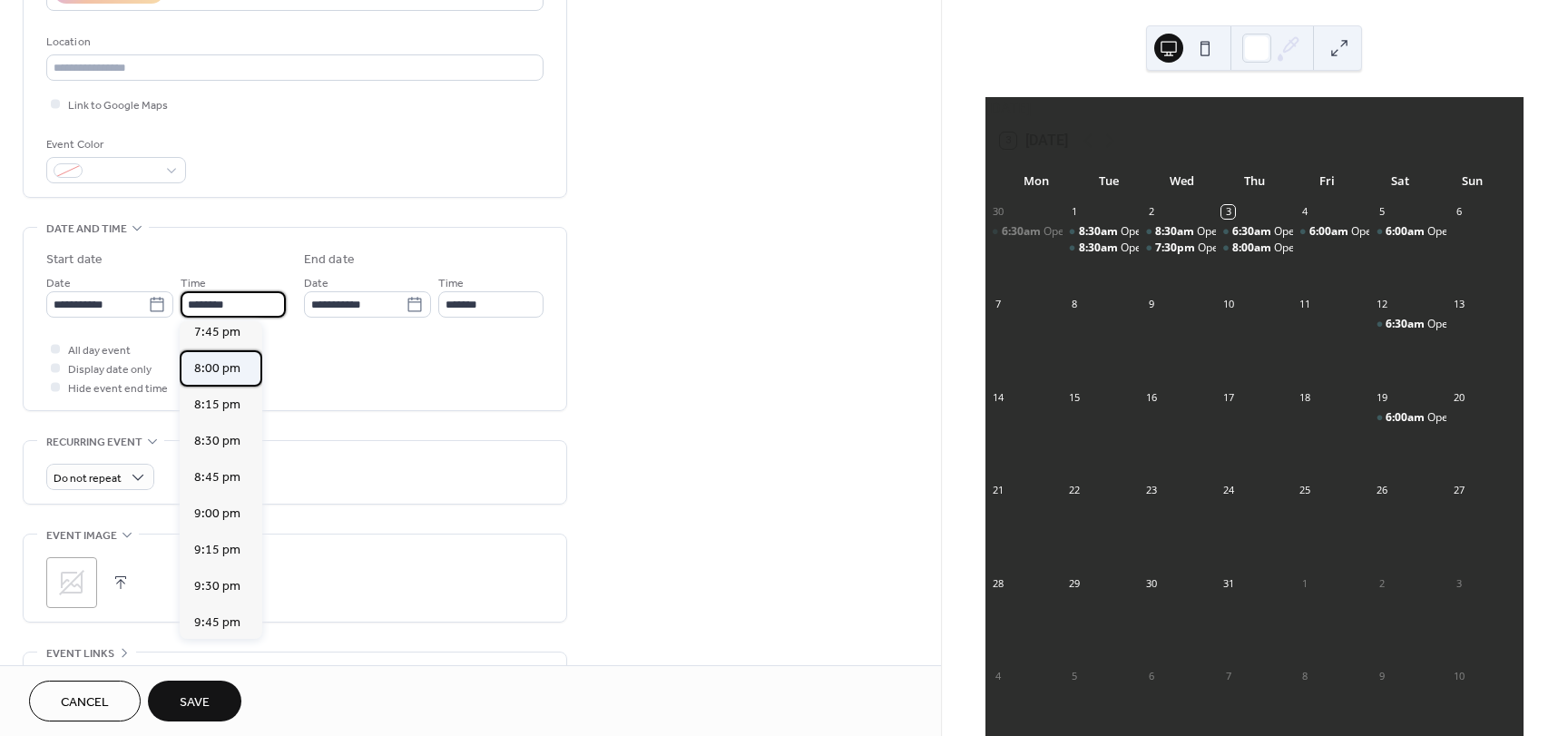 click on "8:00 pm" at bounding box center [217, 368] 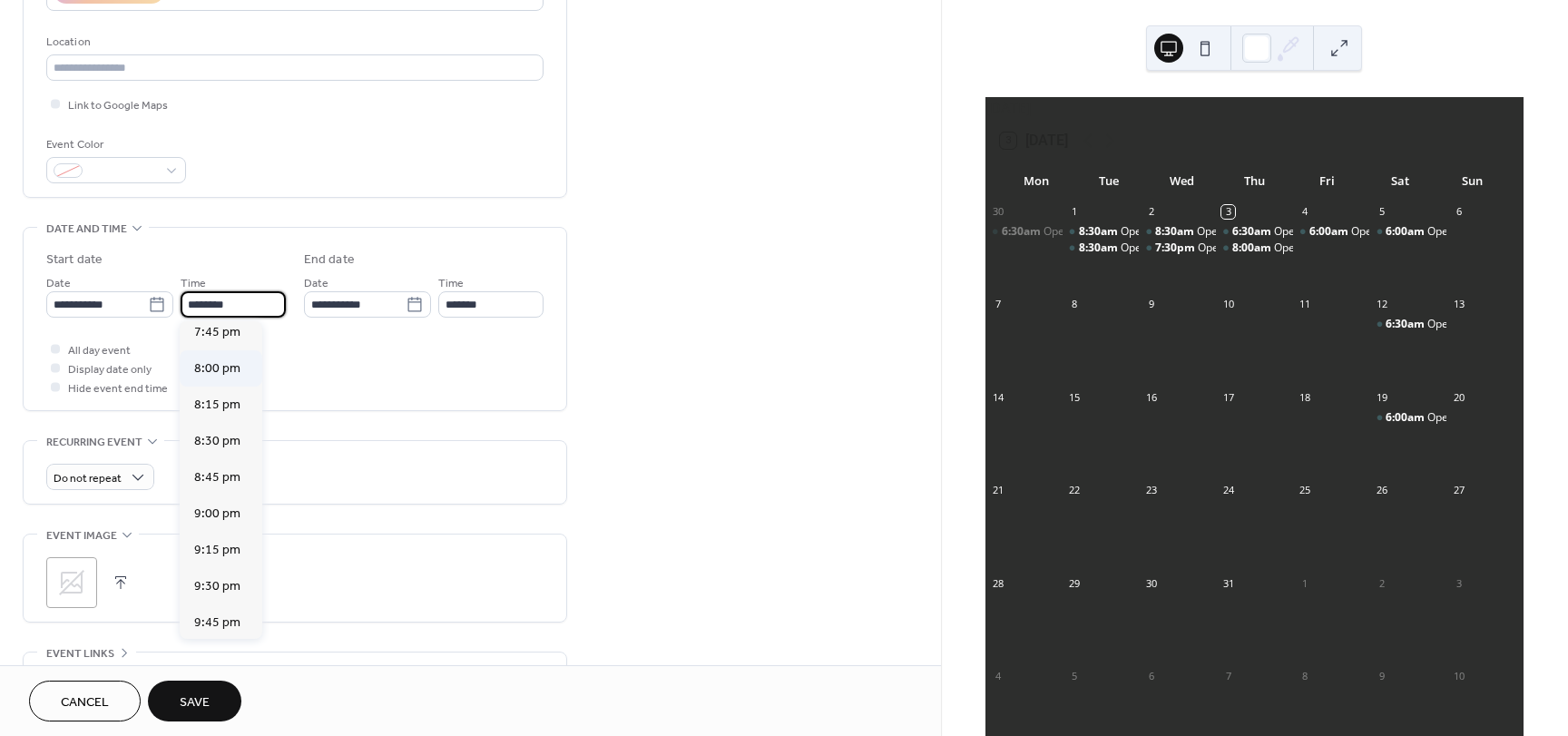 type on "*******" 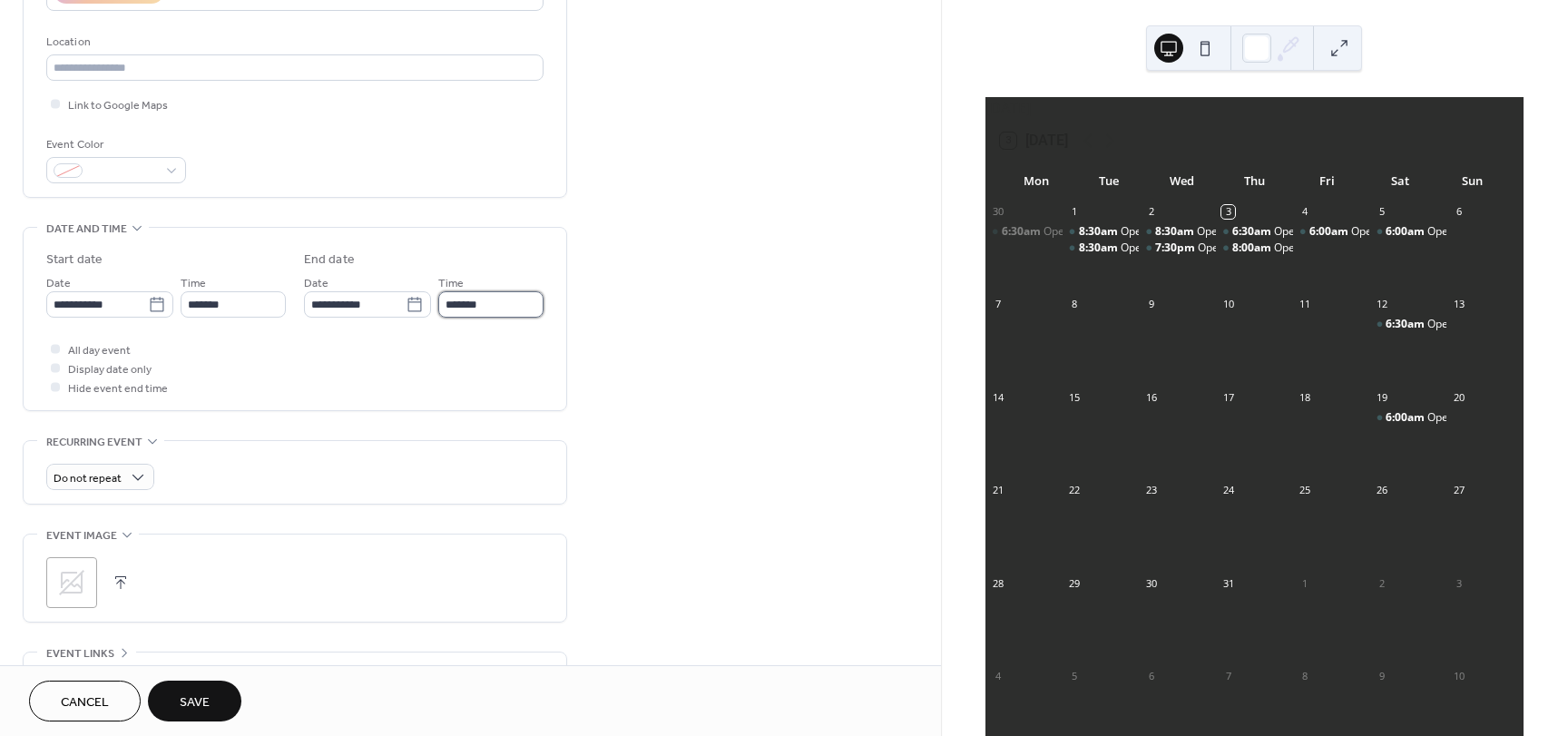 click on "*******" at bounding box center (491, 304) 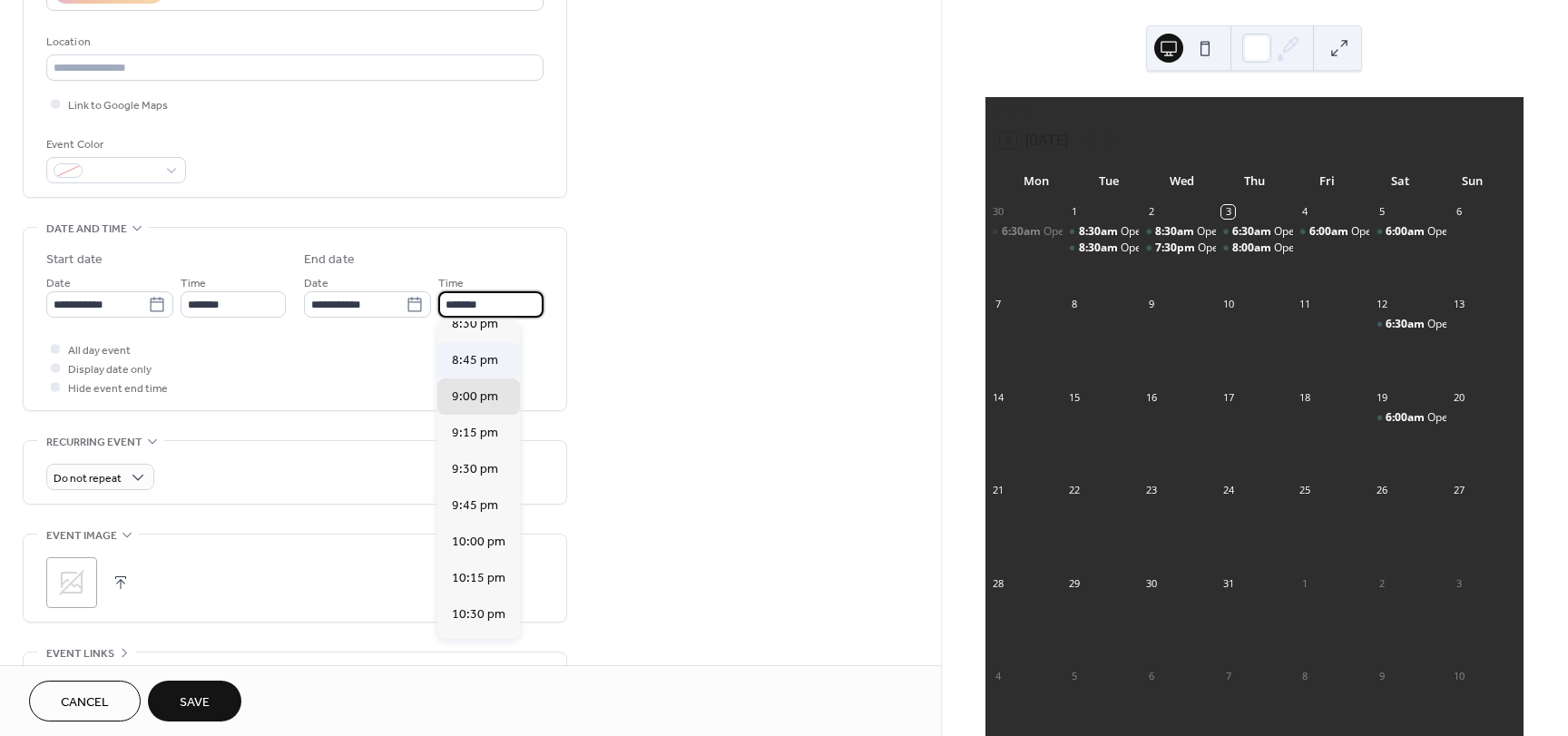 scroll, scrollTop: 91, scrollLeft: 0, axis: vertical 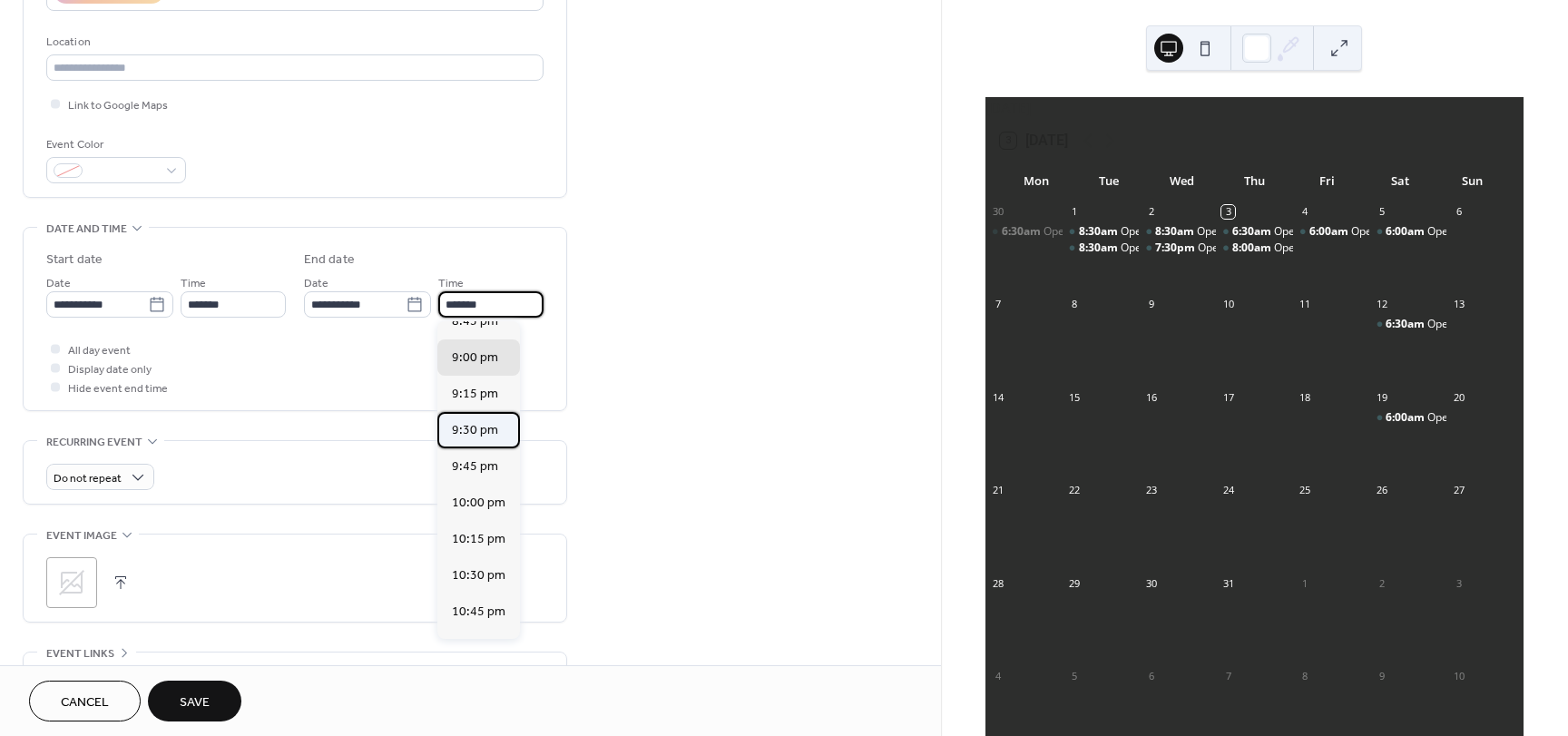 click on "9:30 pm" at bounding box center [475, 430] 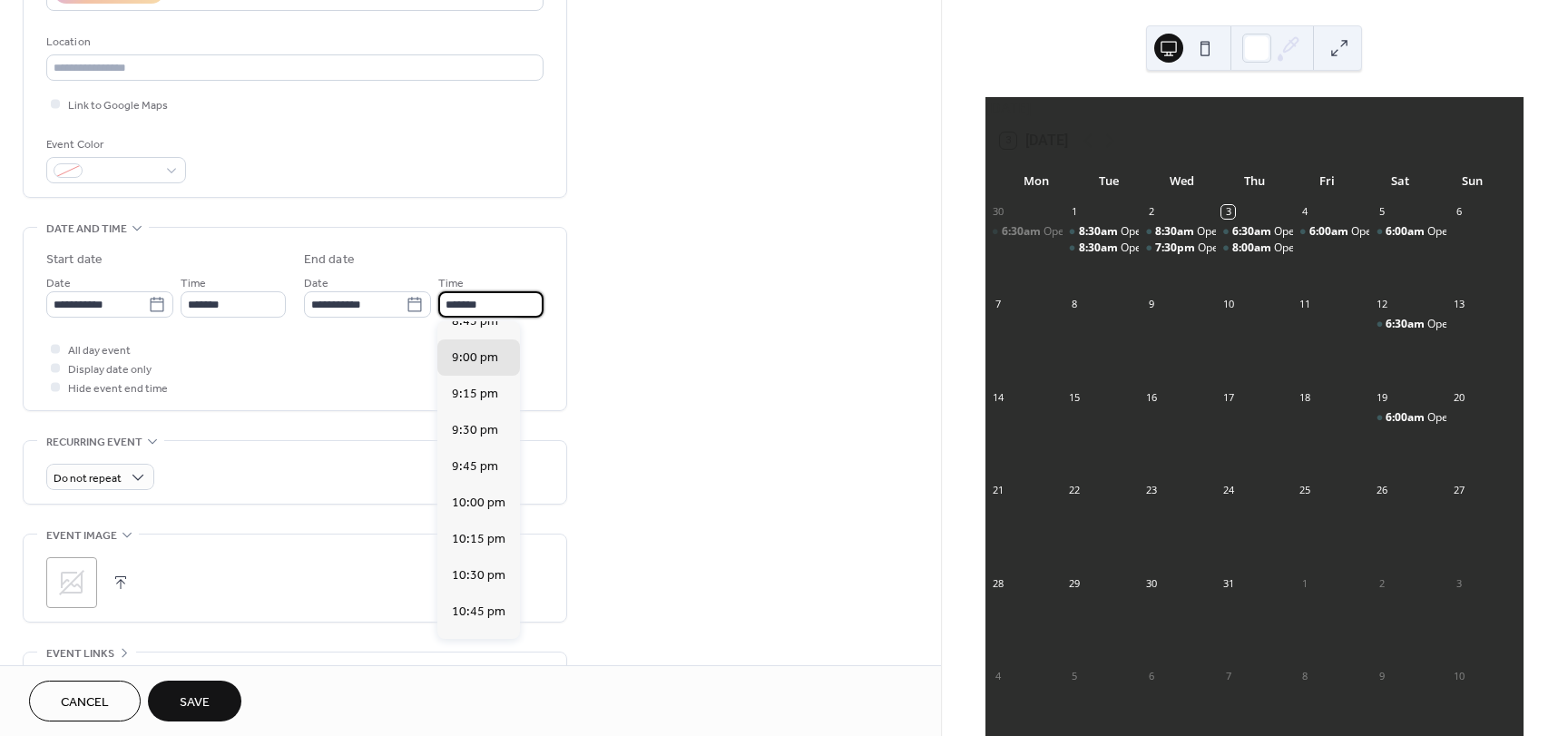 type on "*******" 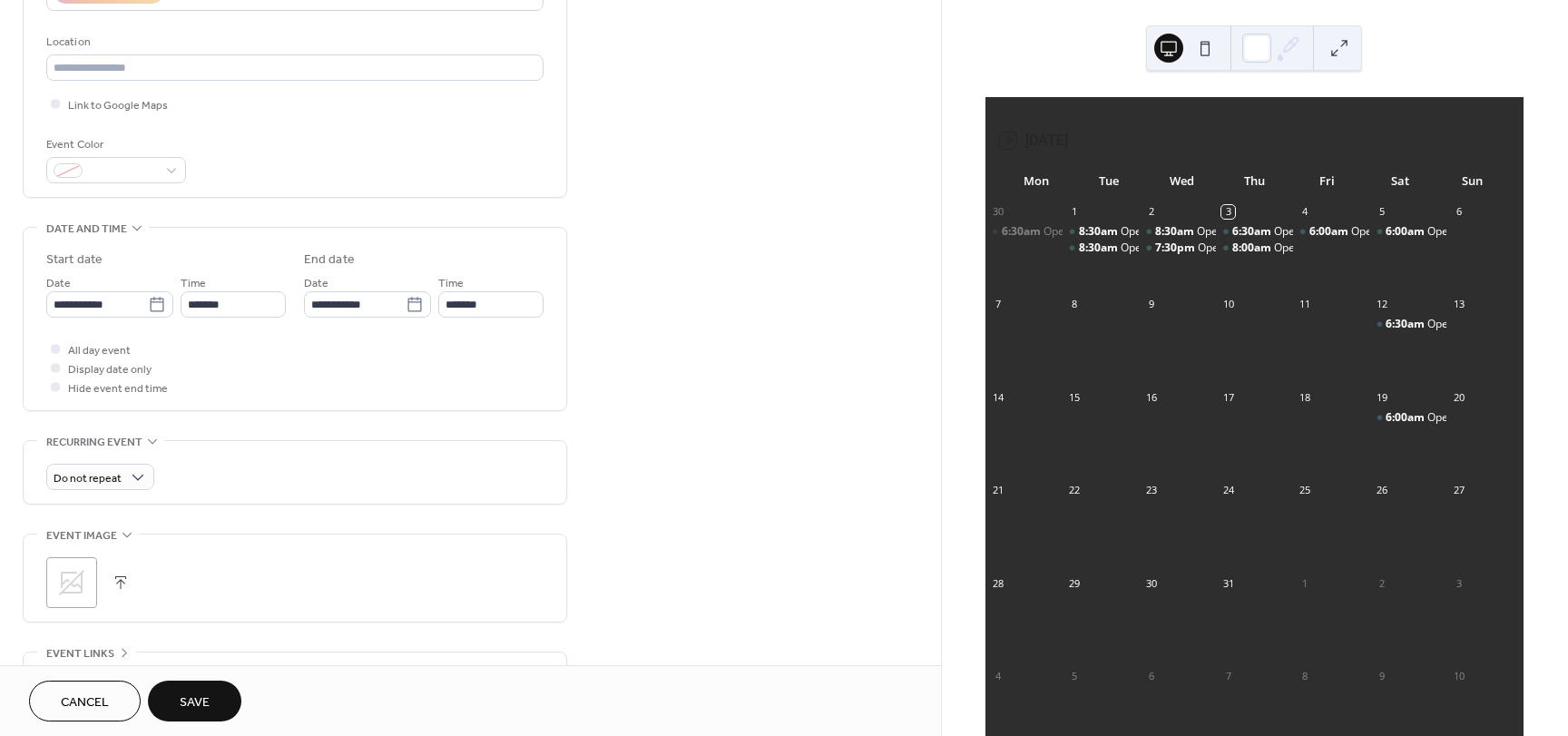 click on "Save" at bounding box center (194, 702) 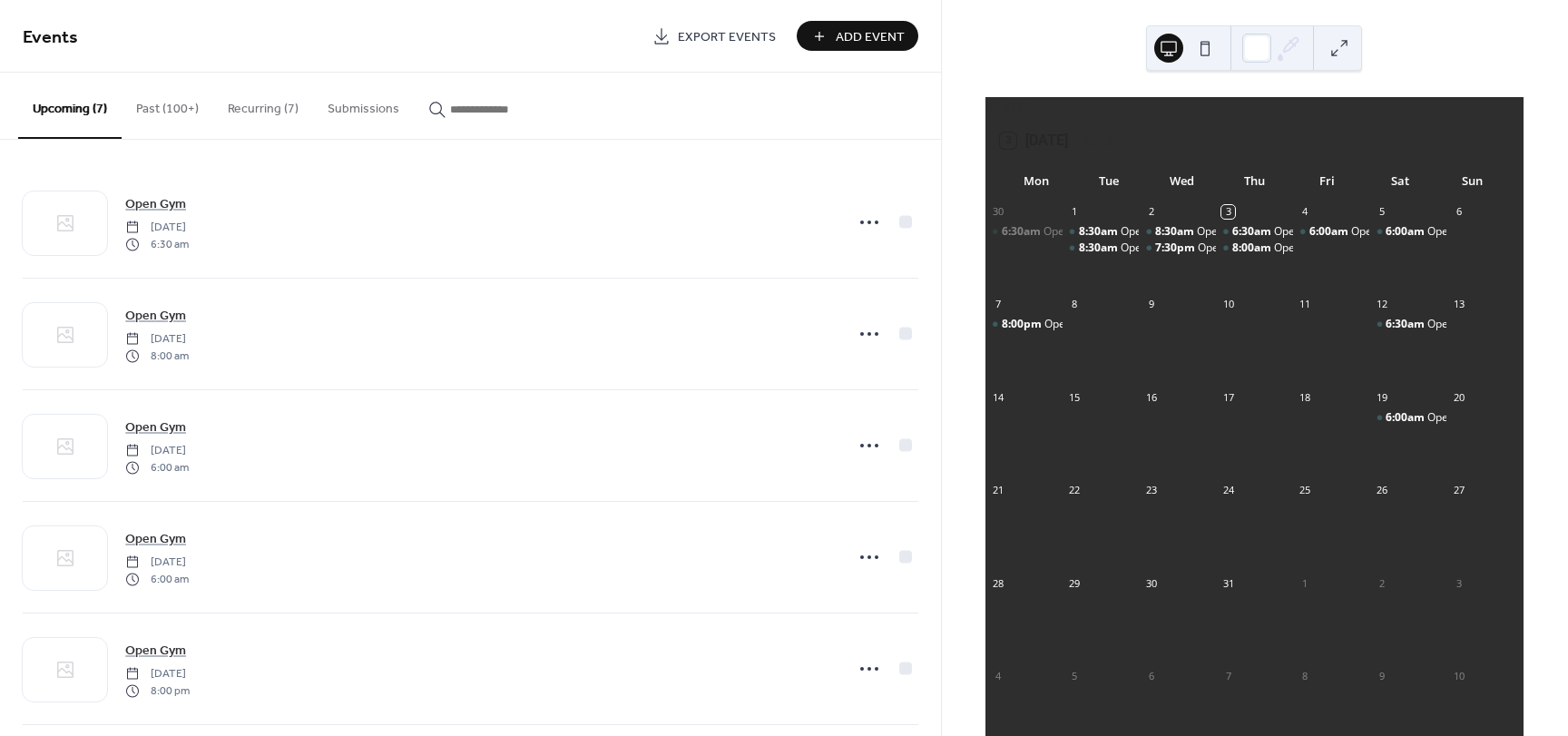 click on "Add Event" at bounding box center (870, 37) 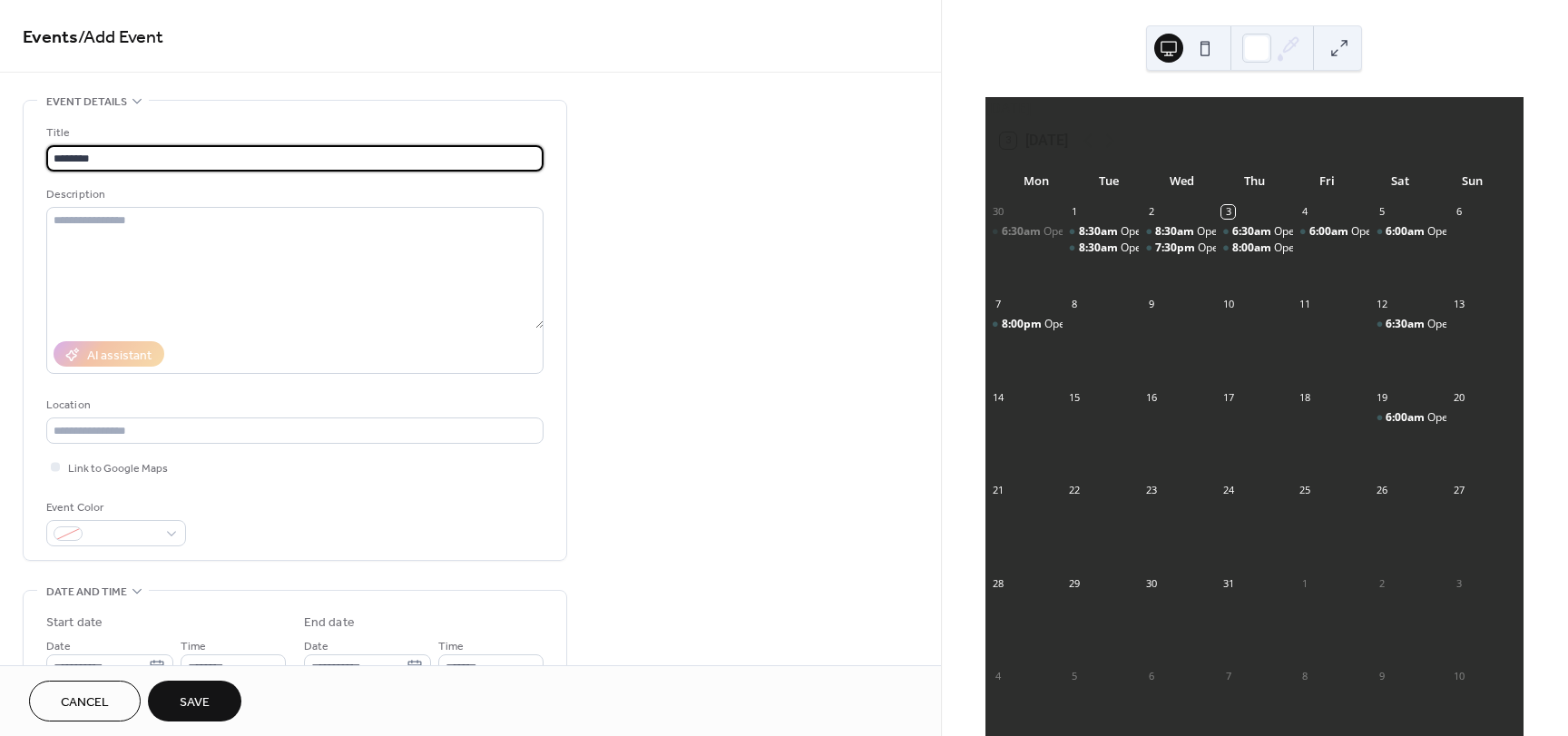 type on "********" 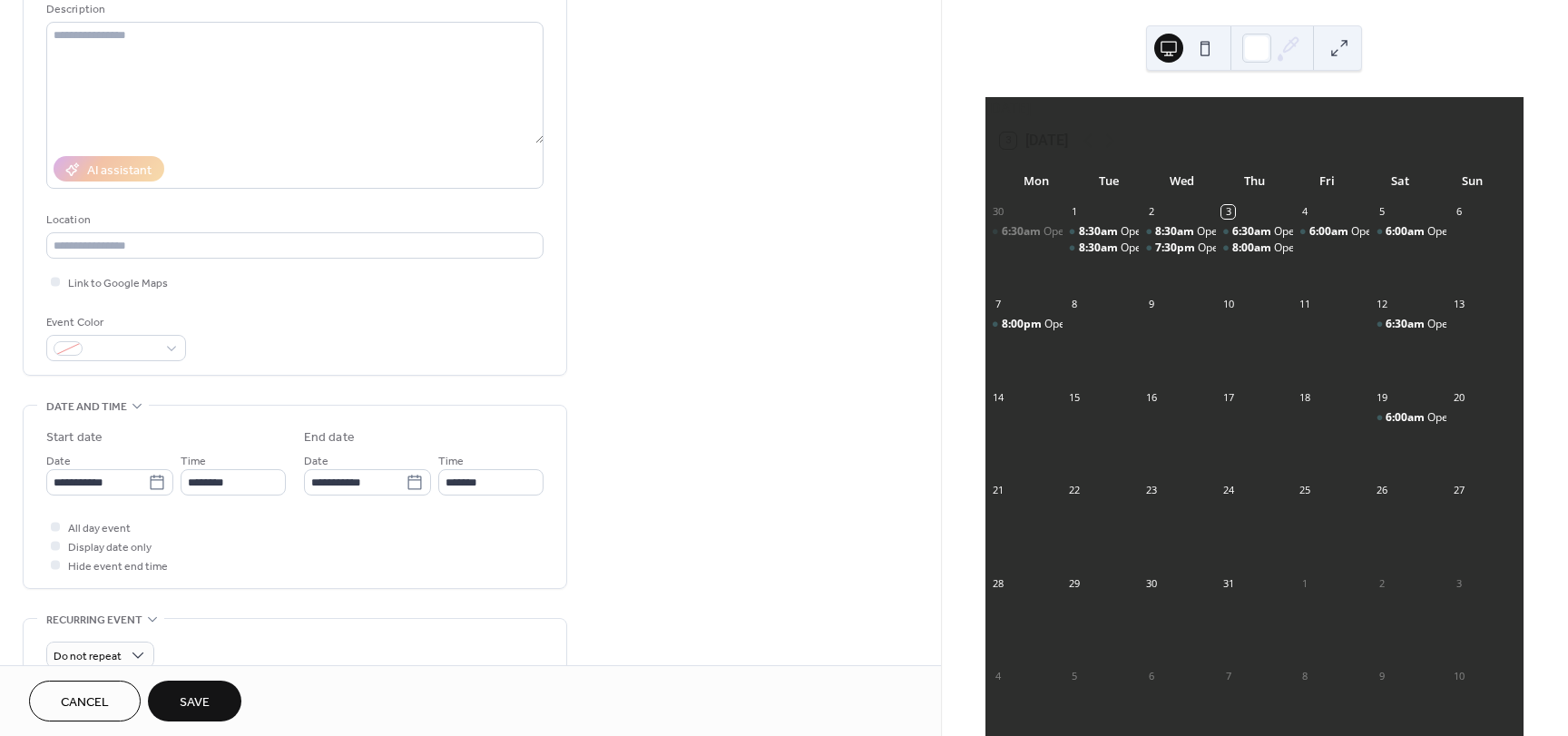 scroll, scrollTop: 454, scrollLeft: 0, axis: vertical 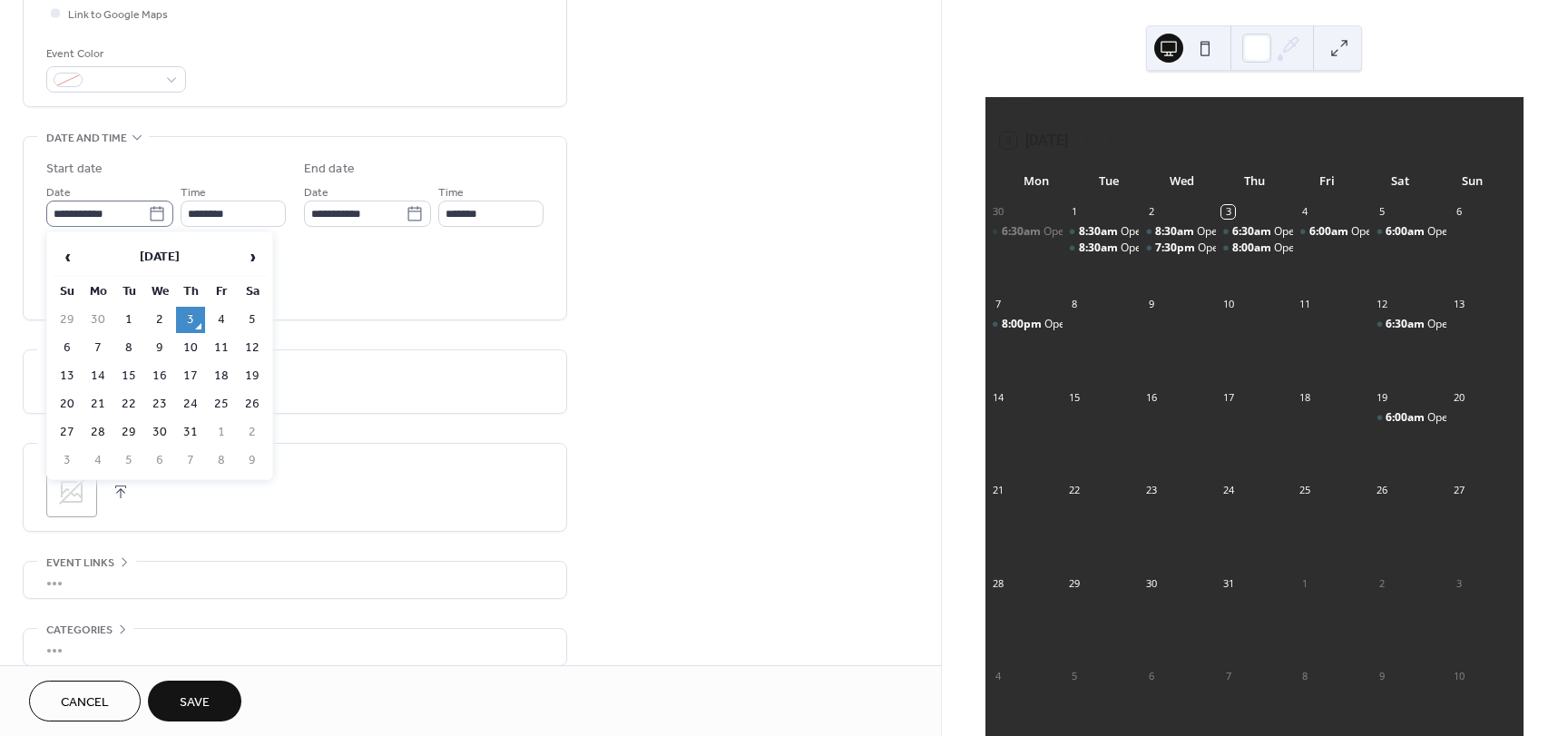 click 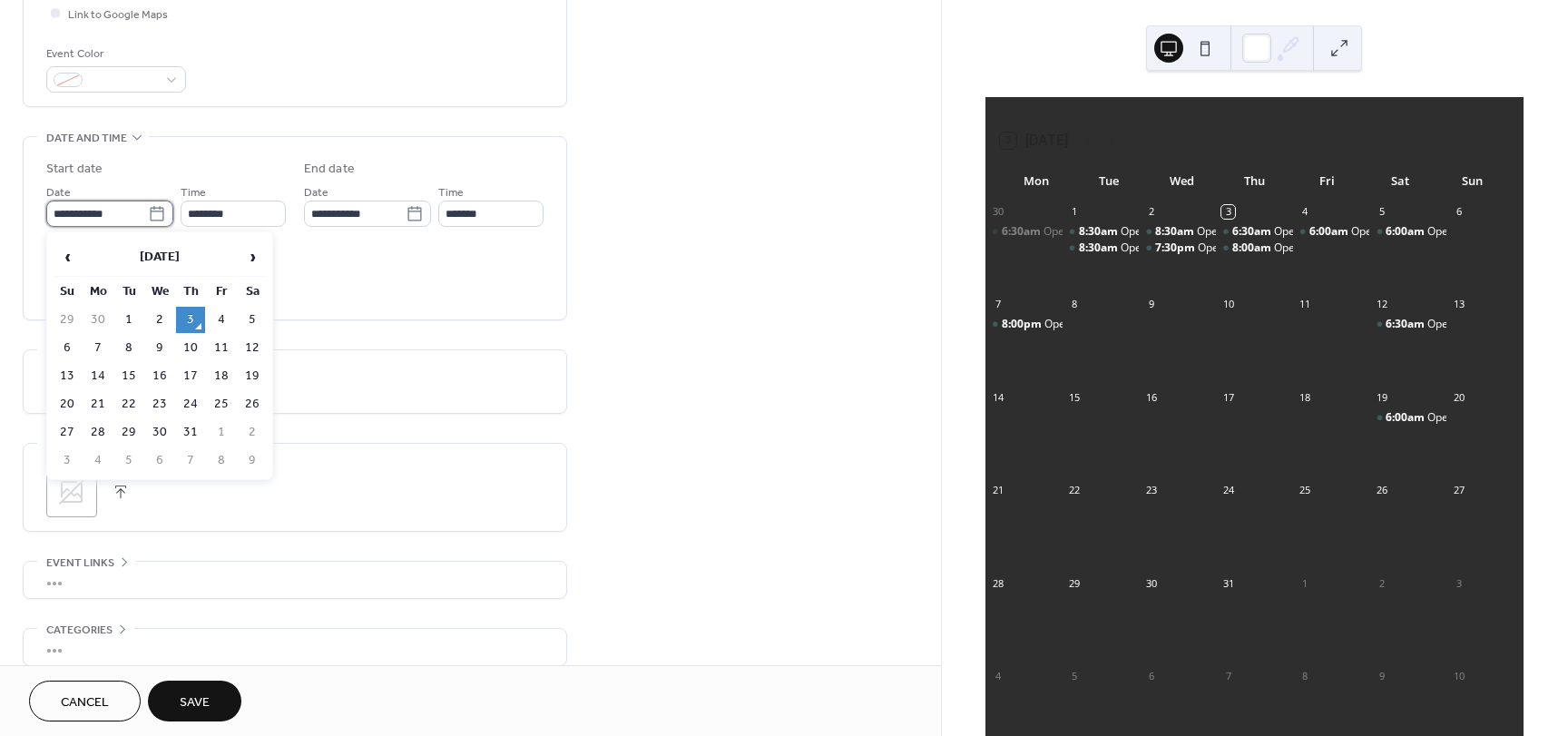 click on "**********" at bounding box center [97, 213] 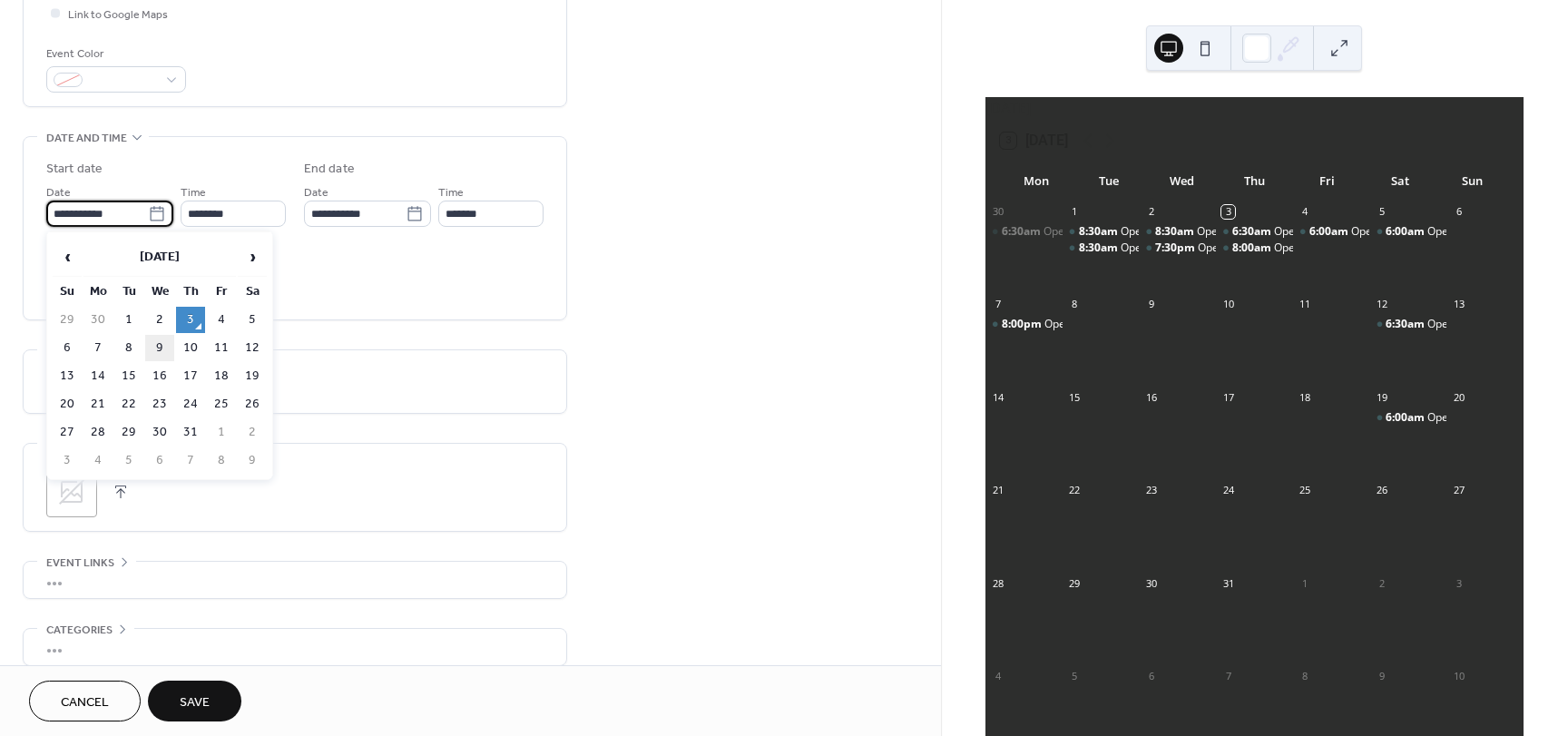 click on "9" at bounding box center [160, 348] 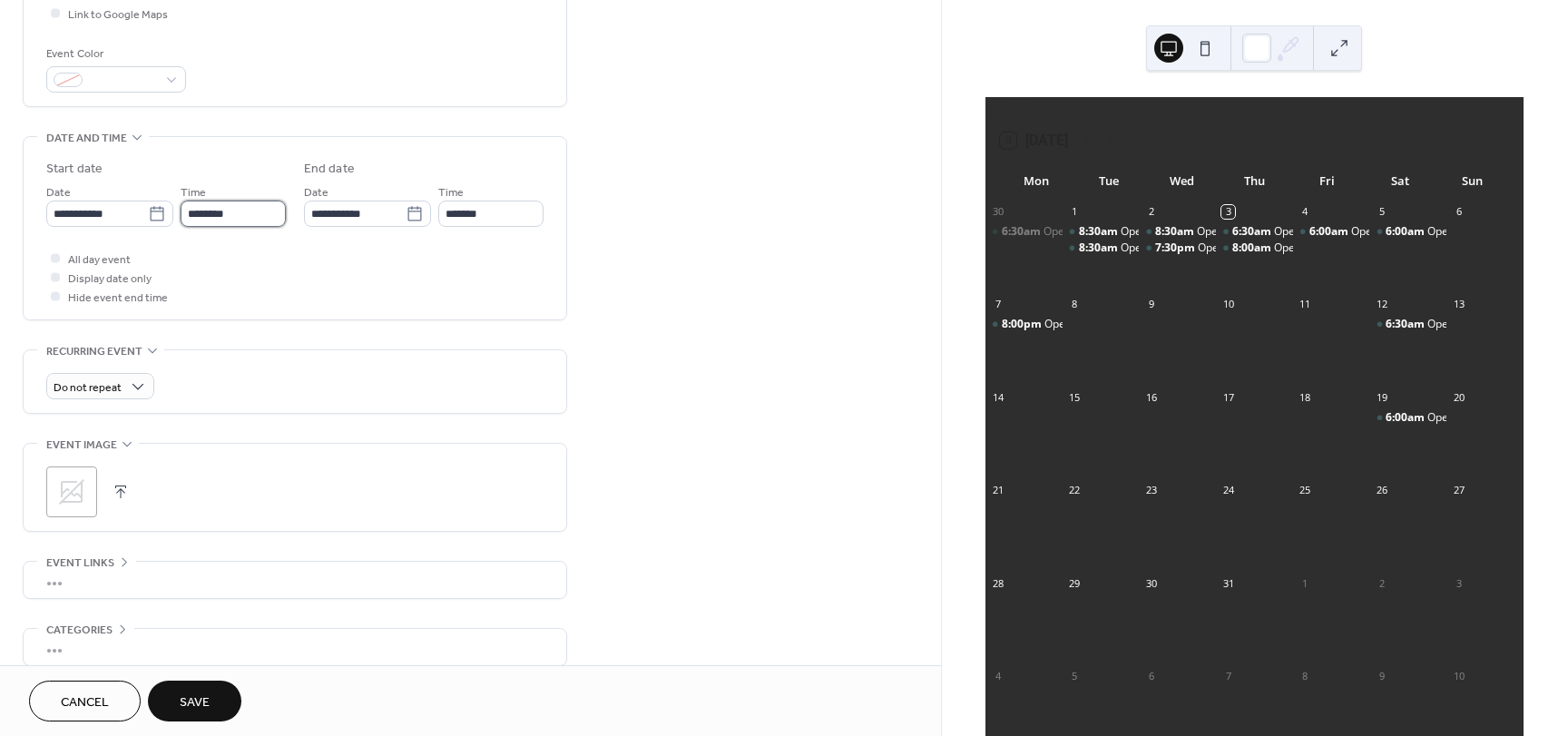 click on "********" at bounding box center (233, 213) 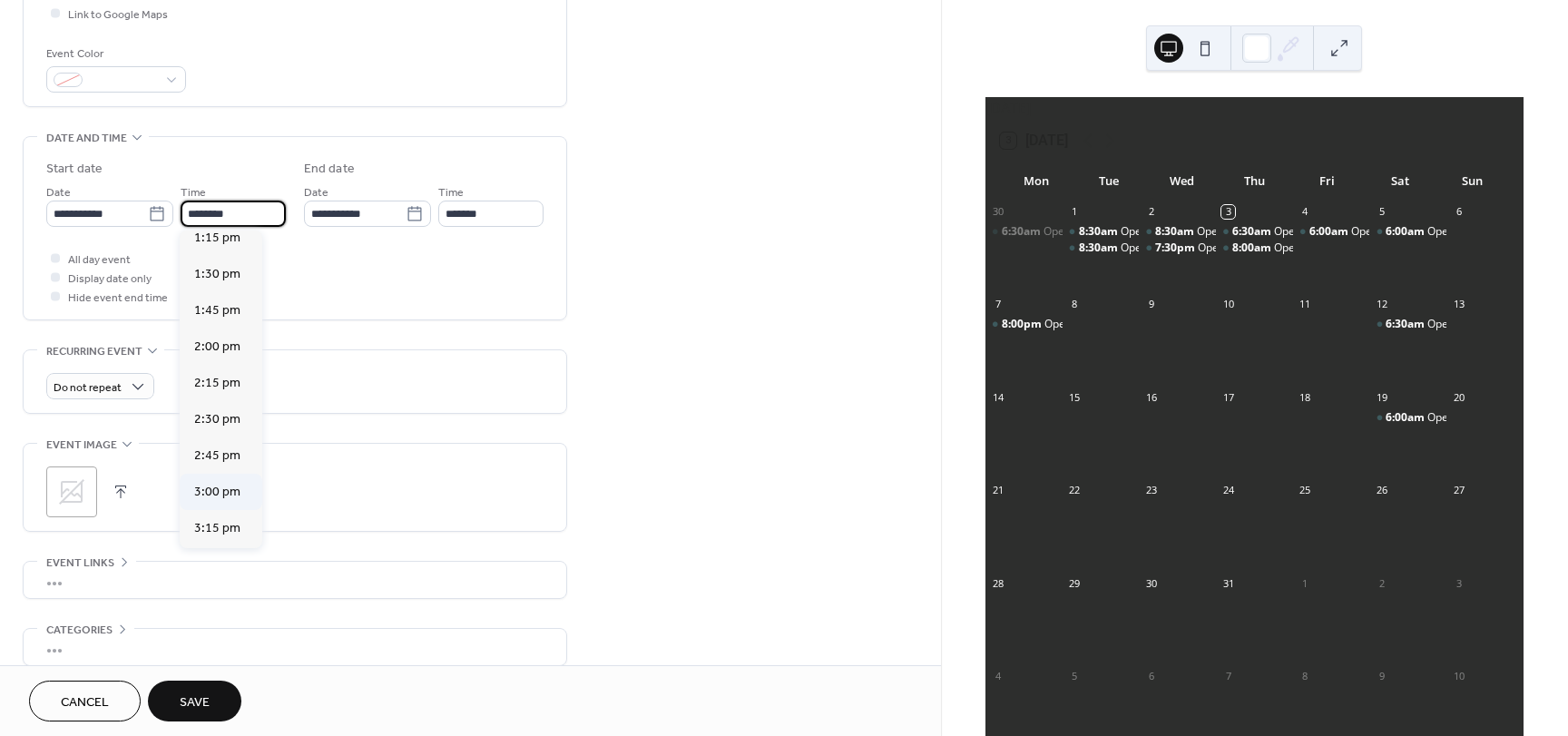 scroll, scrollTop: 2240, scrollLeft: 0, axis: vertical 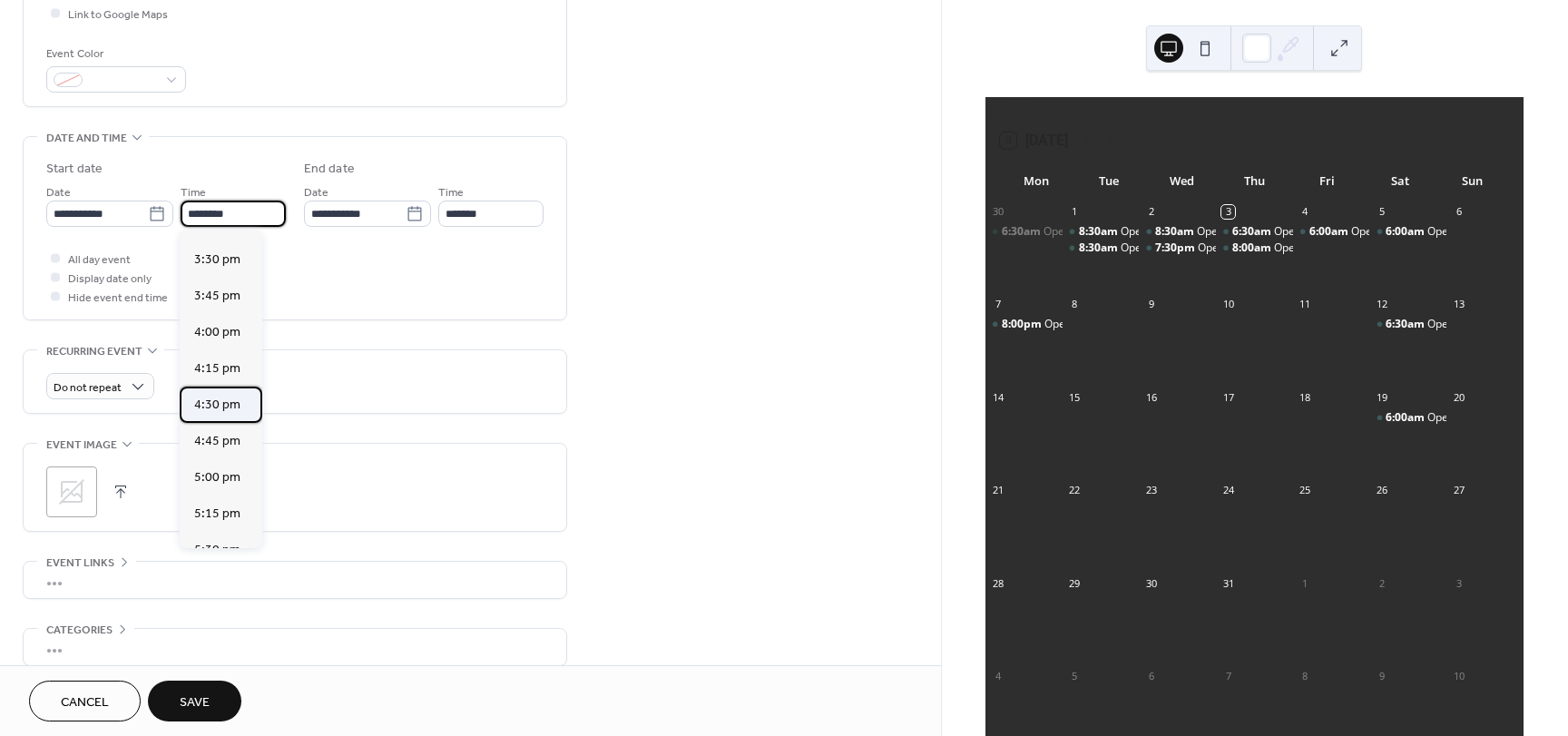 click on "4:30 pm" at bounding box center (217, 405) 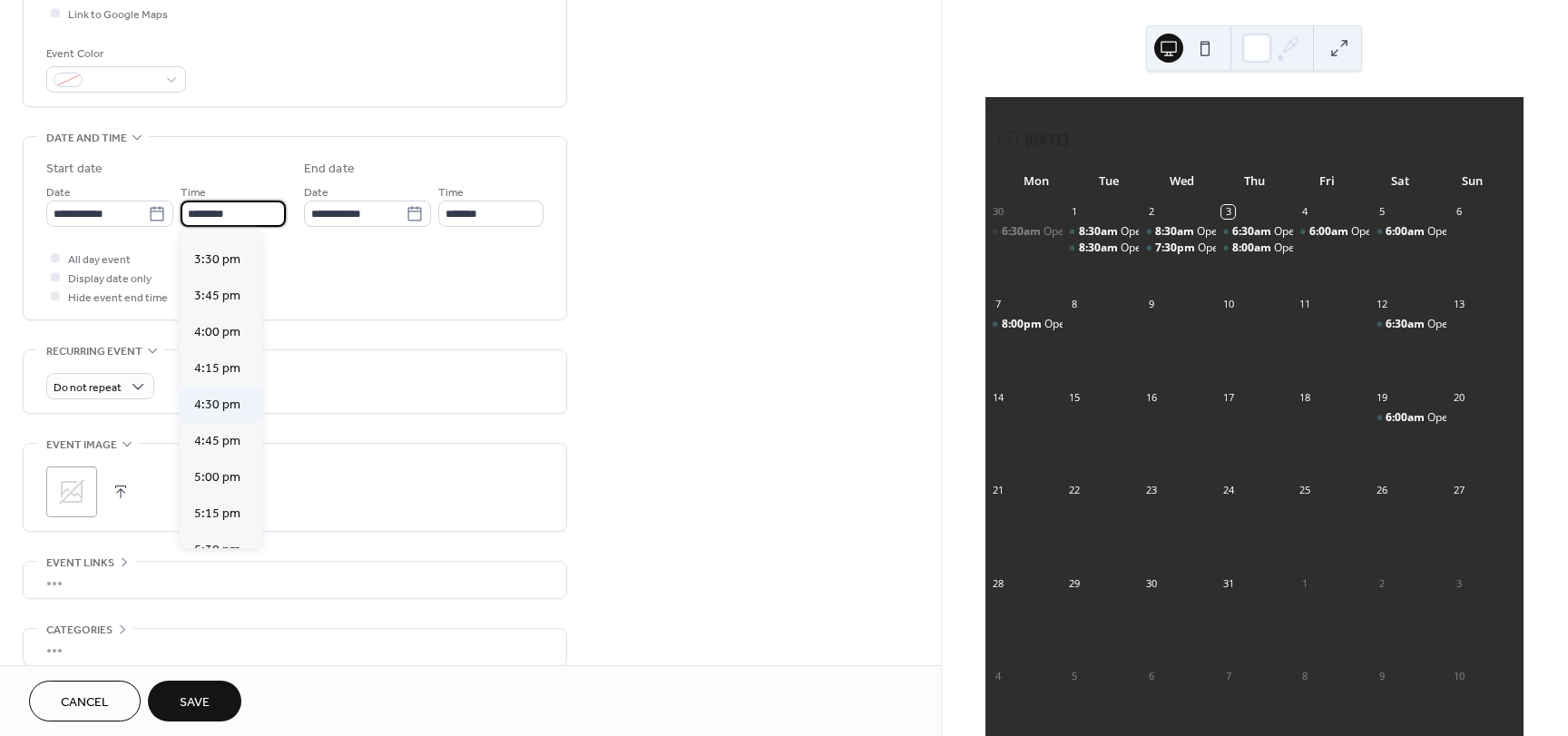 type on "*******" 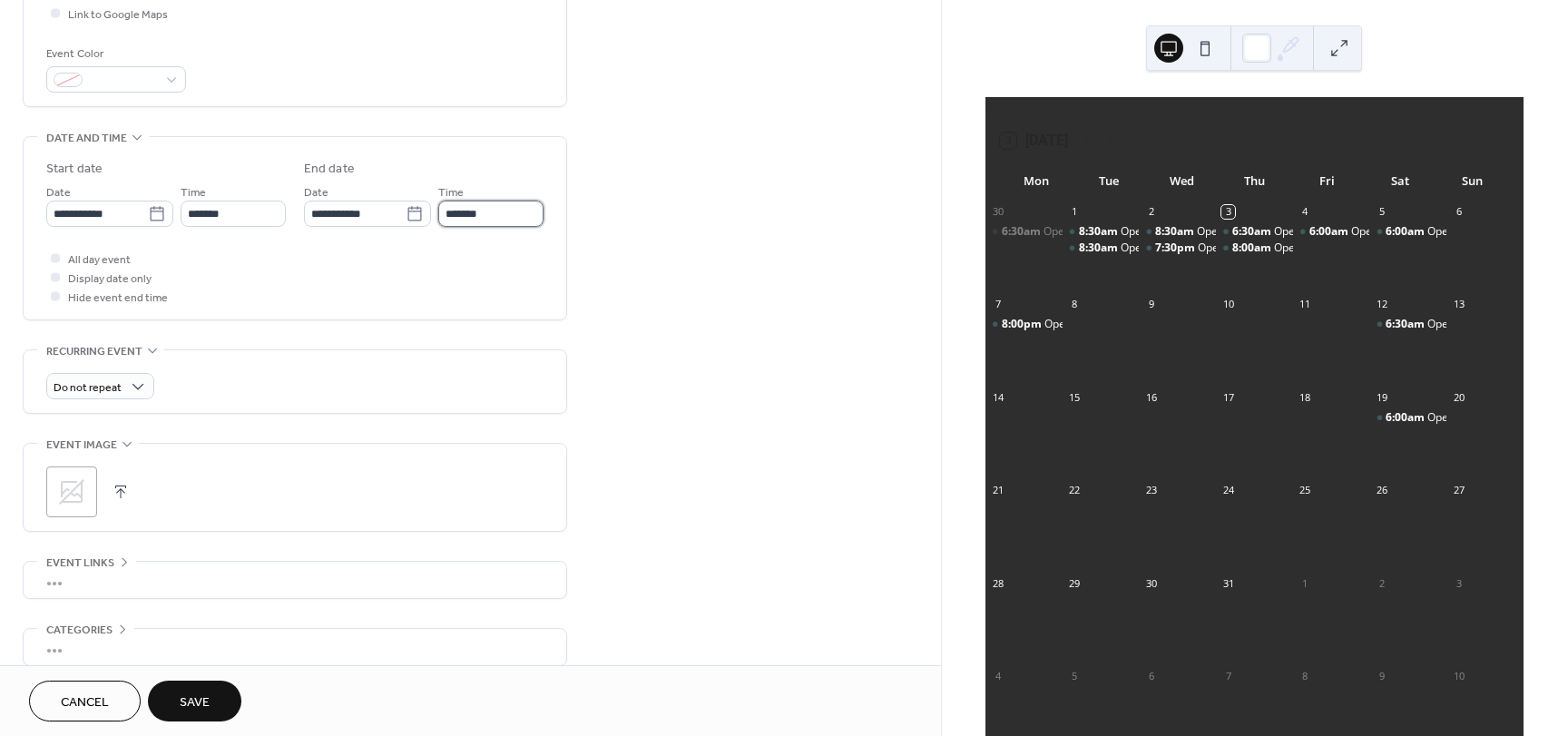 click on "*******" at bounding box center (491, 213) 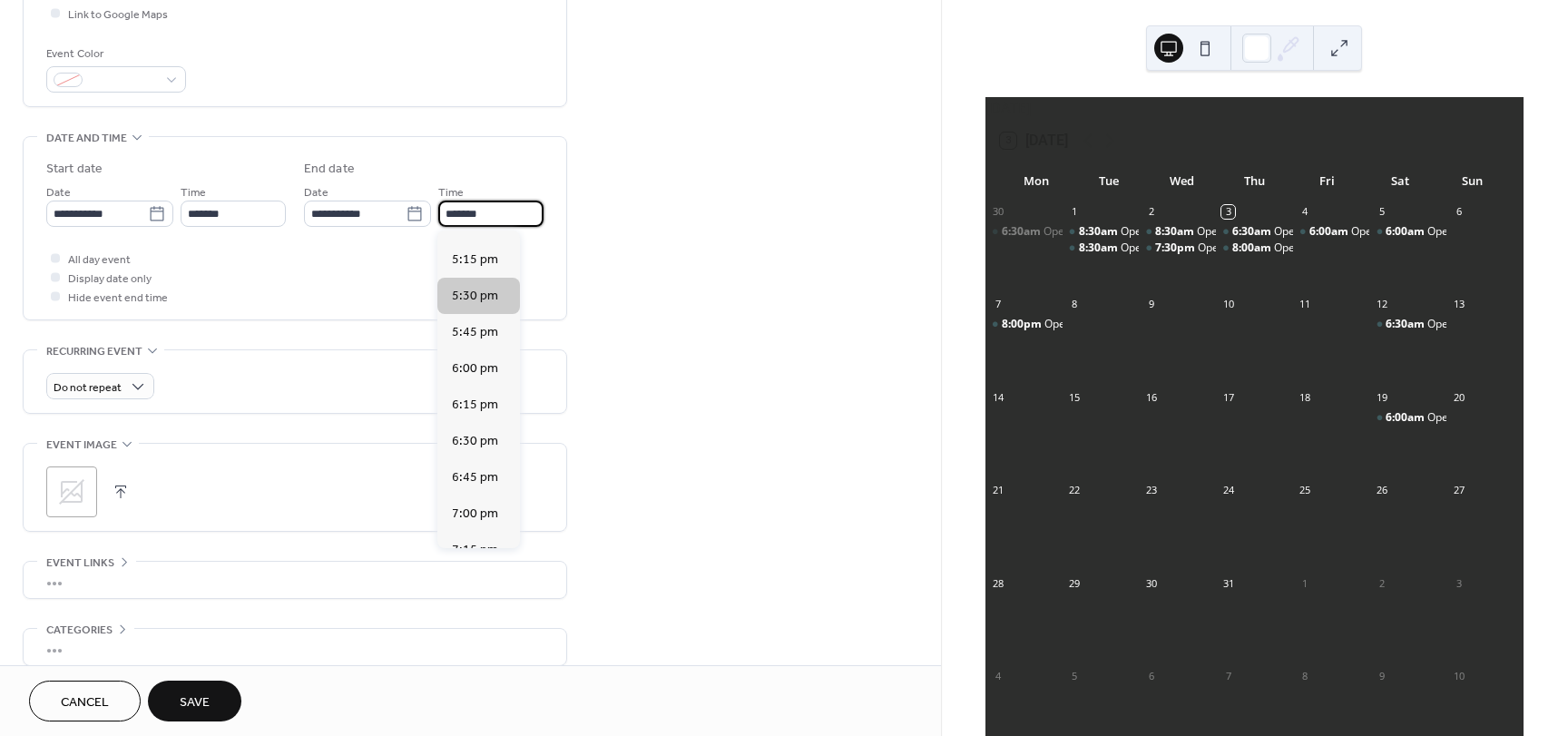 scroll, scrollTop: 272, scrollLeft: 0, axis: vertical 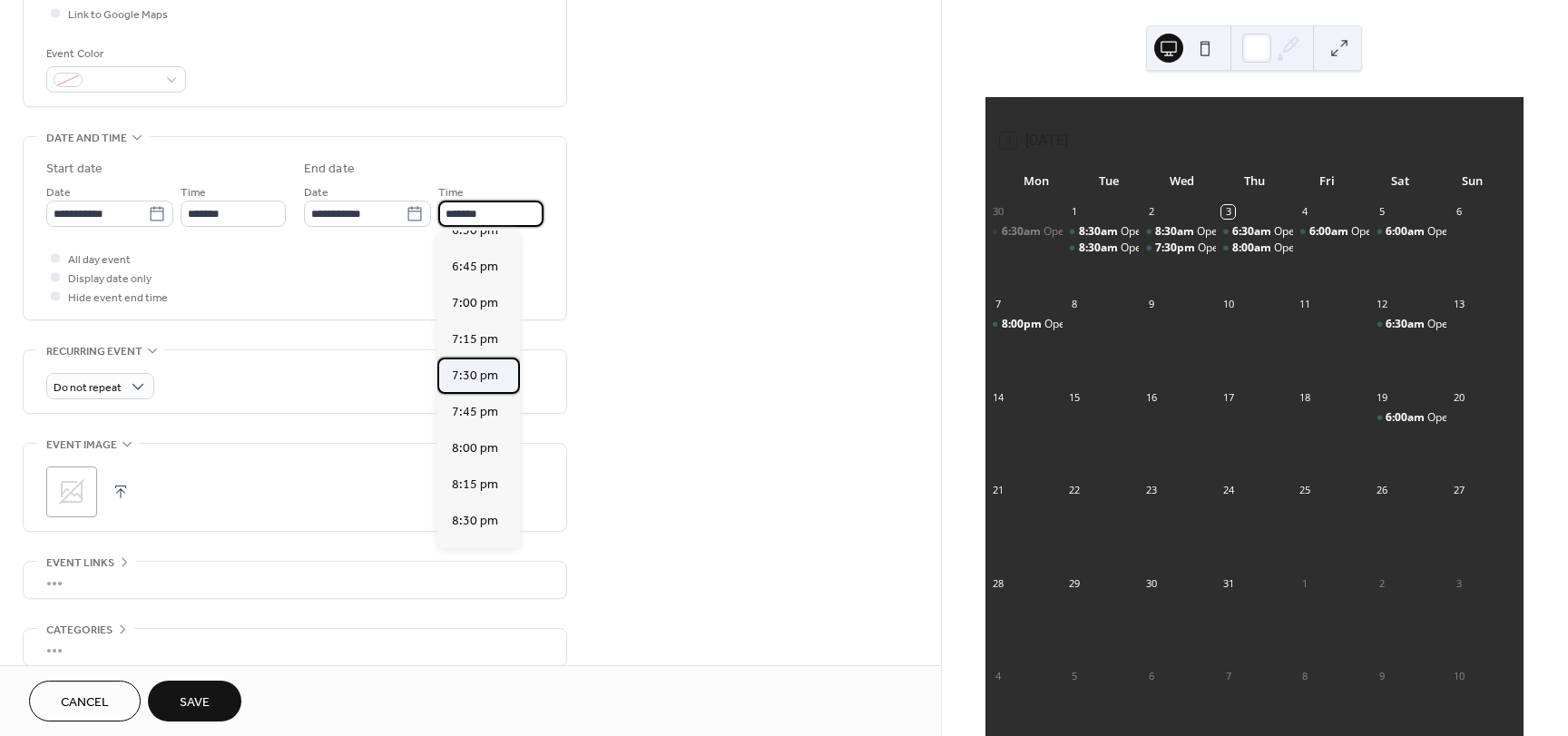 click on "7:30 pm" at bounding box center (475, 376) 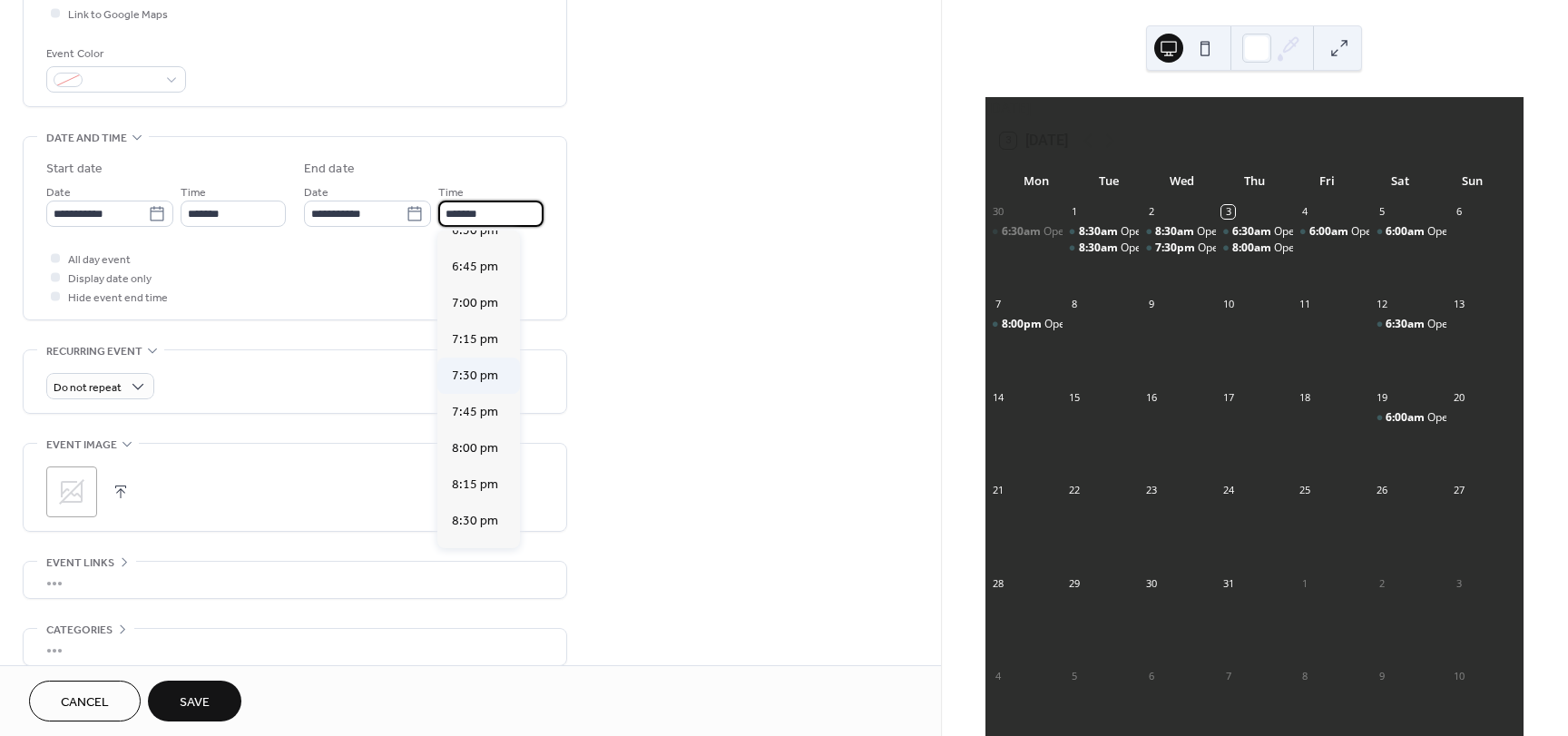 type on "*******" 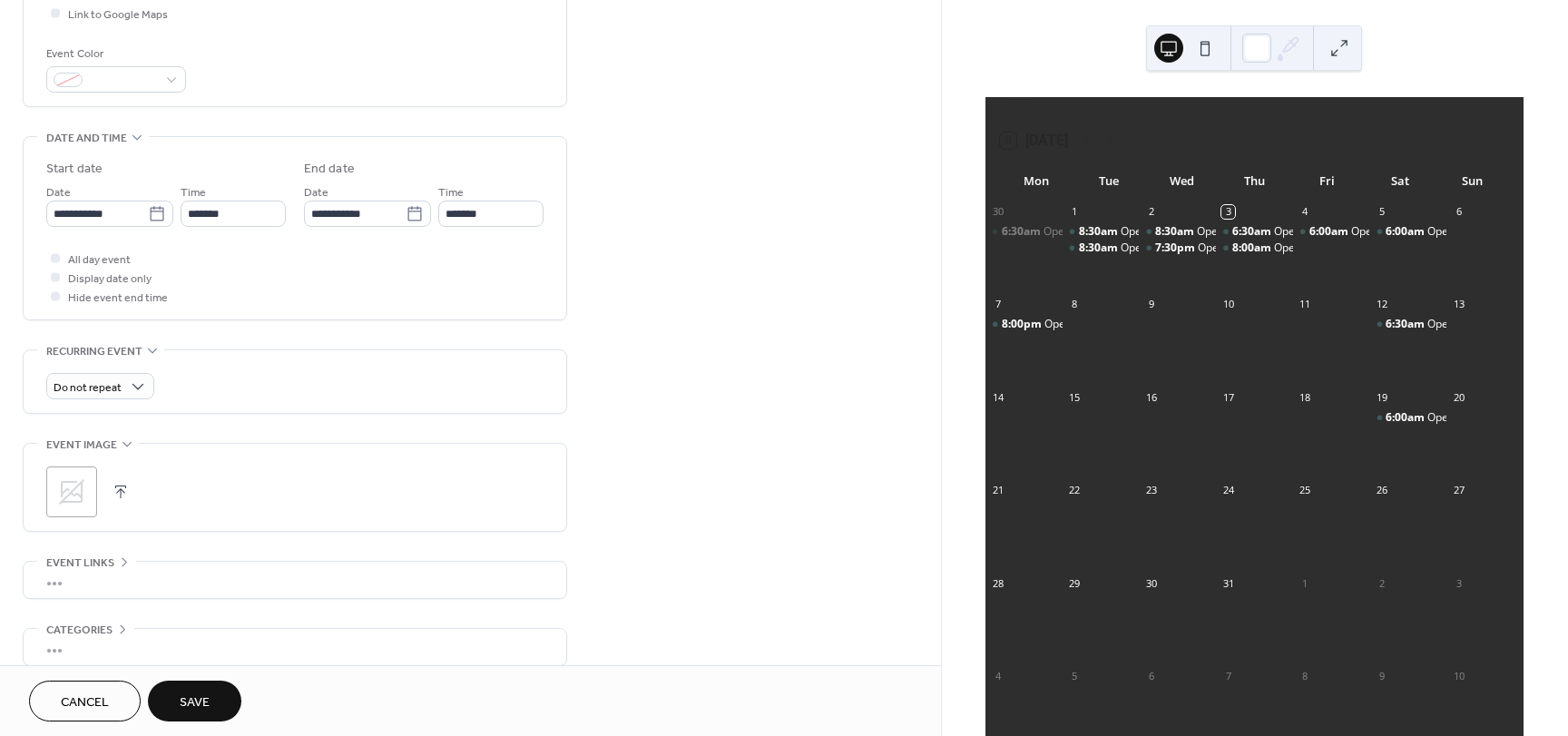 click on "Save" at bounding box center [194, 702] 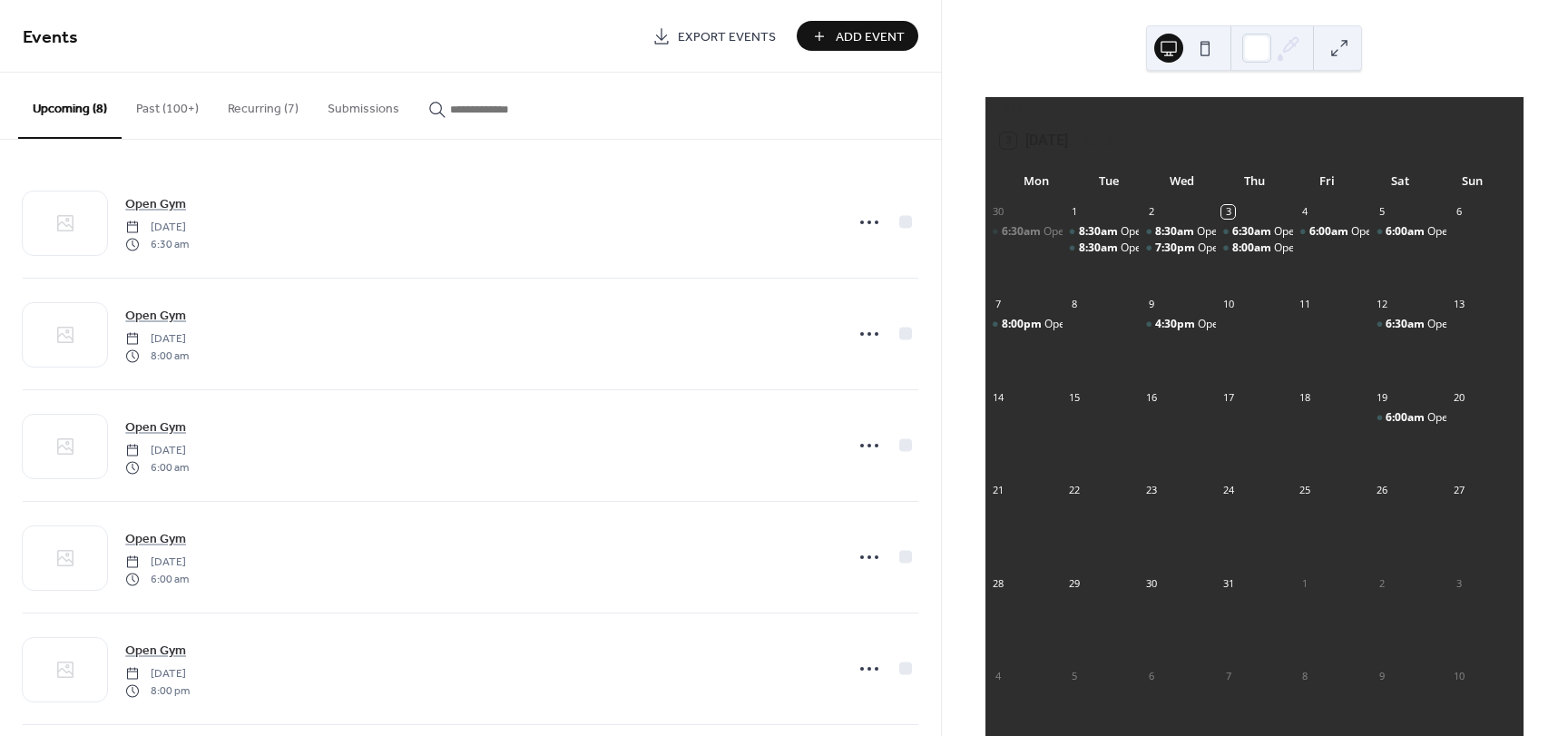 click on "Add Event" at bounding box center (870, 37) 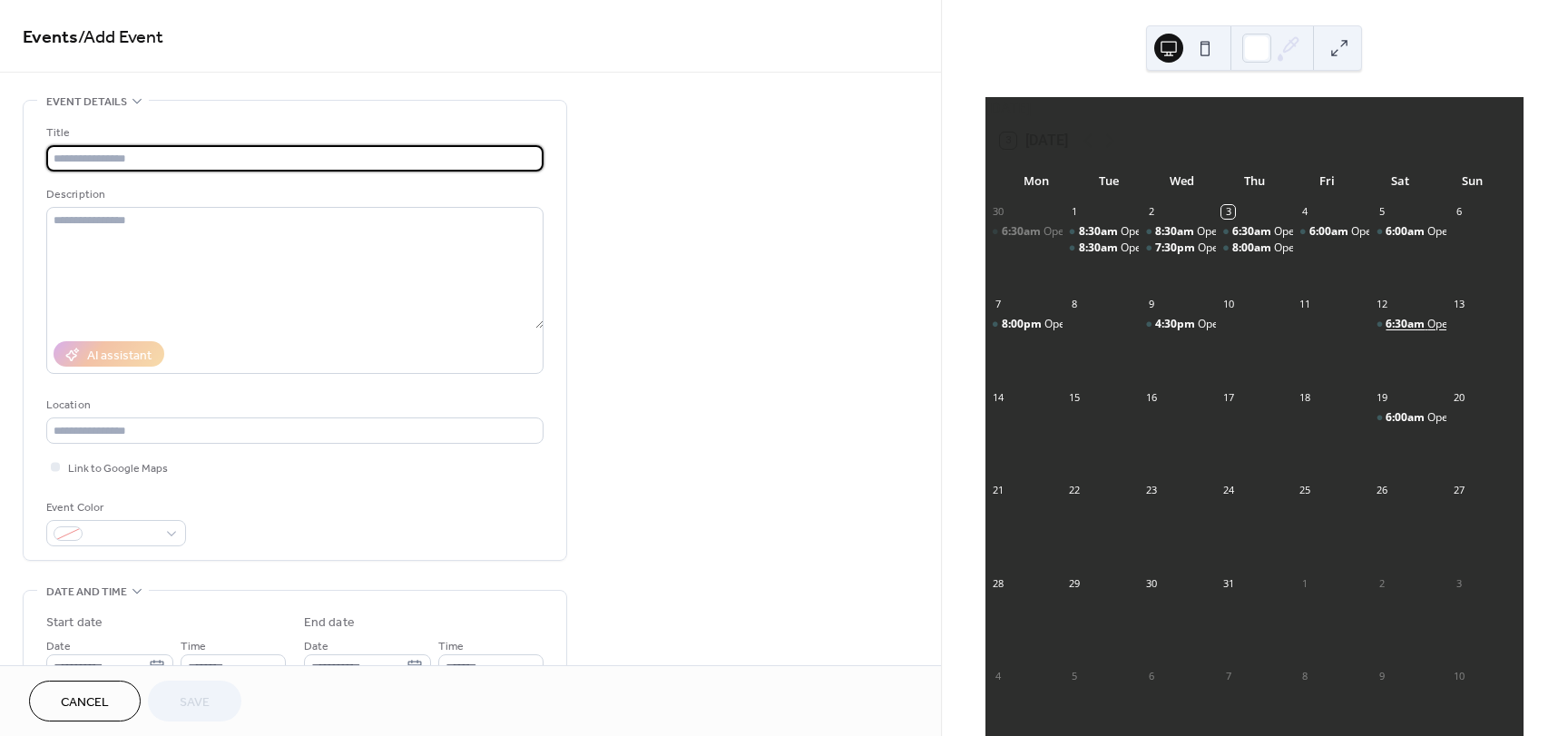 click on "6:30am" at bounding box center [1406, 324] 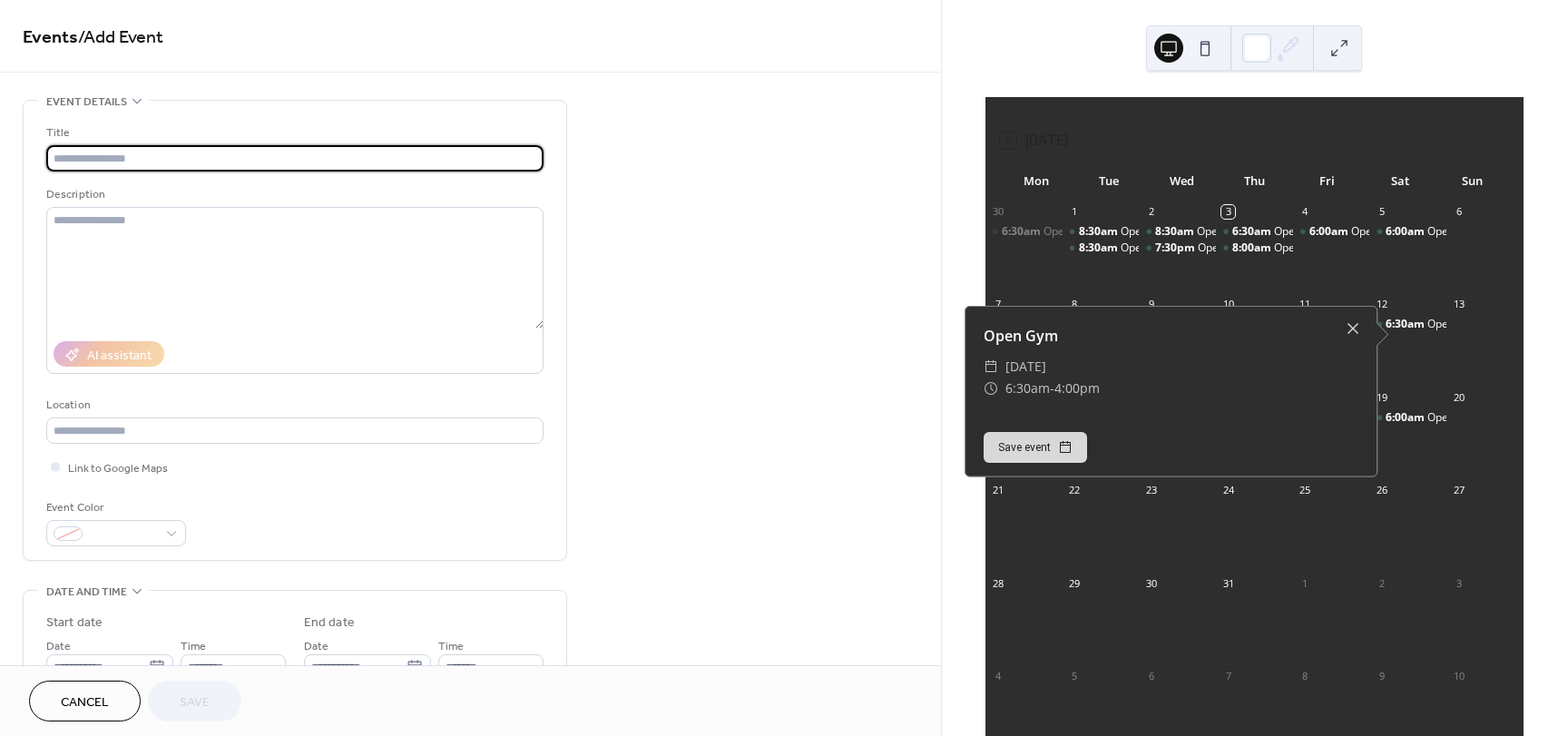 click at bounding box center [295, 158] 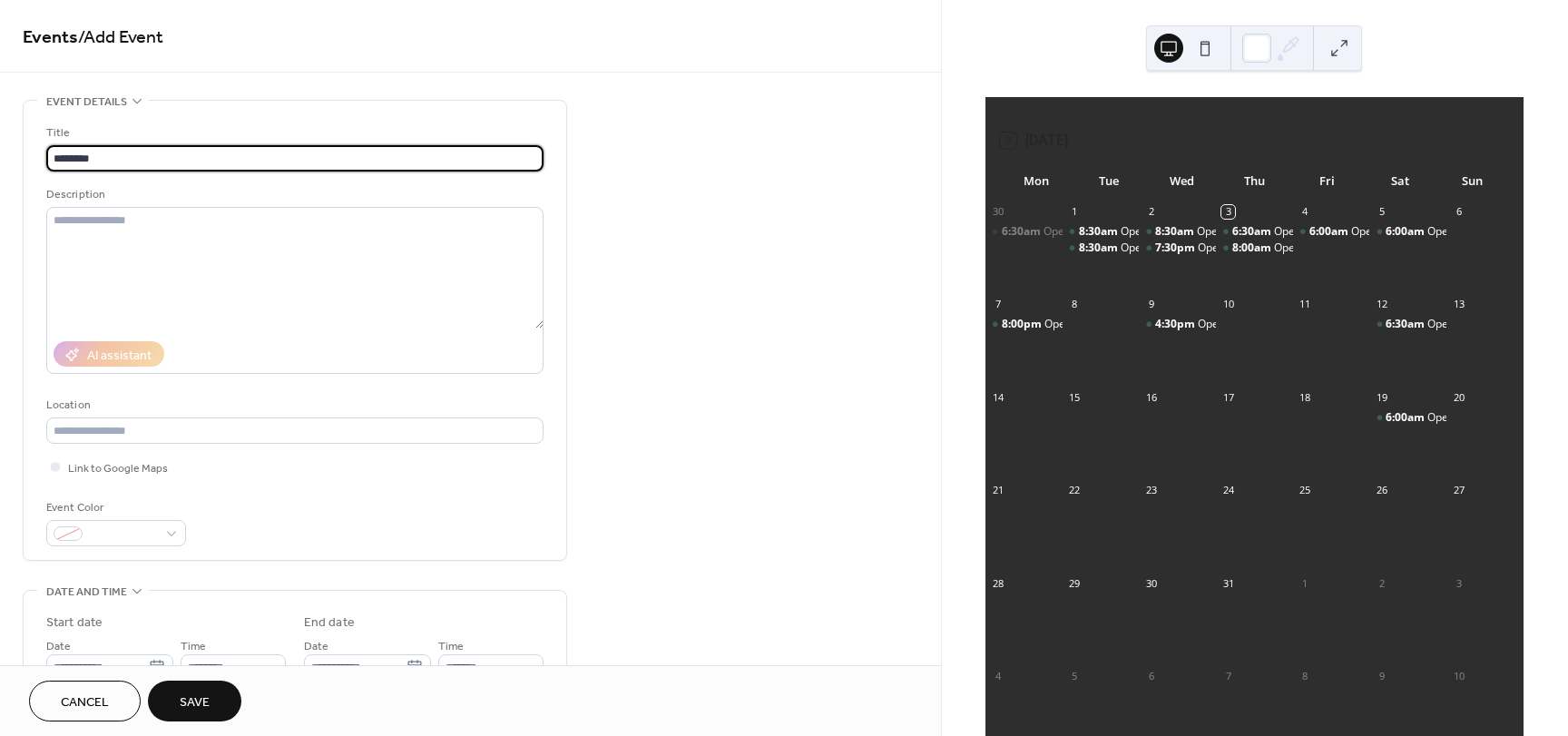 type on "********" 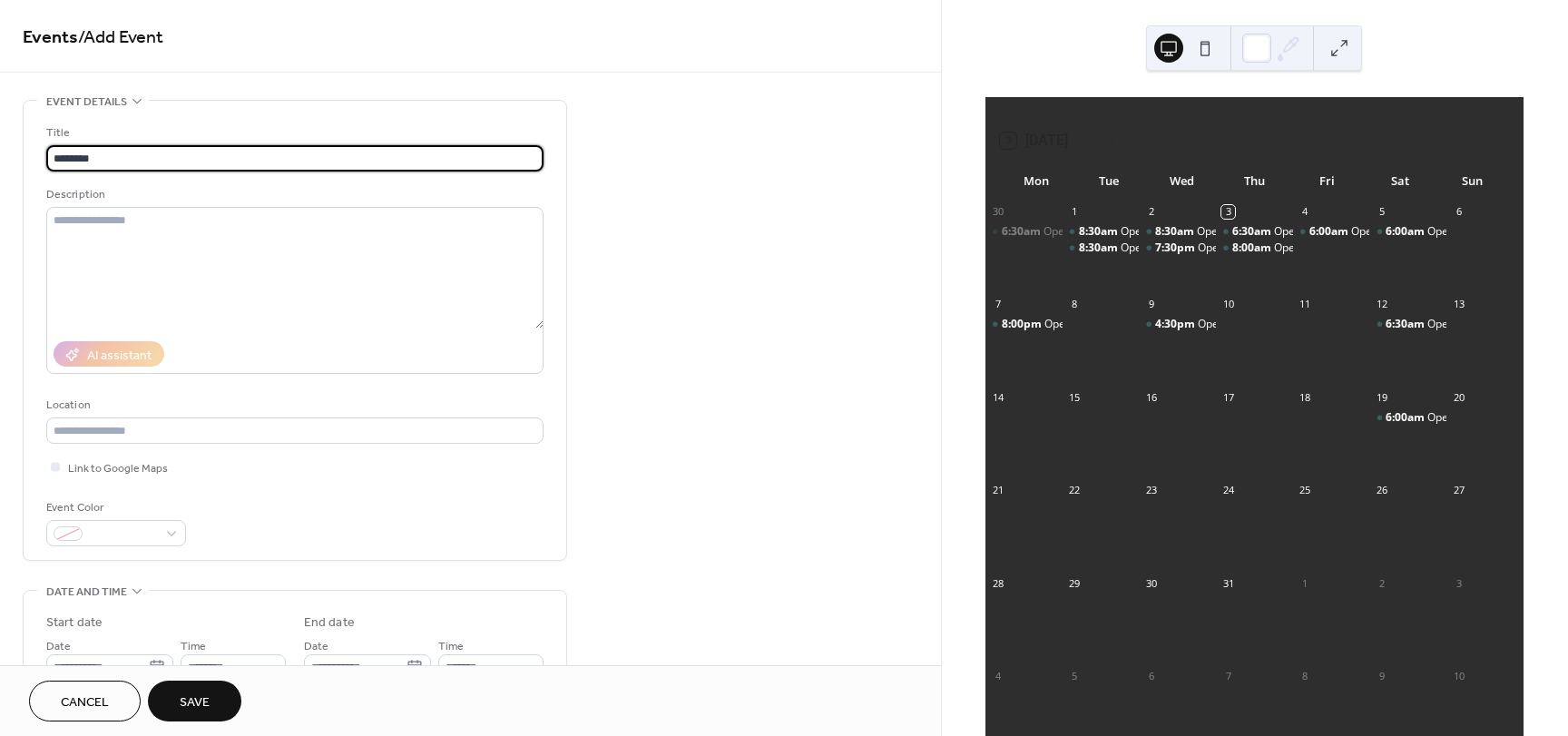 click on "**********" at bounding box center [470, 653] 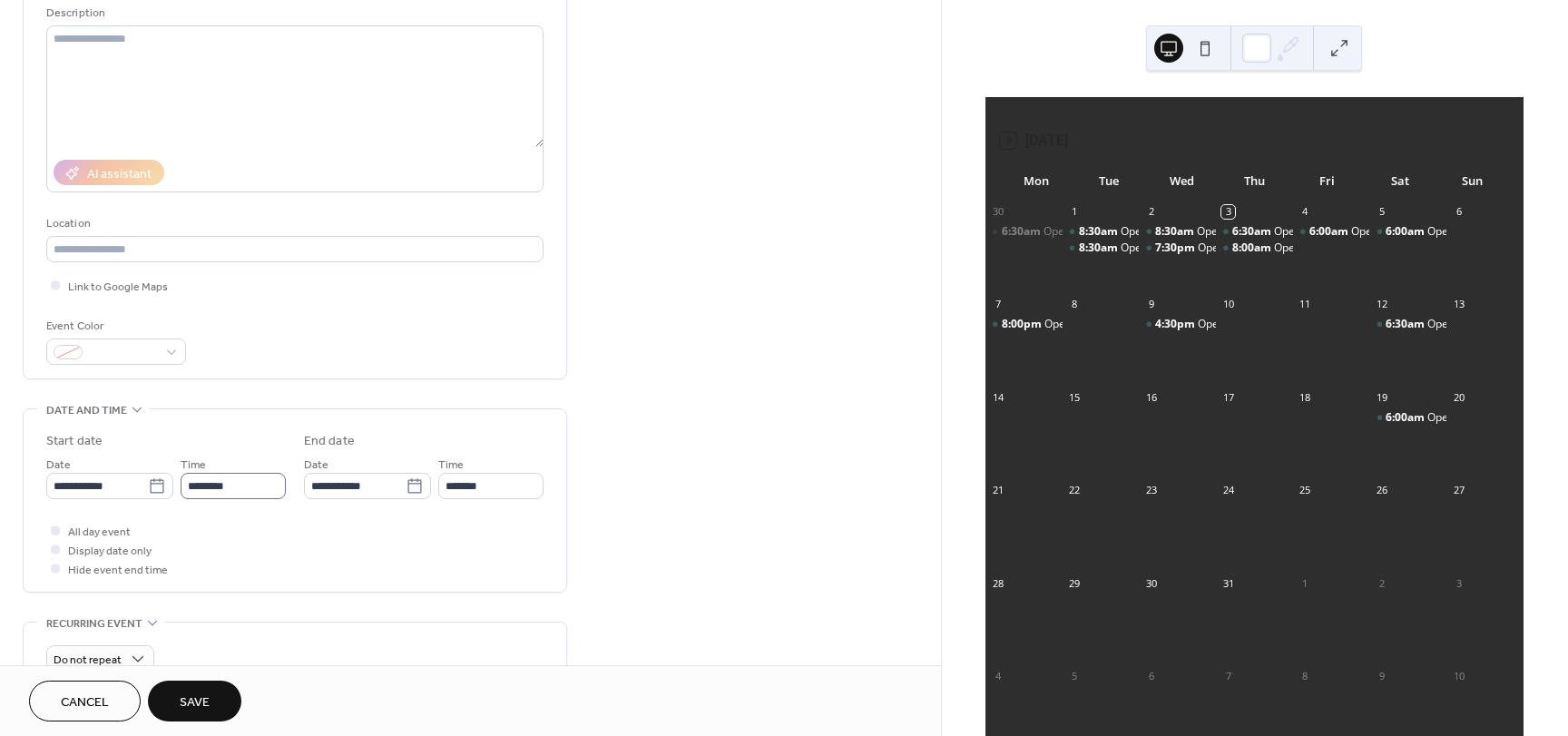 scroll, scrollTop: 363, scrollLeft: 0, axis: vertical 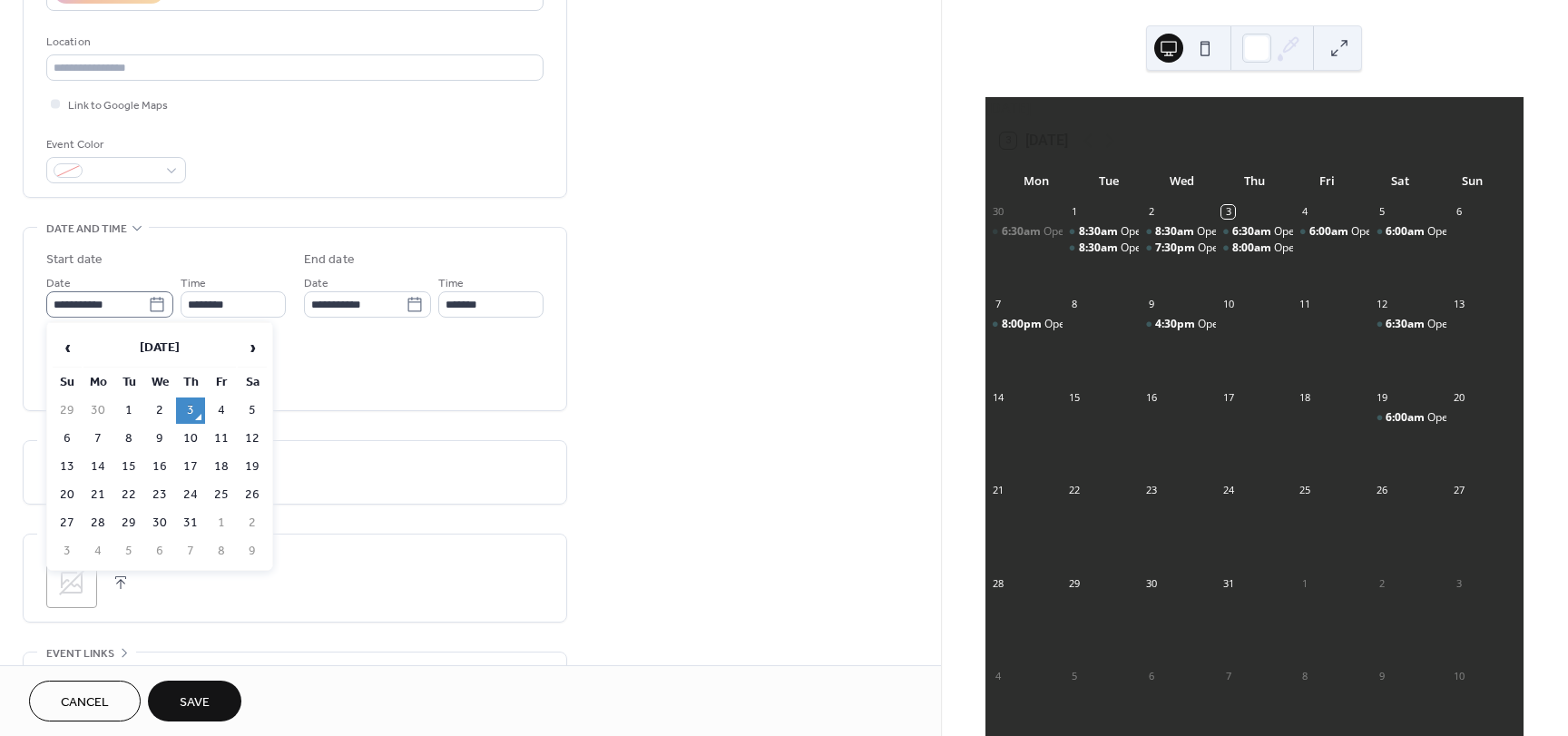 click 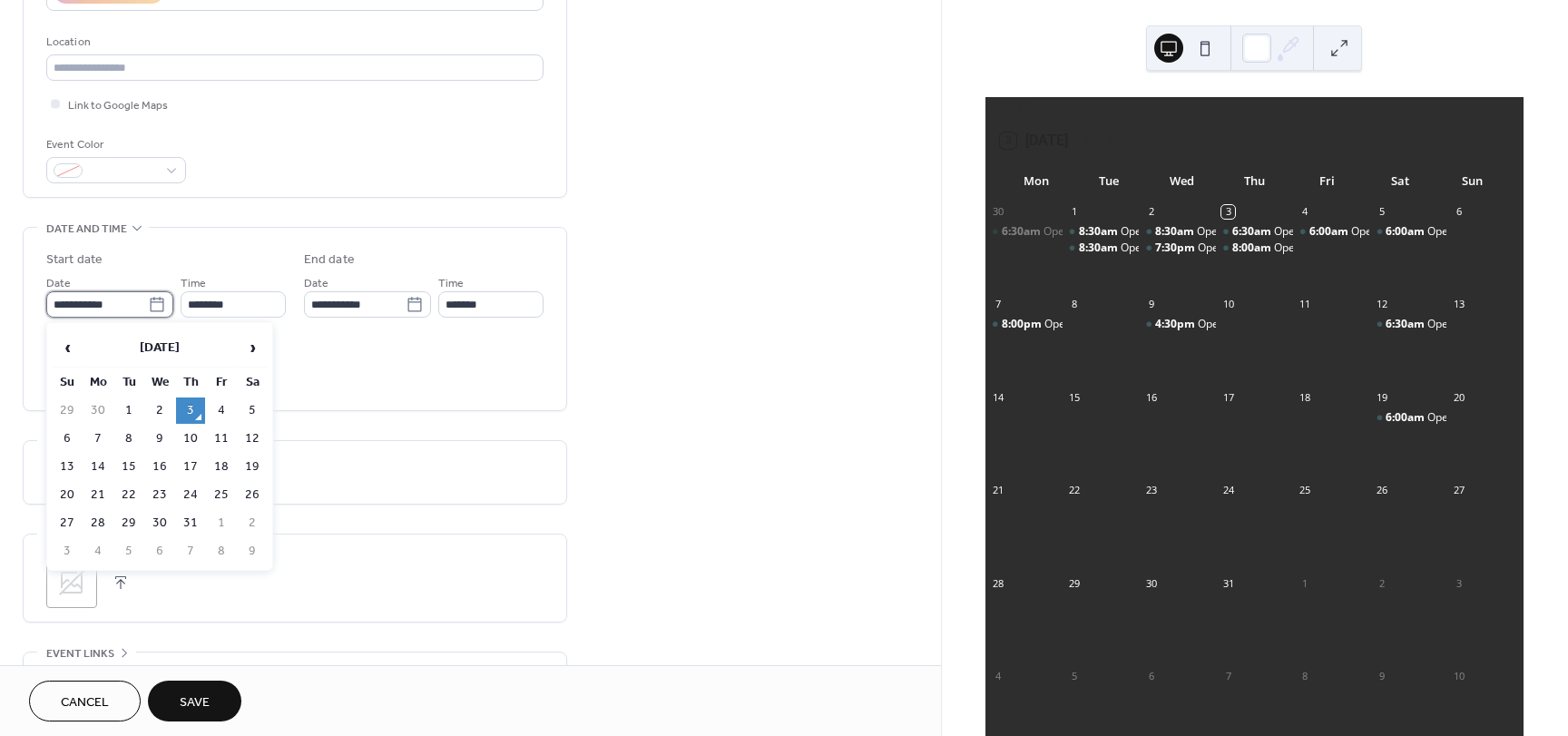 click on "**********" at bounding box center [97, 304] 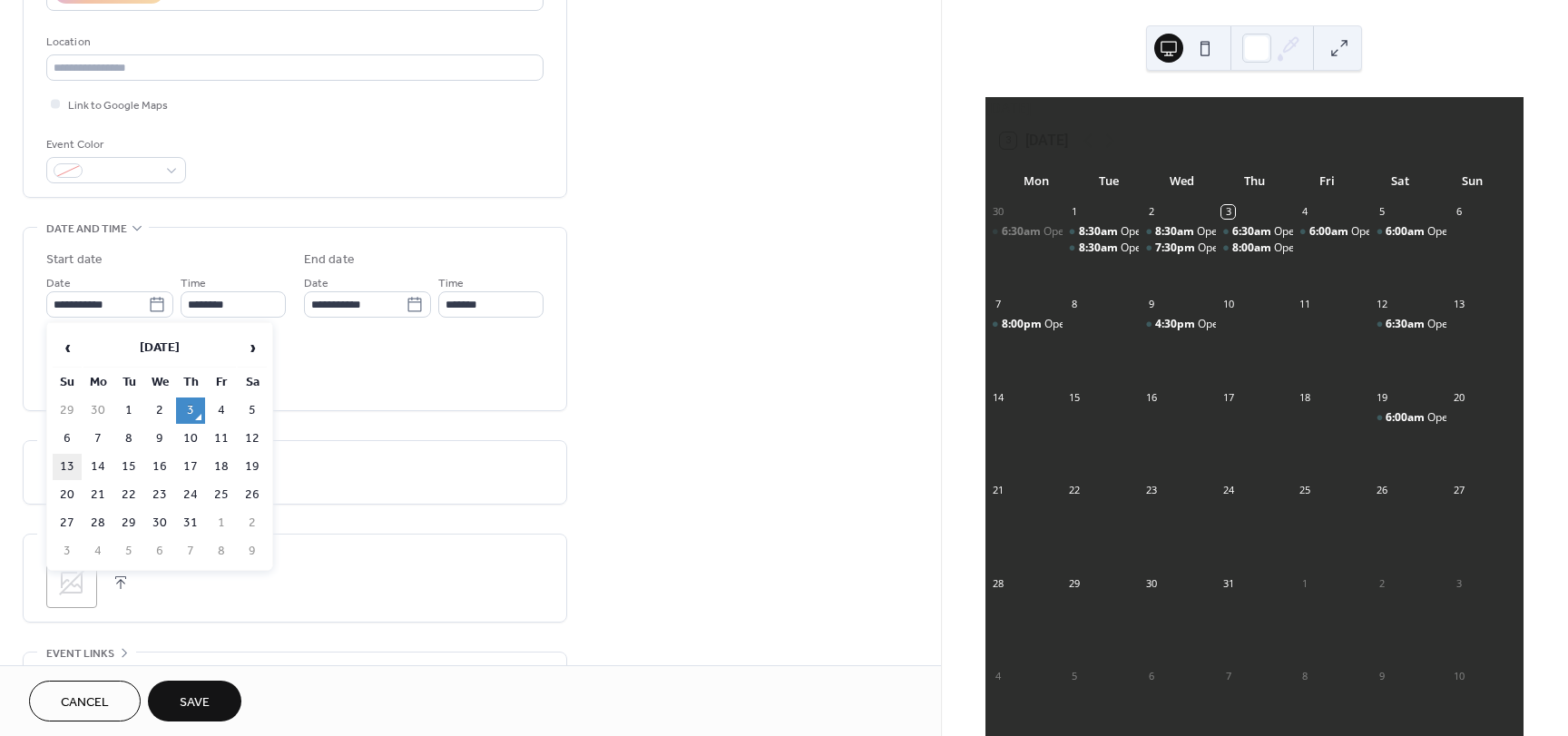 click on "13" at bounding box center (67, 466) 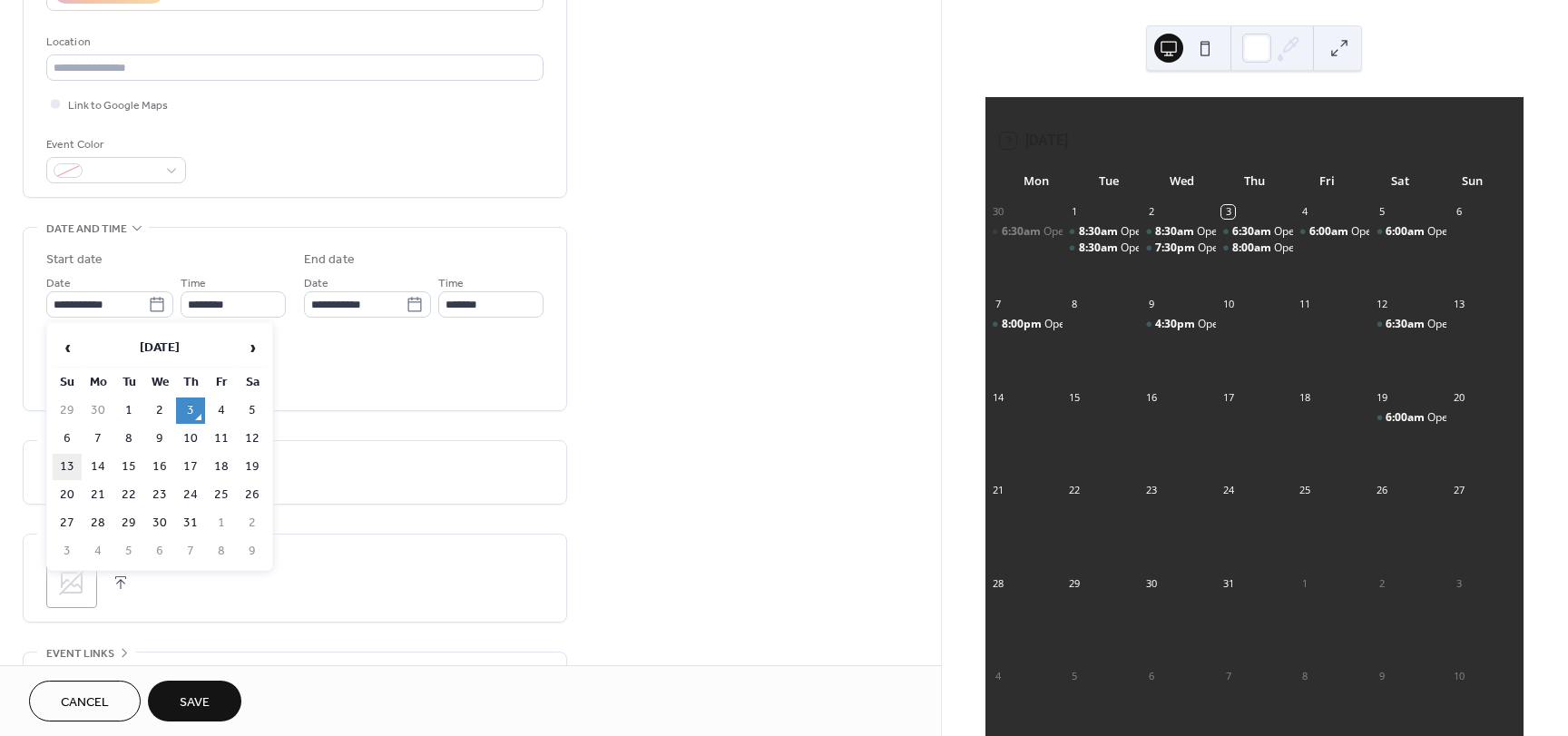 type on "**********" 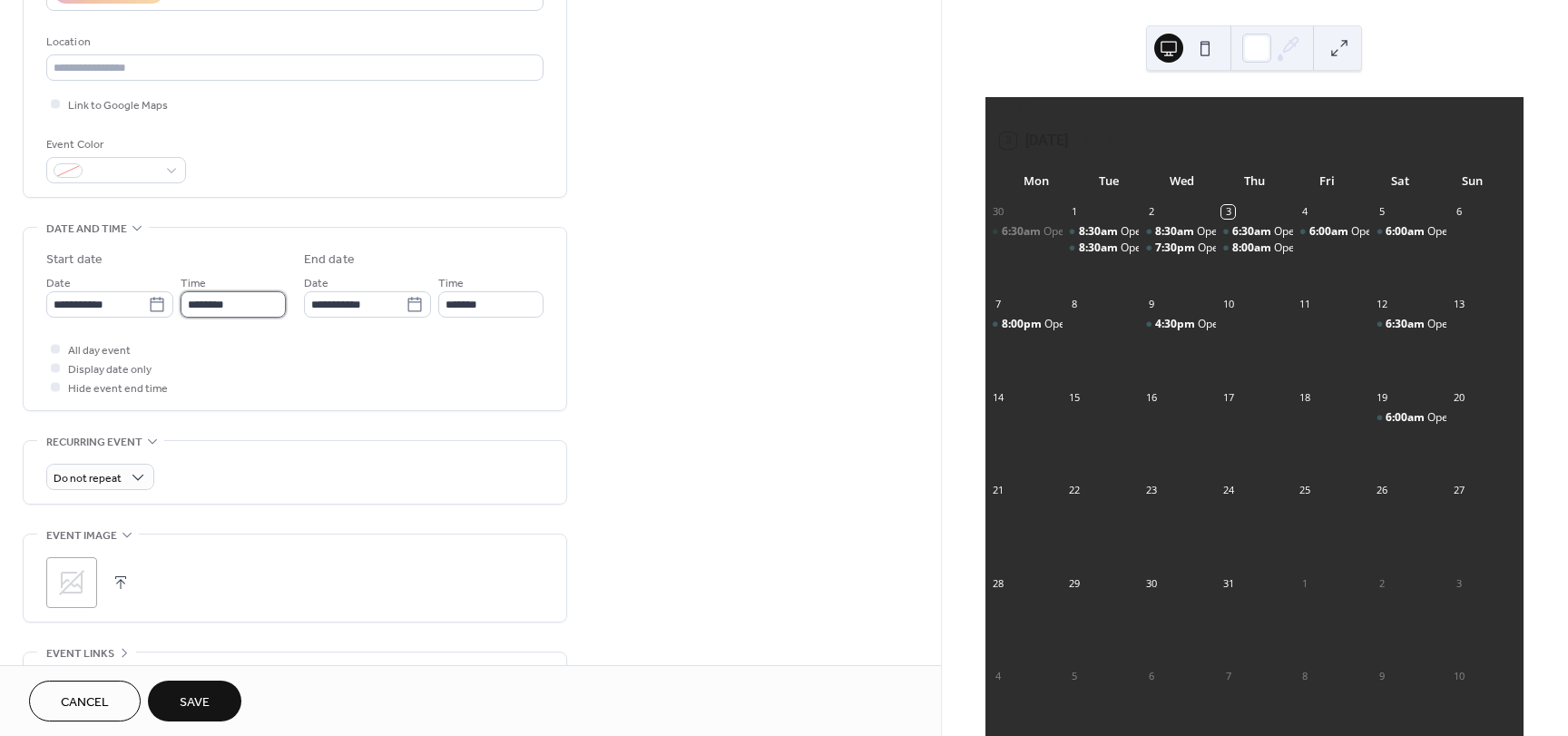 click on "********" at bounding box center (233, 304) 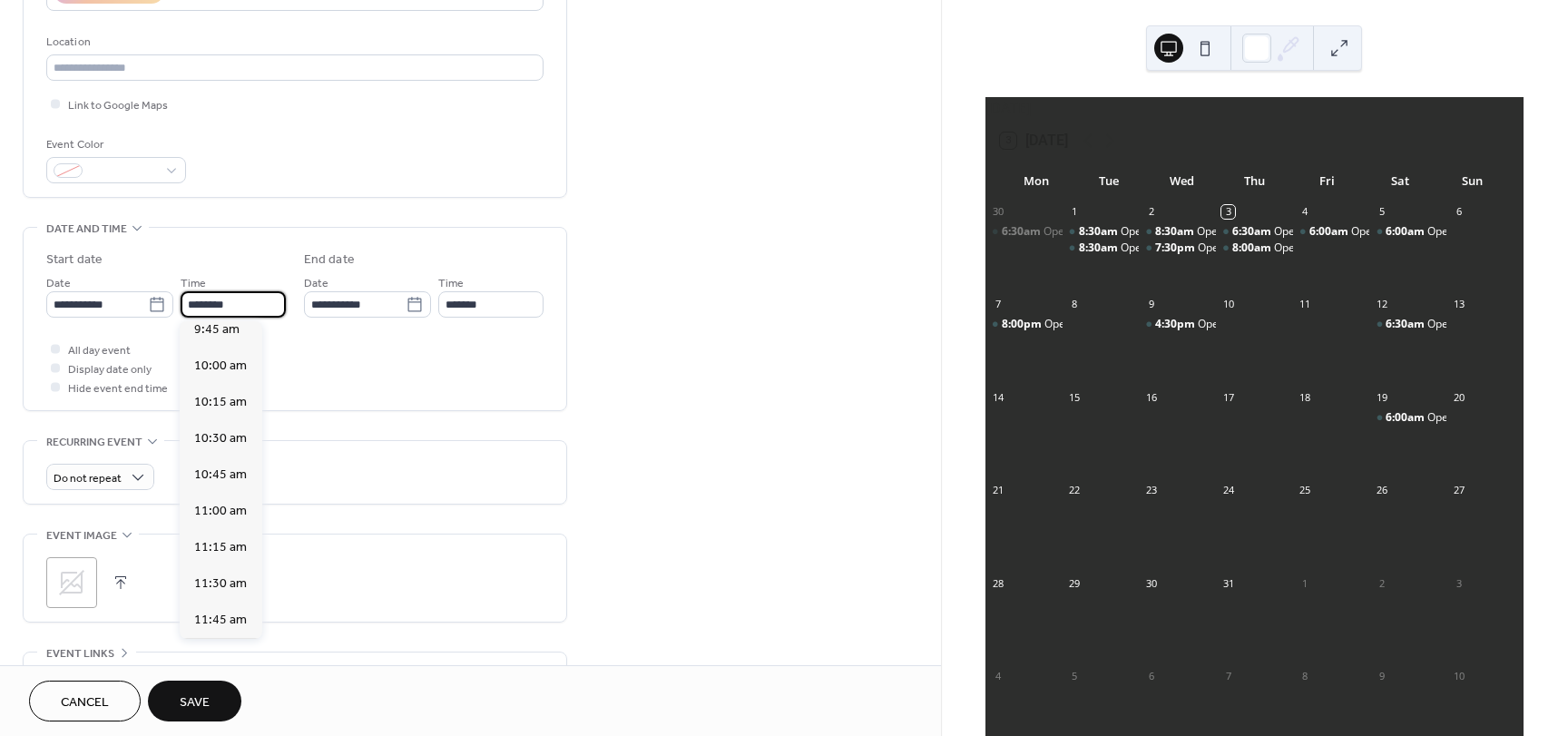 scroll, scrollTop: 1332, scrollLeft: 0, axis: vertical 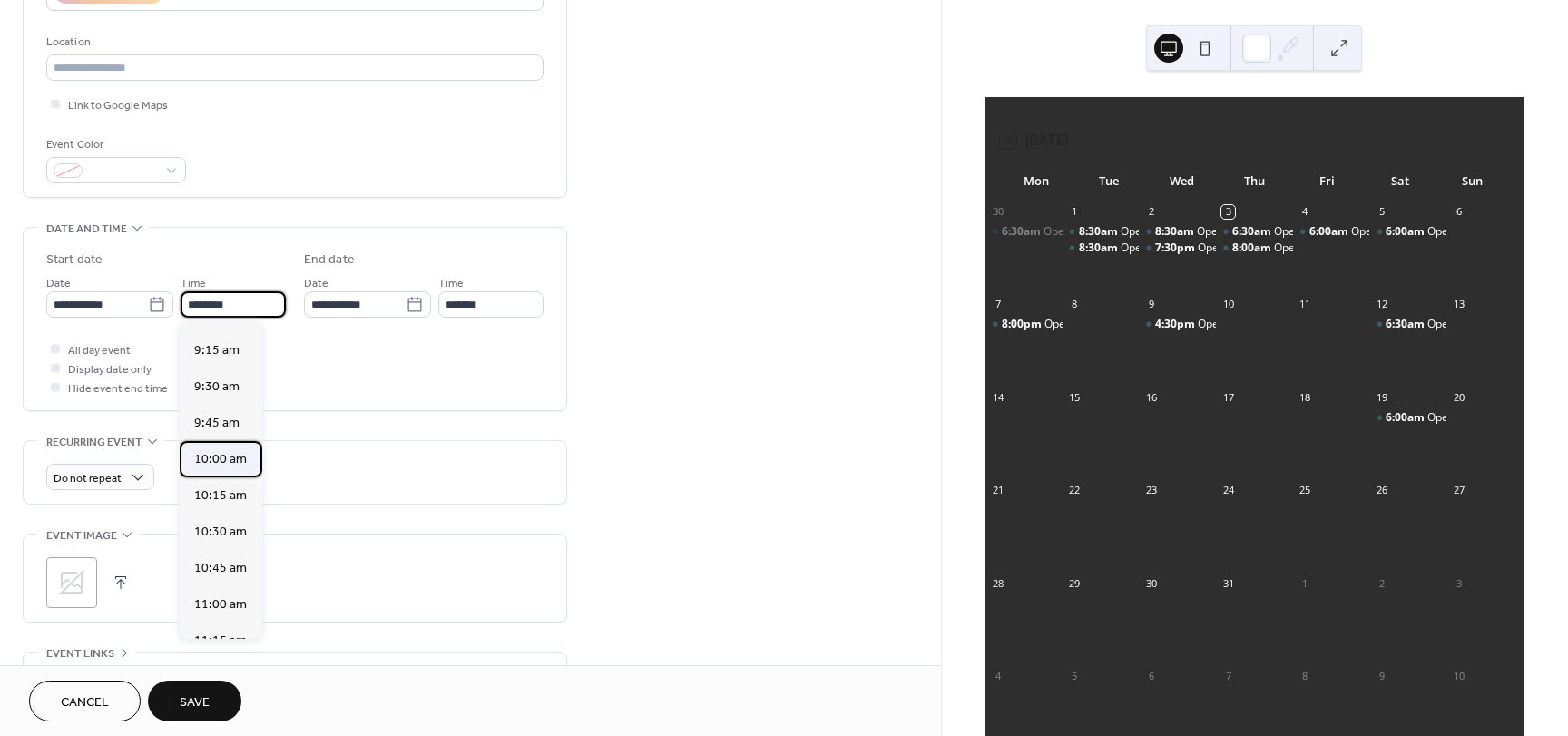 click on "10:00 am" at bounding box center [220, 459] 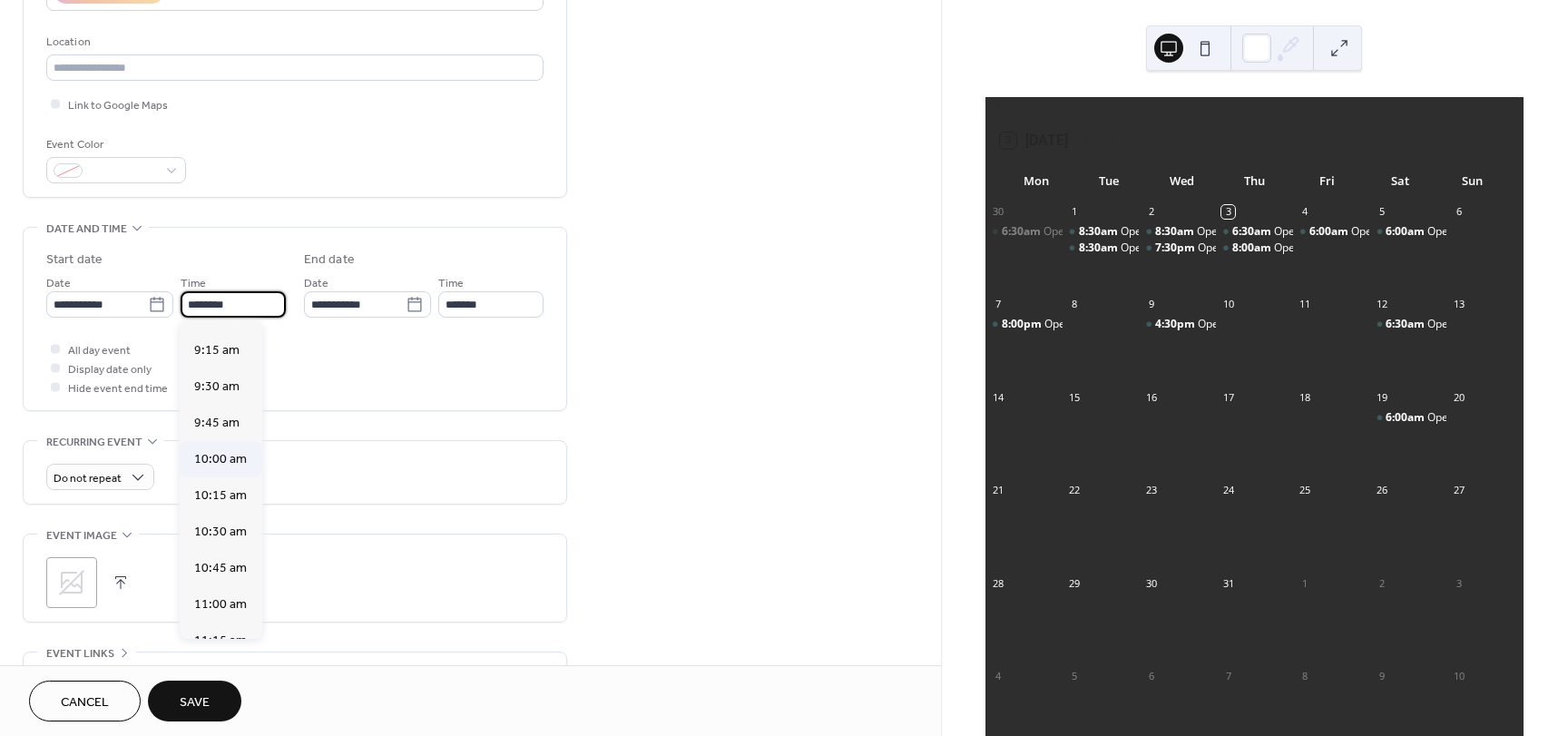 type on "********" 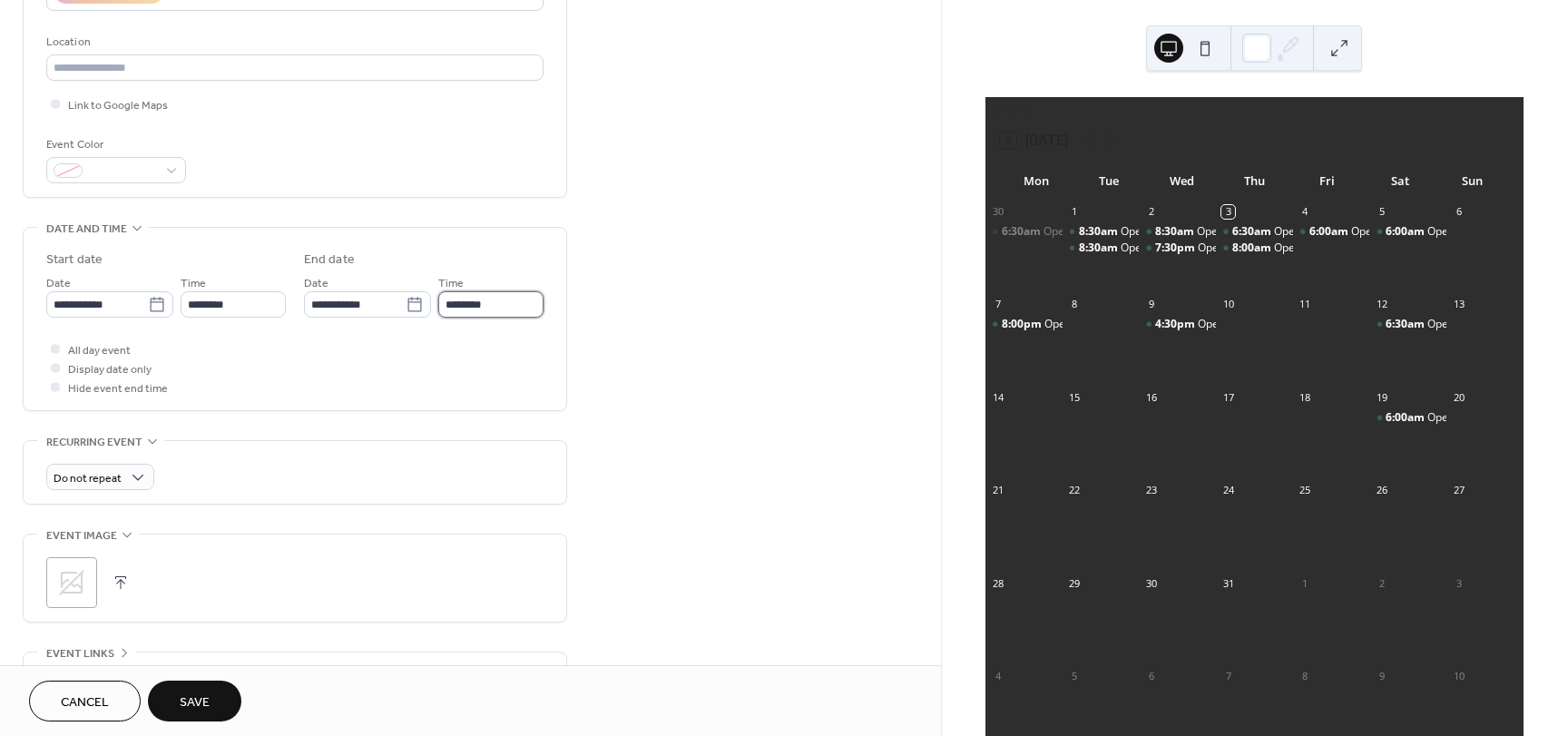 click on "********" at bounding box center (491, 304) 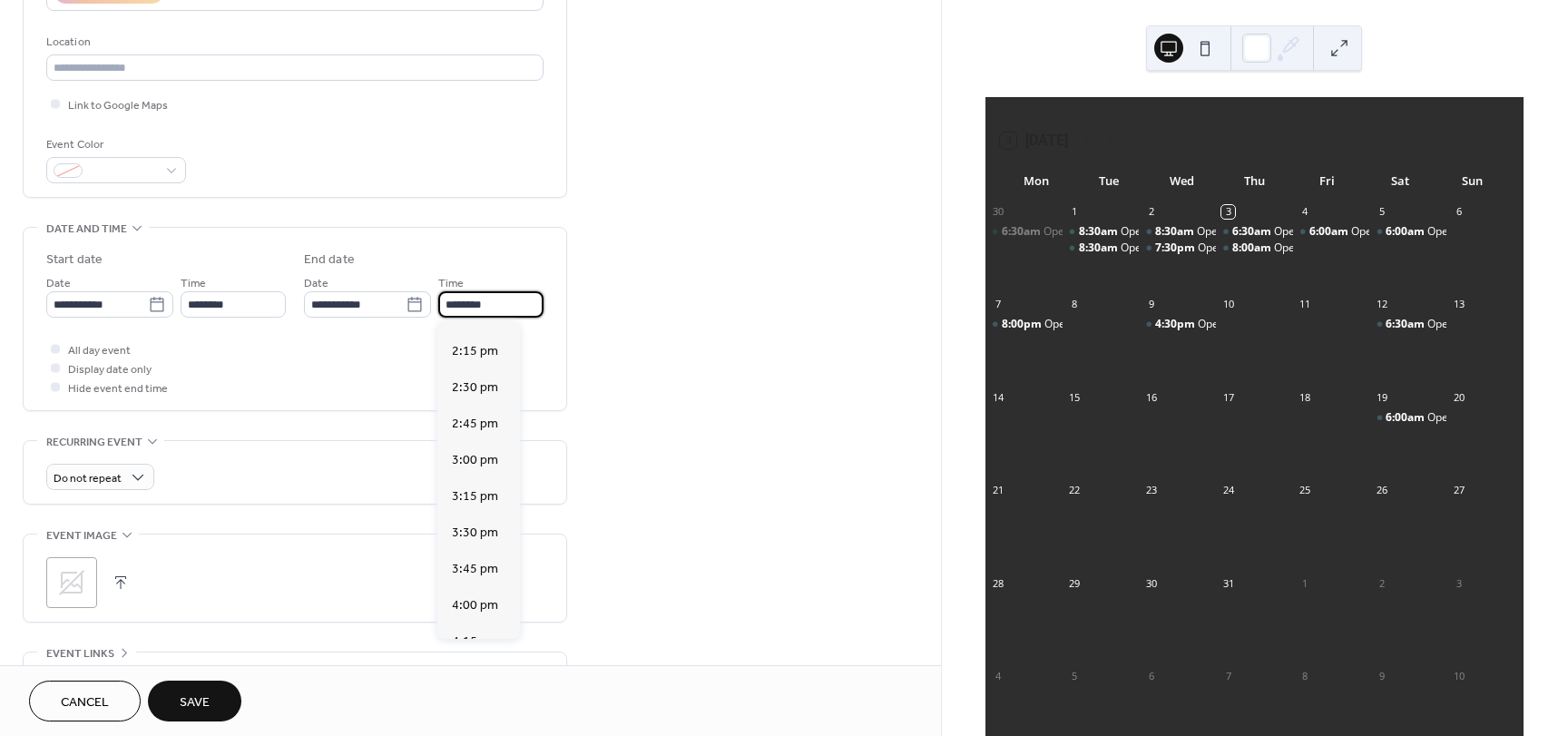 scroll, scrollTop: 635, scrollLeft: 0, axis: vertical 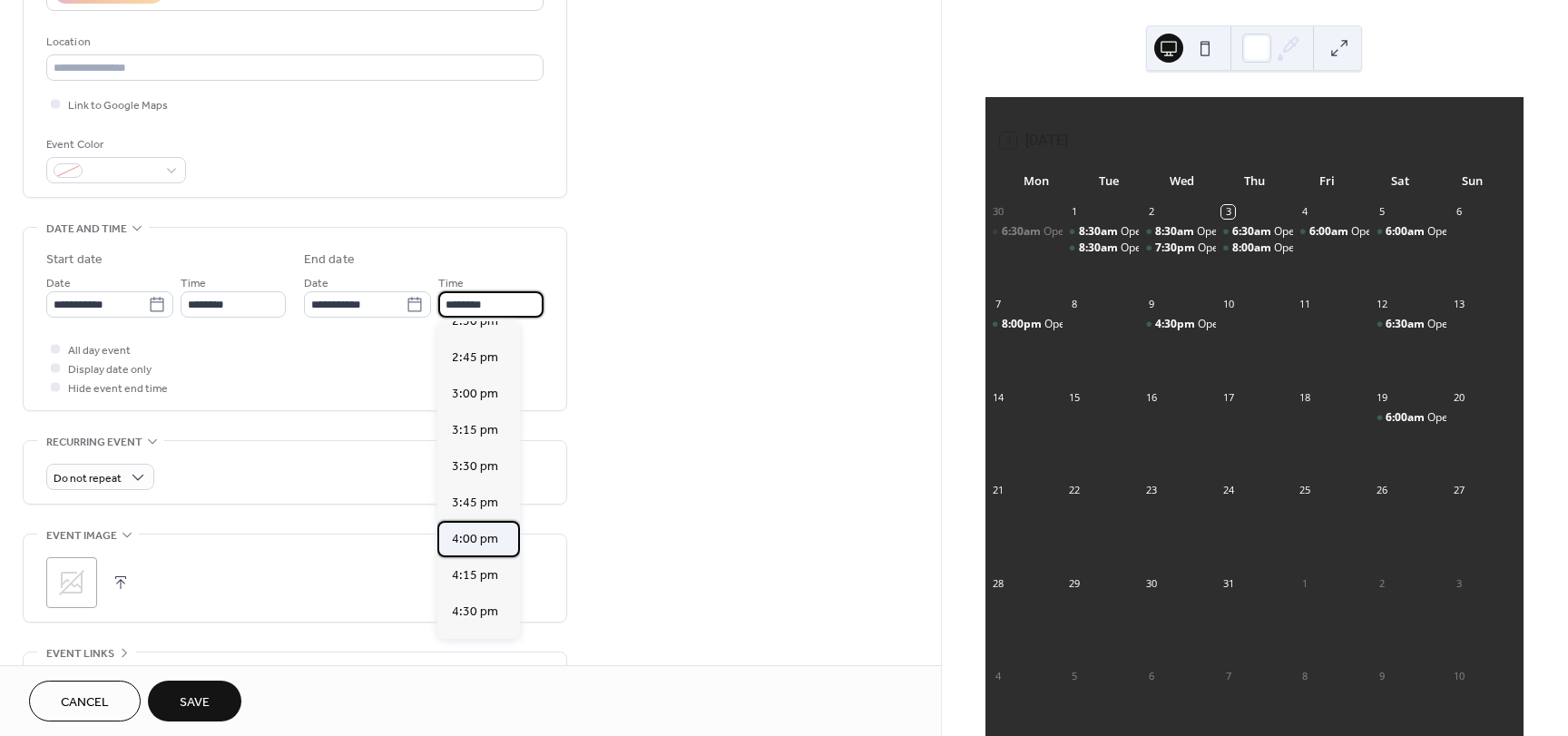 click on "4:00 pm" at bounding box center (475, 539) 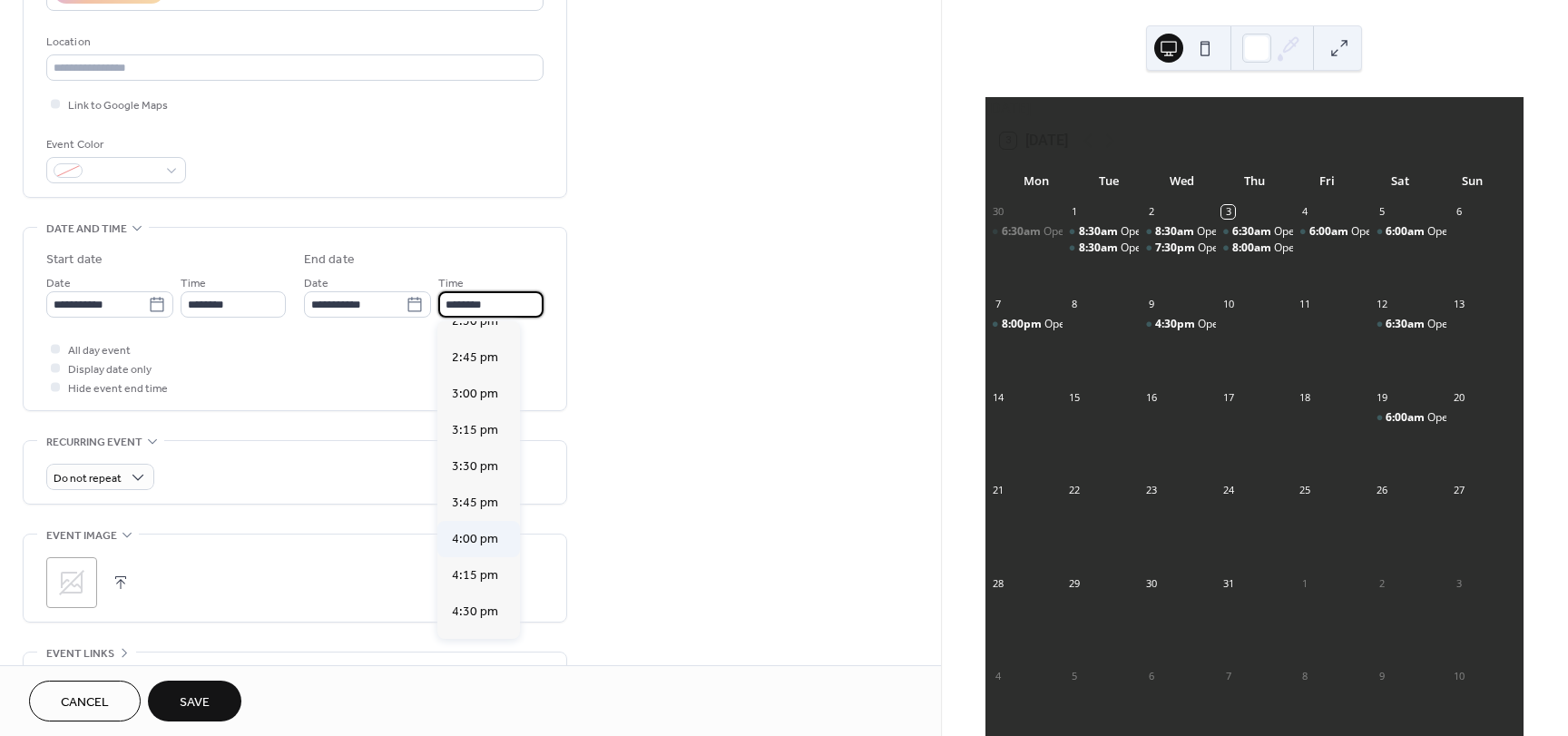 type on "*******" 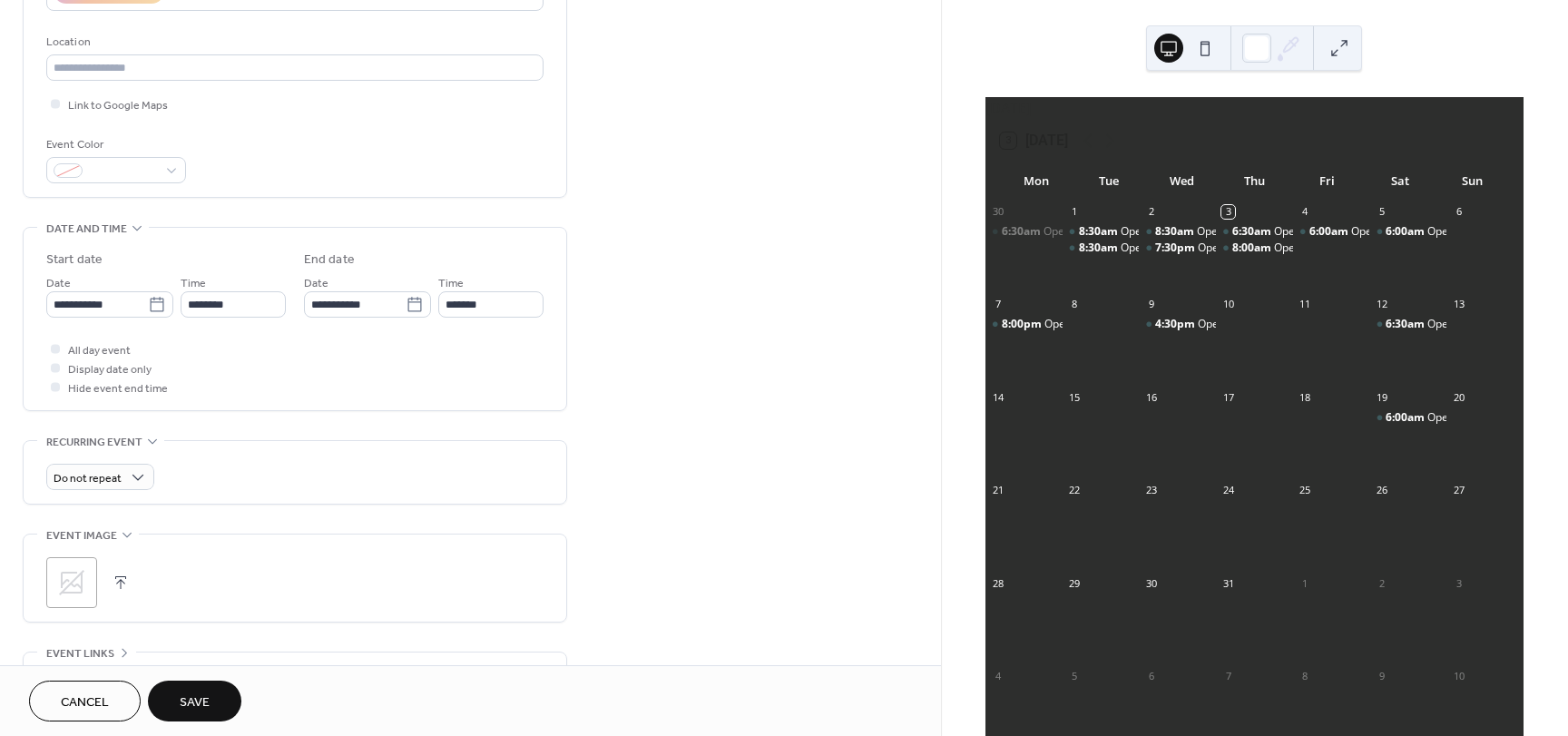 click on "**********" at bounding box center [470, 289] 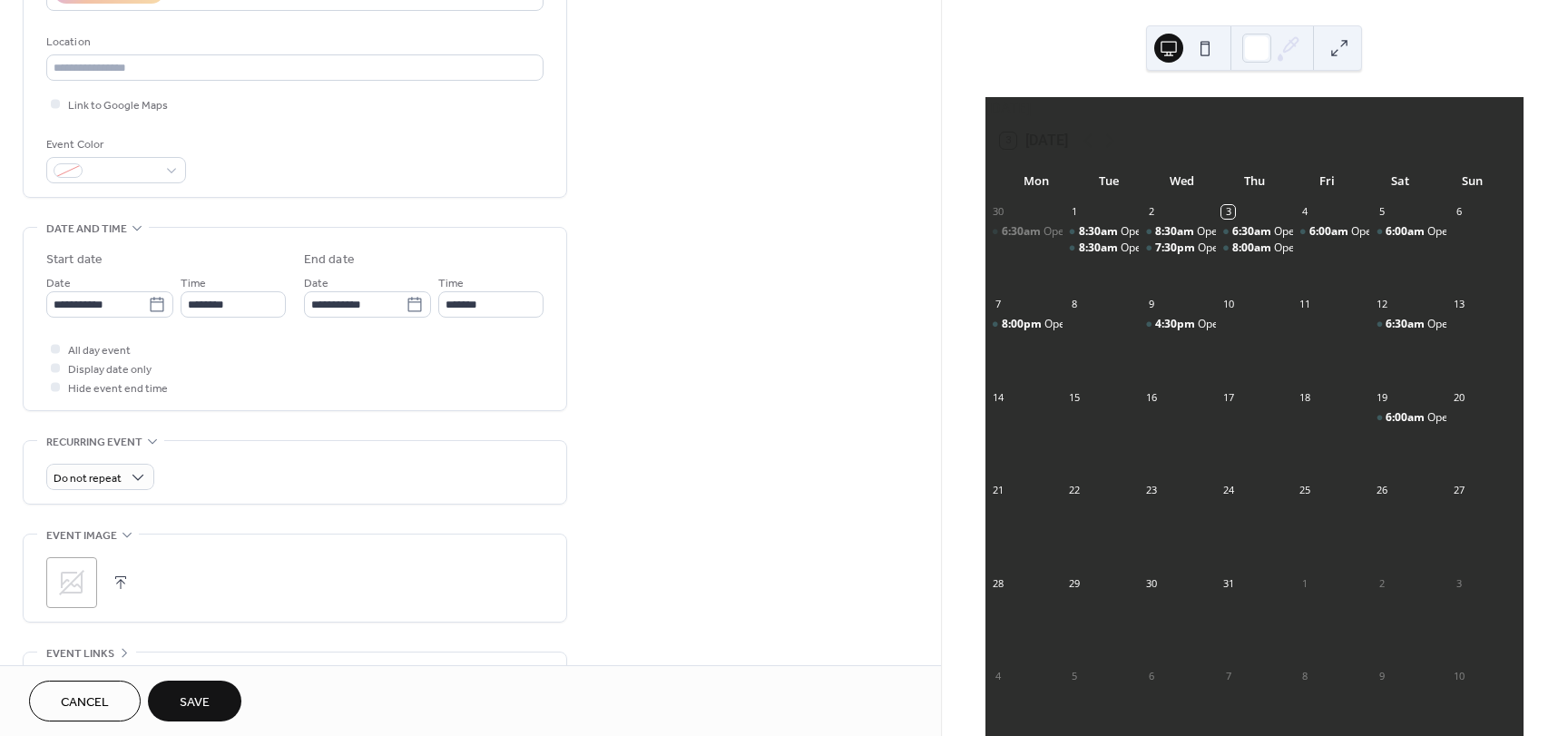 click on "Save" at bounding box center (194, 702) 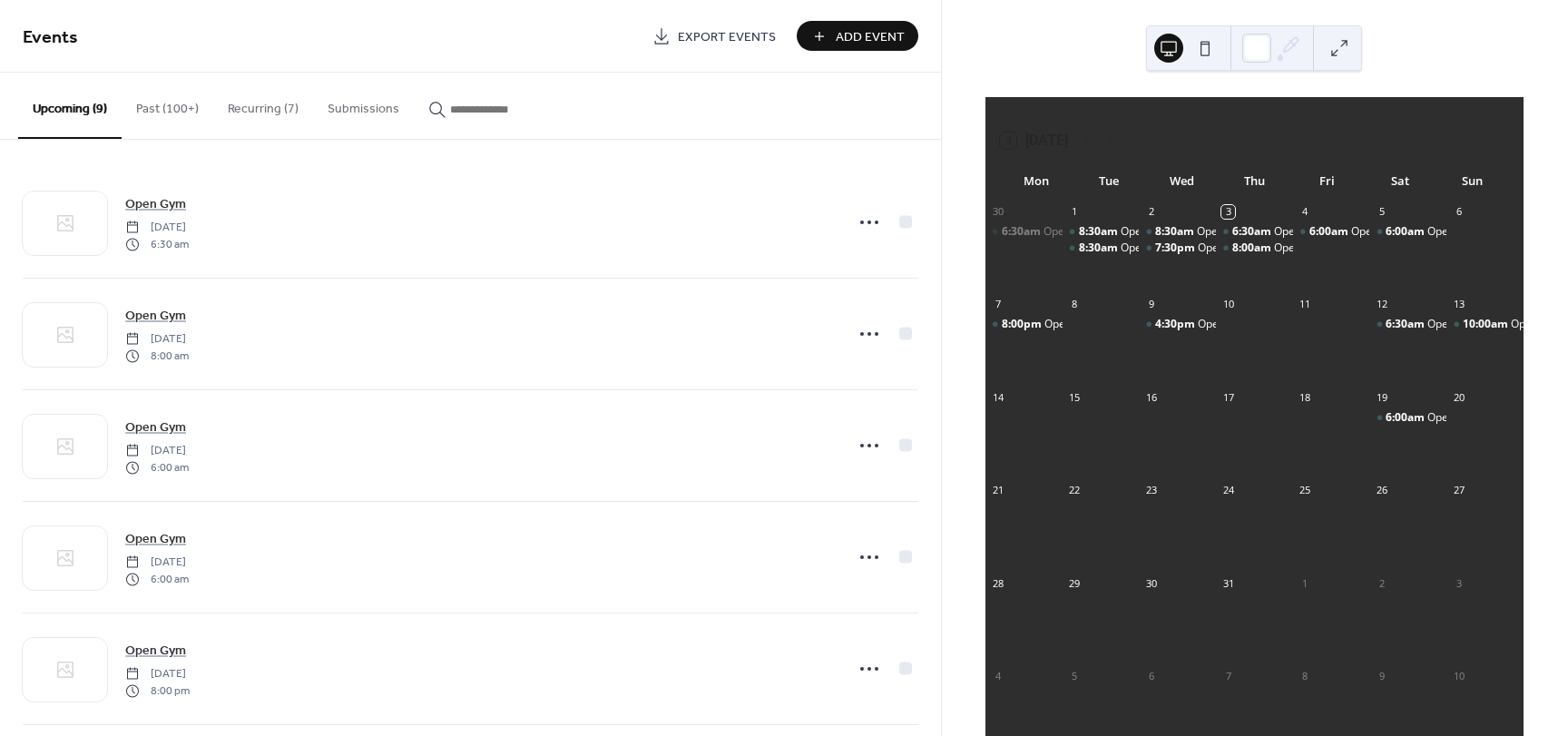 click on "Add Event" at bounding box center [870, 37] 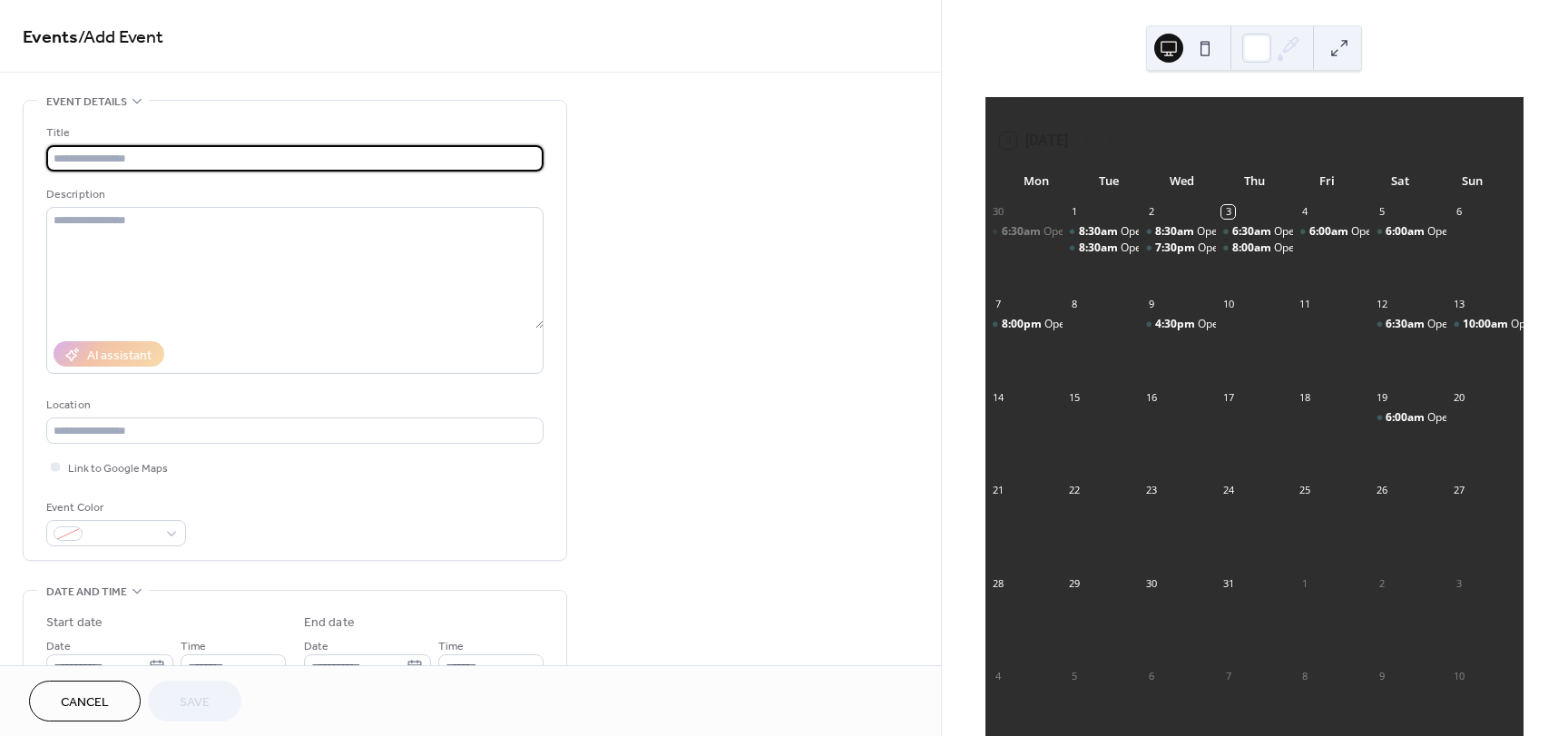 click at bounding box center [295, 158] 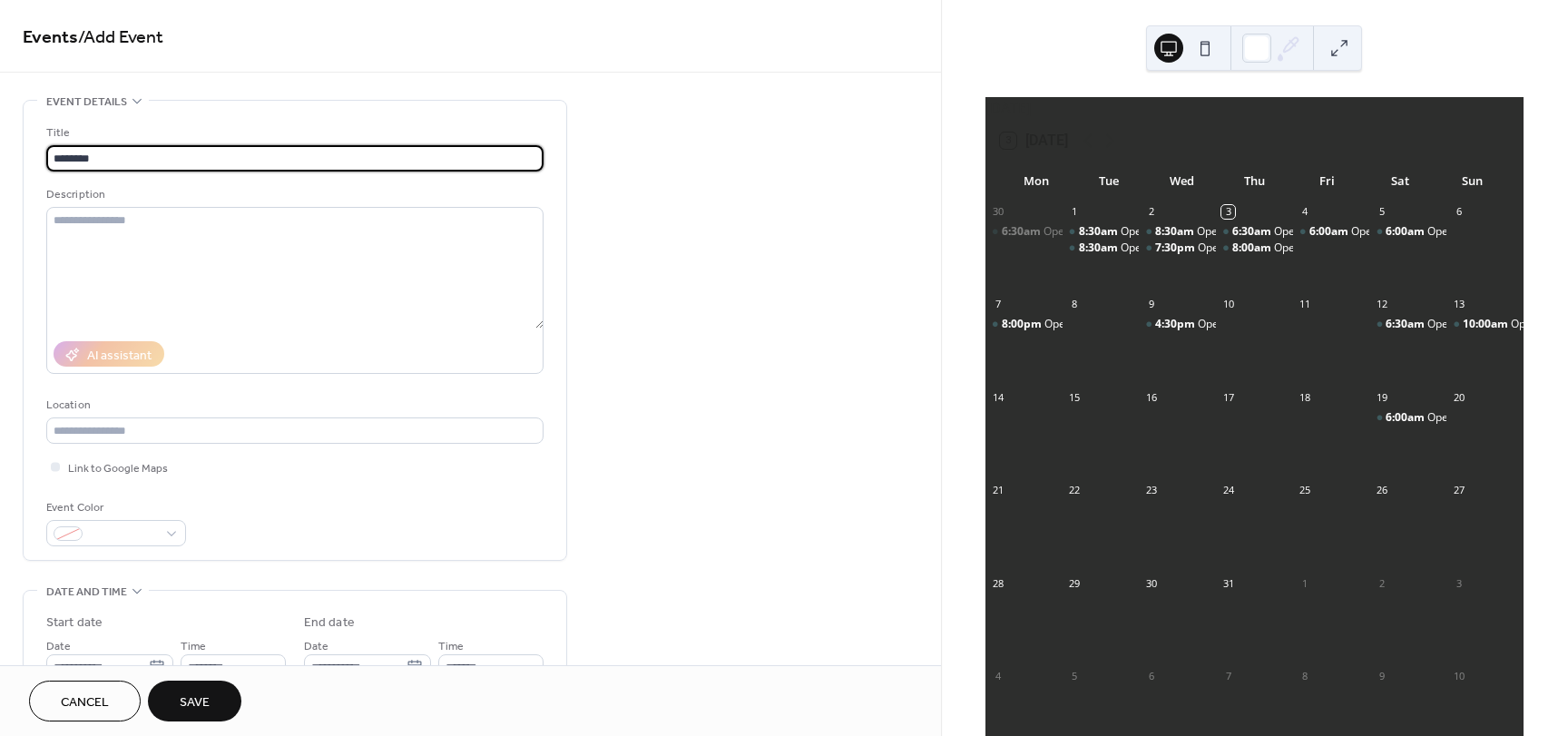 type on "********" 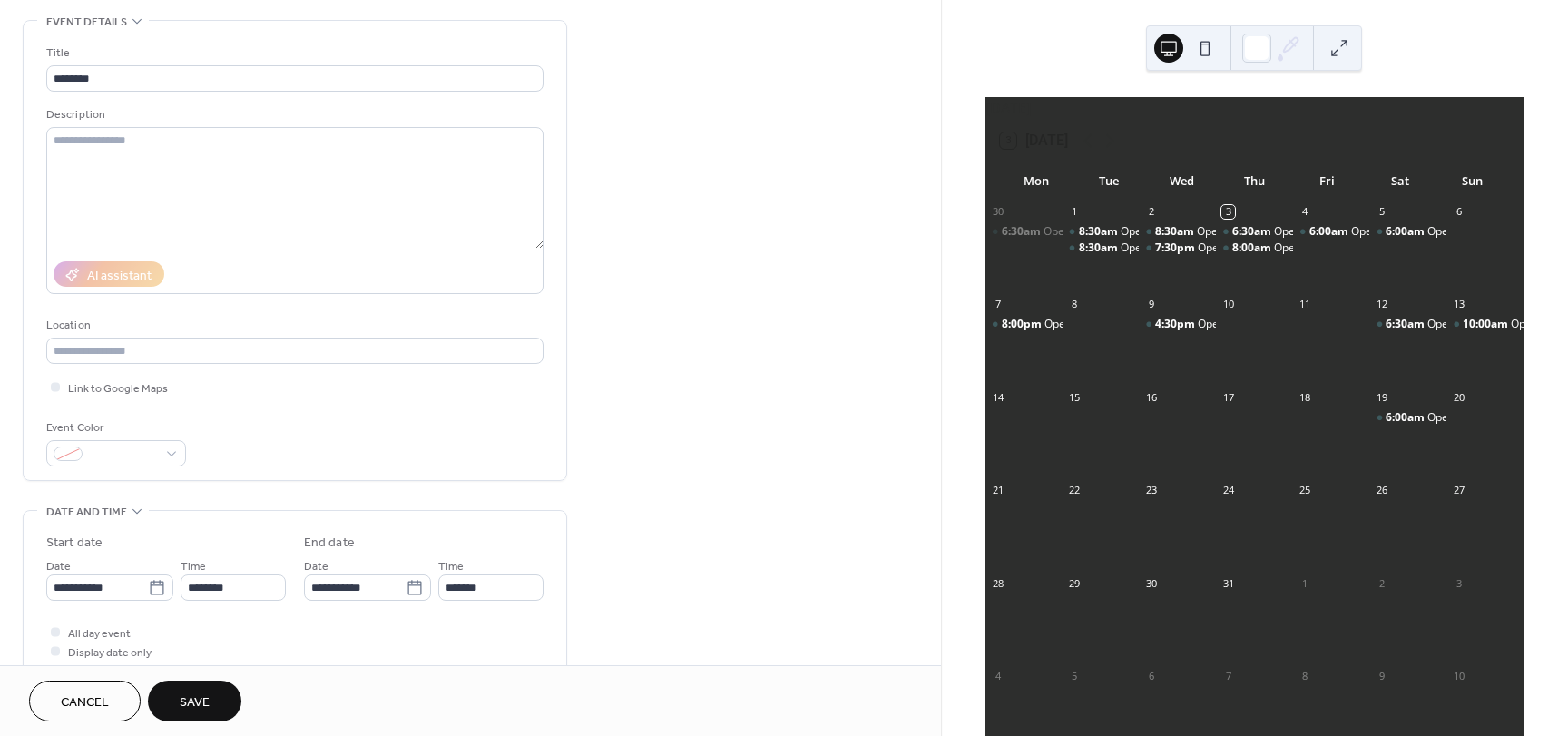 scroll, scrollTop: 272, scrollLeft: 0, axis: vertical 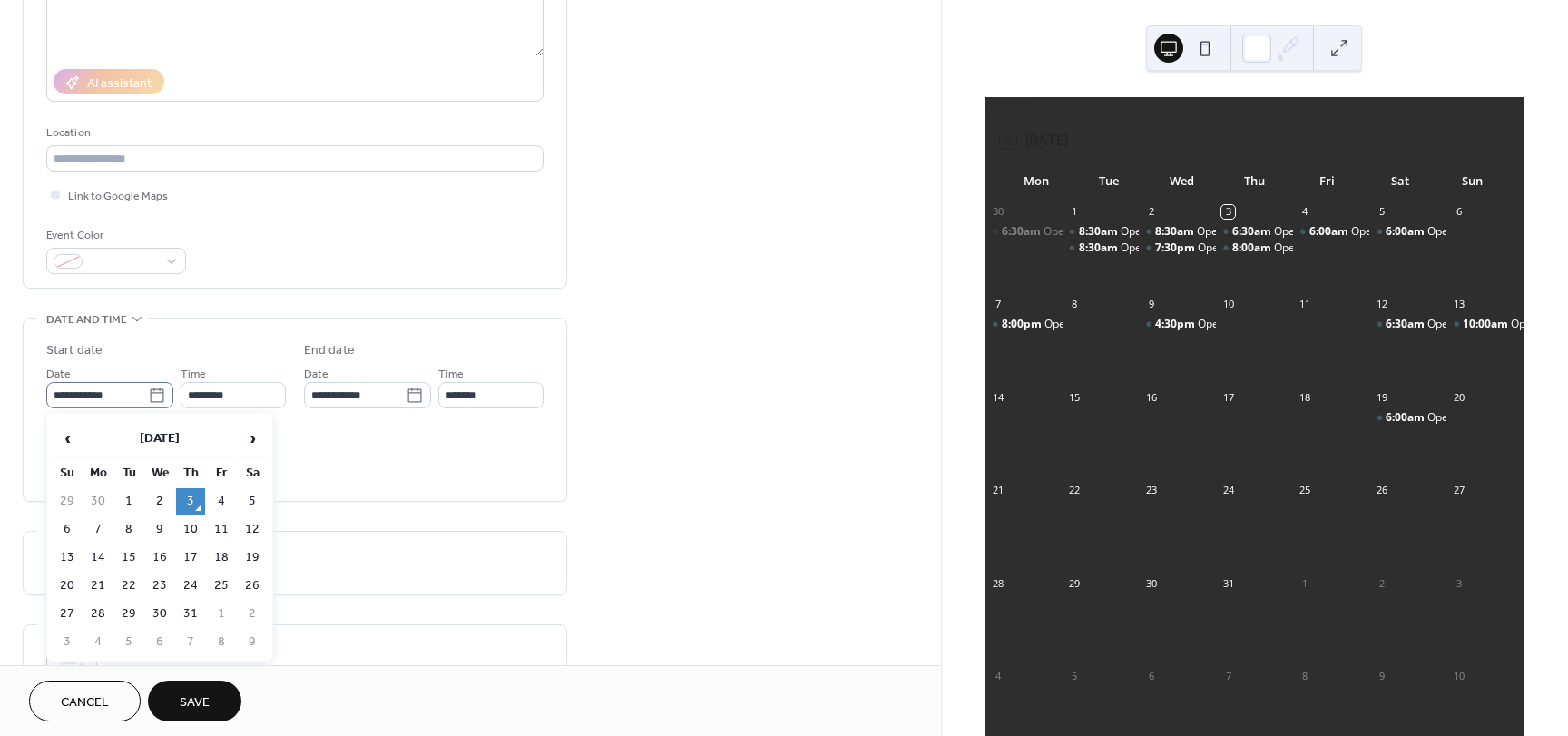 click 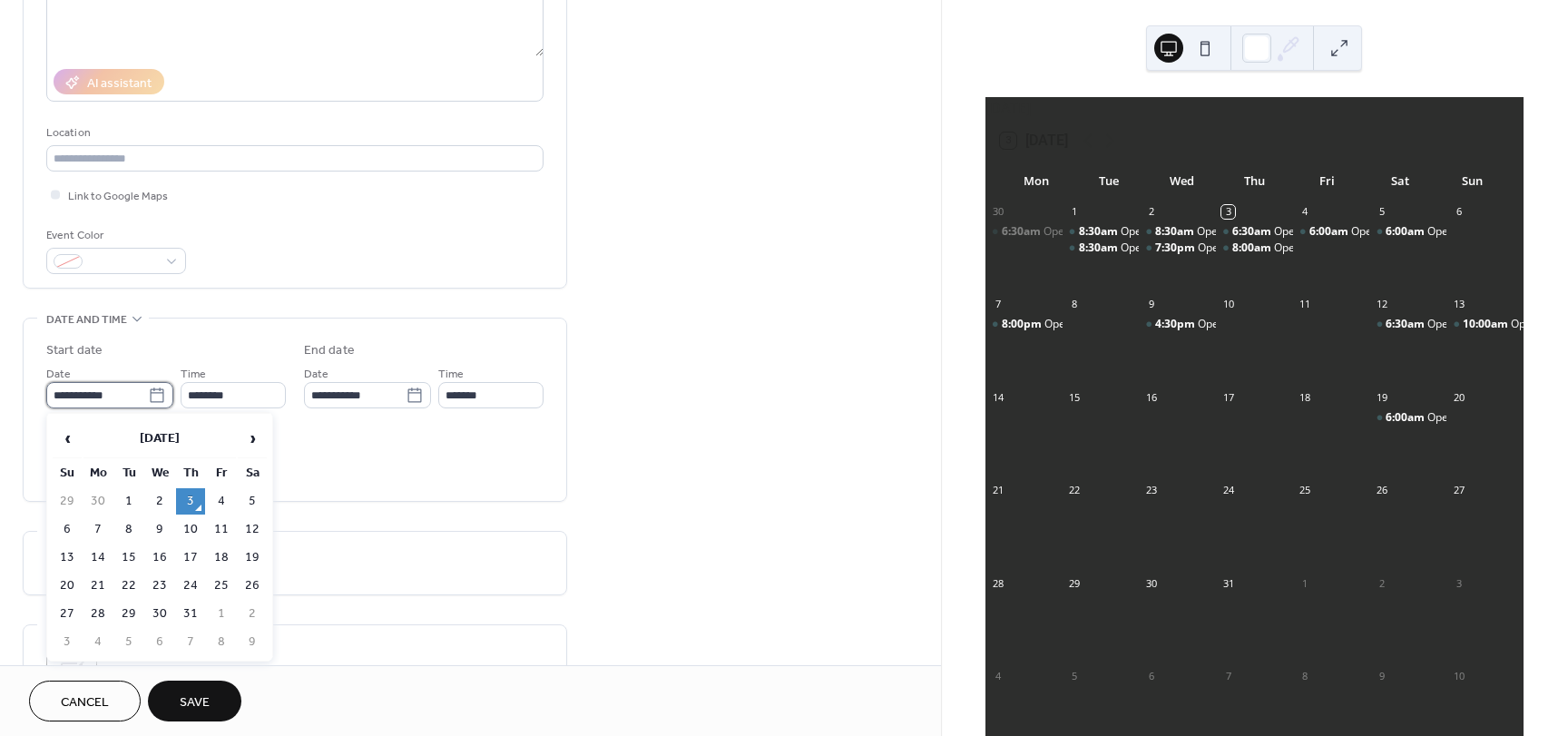 click on "**********" at bounding box center (97, 395) 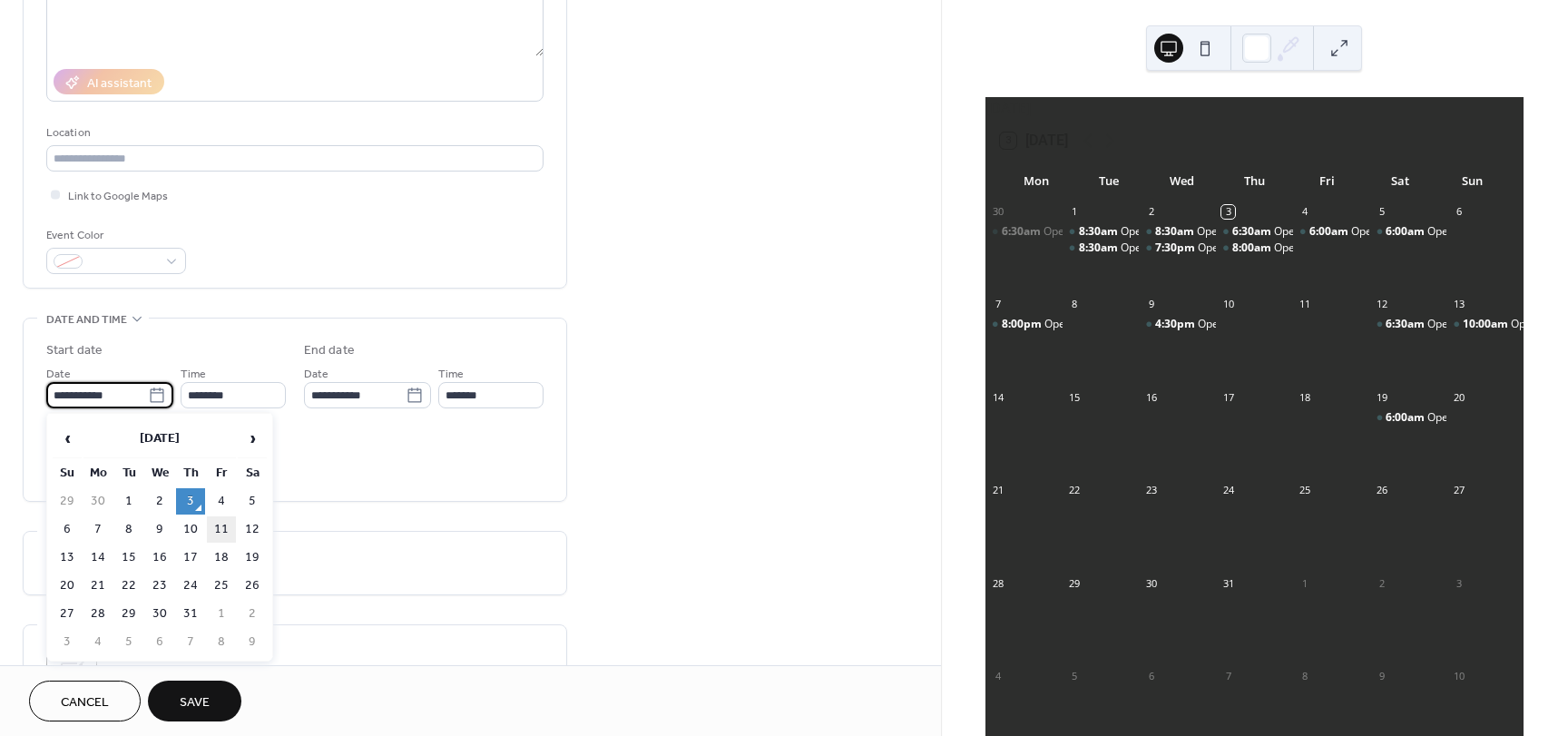 click on "11" at bounding box center [221, 529] 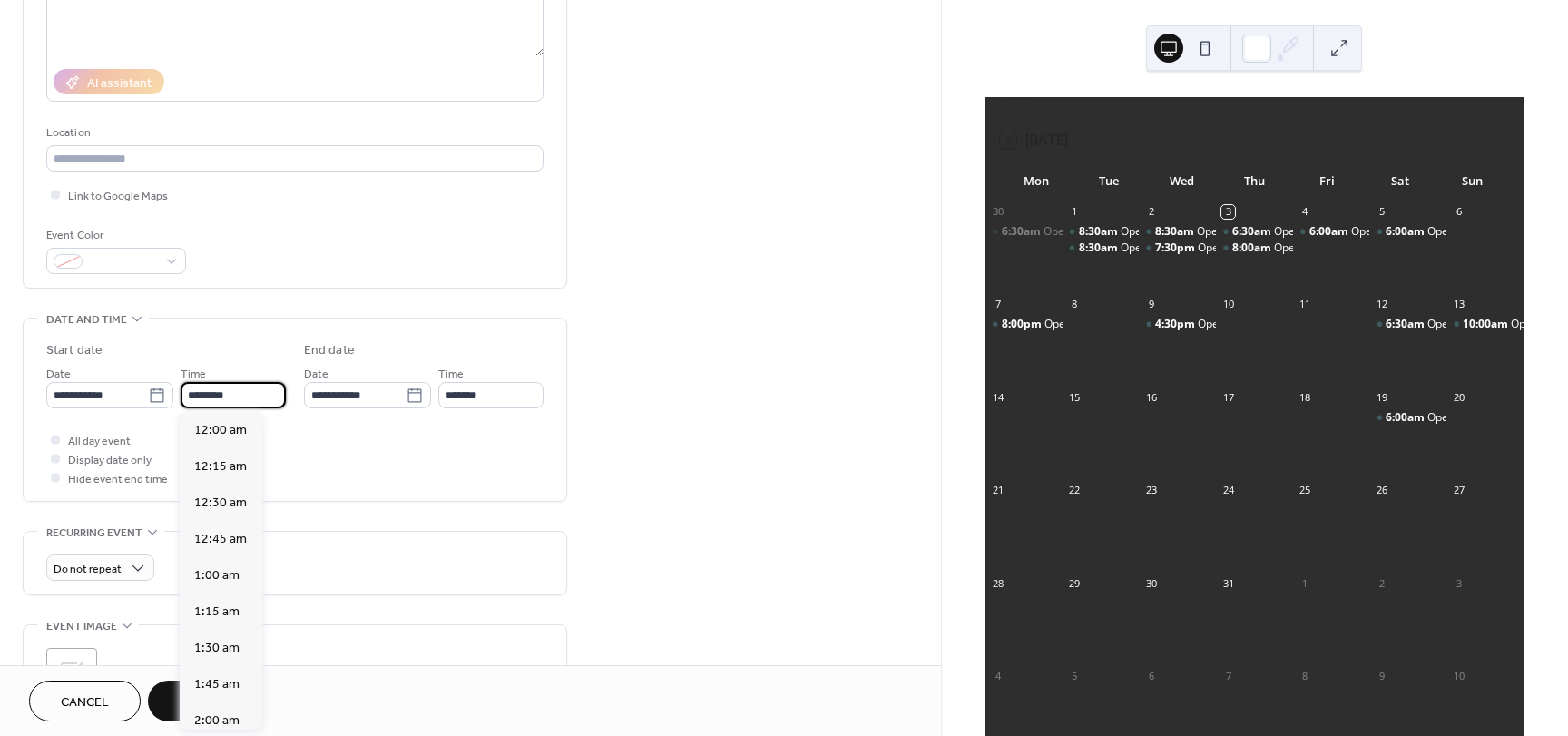 click on "********" at bounding box center (233, 395) 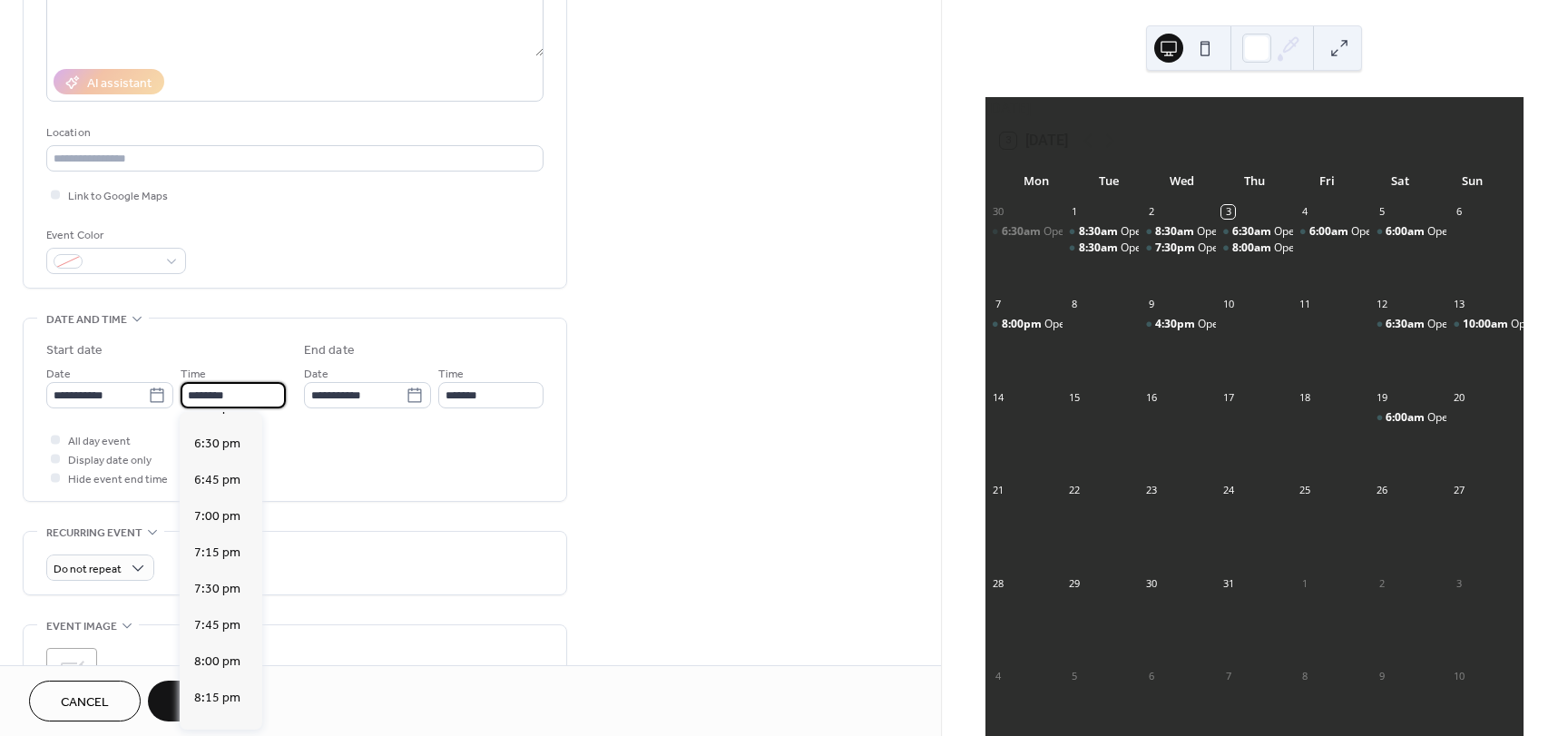 scroll, scrollTop: 2694, scrollLeft: 0, axis: vertical 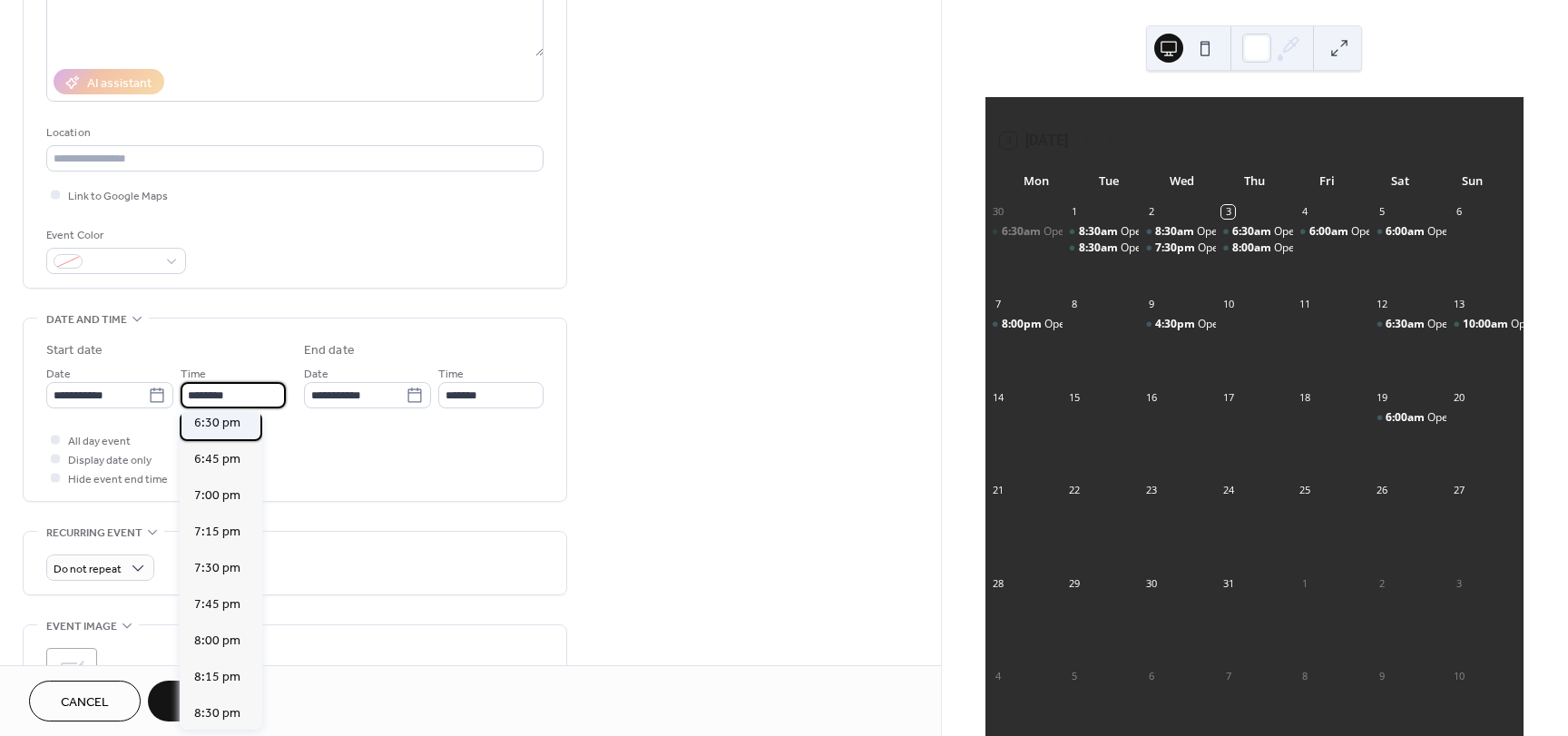 click on "6:30 pm" at bounding box center (217, 423) 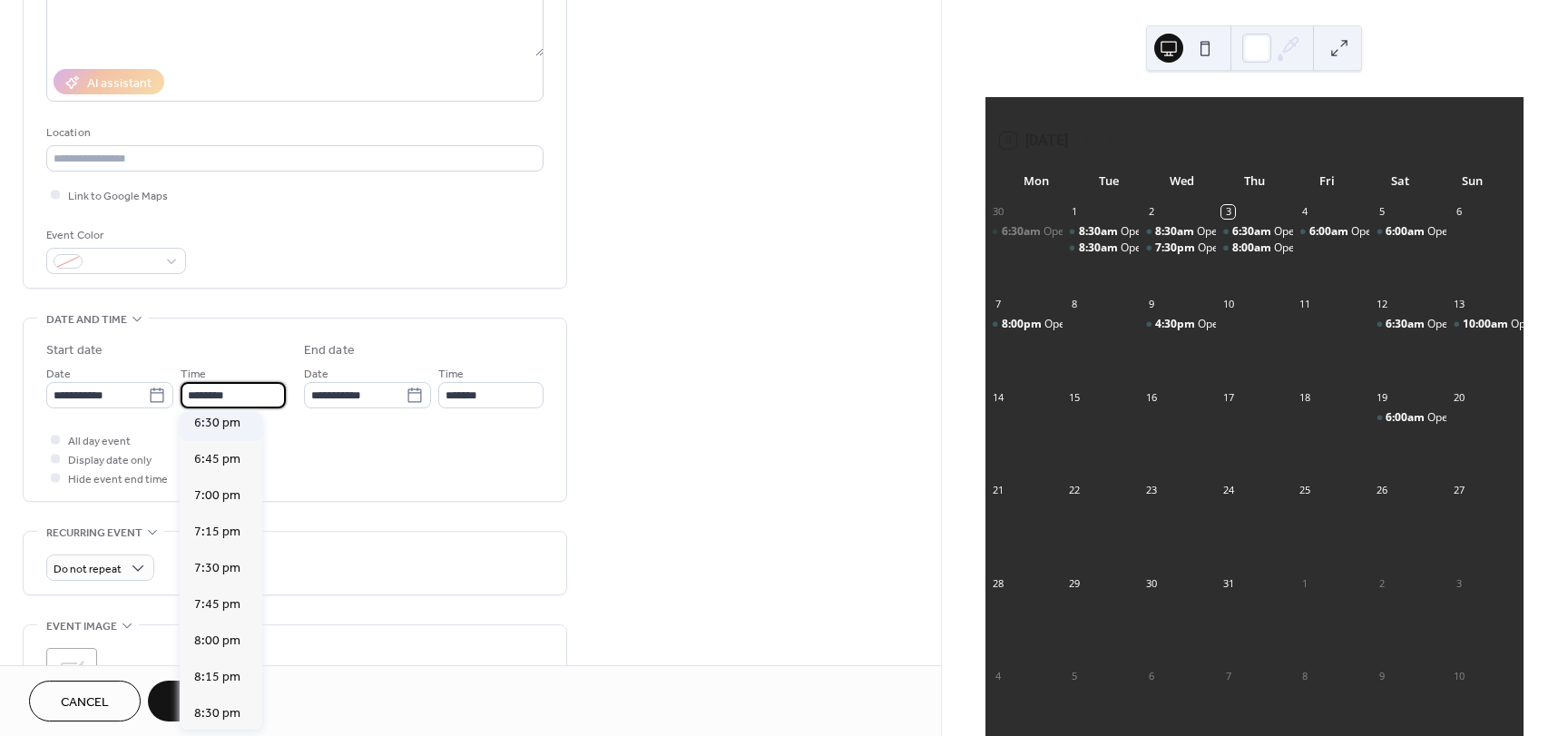 type on "*******" 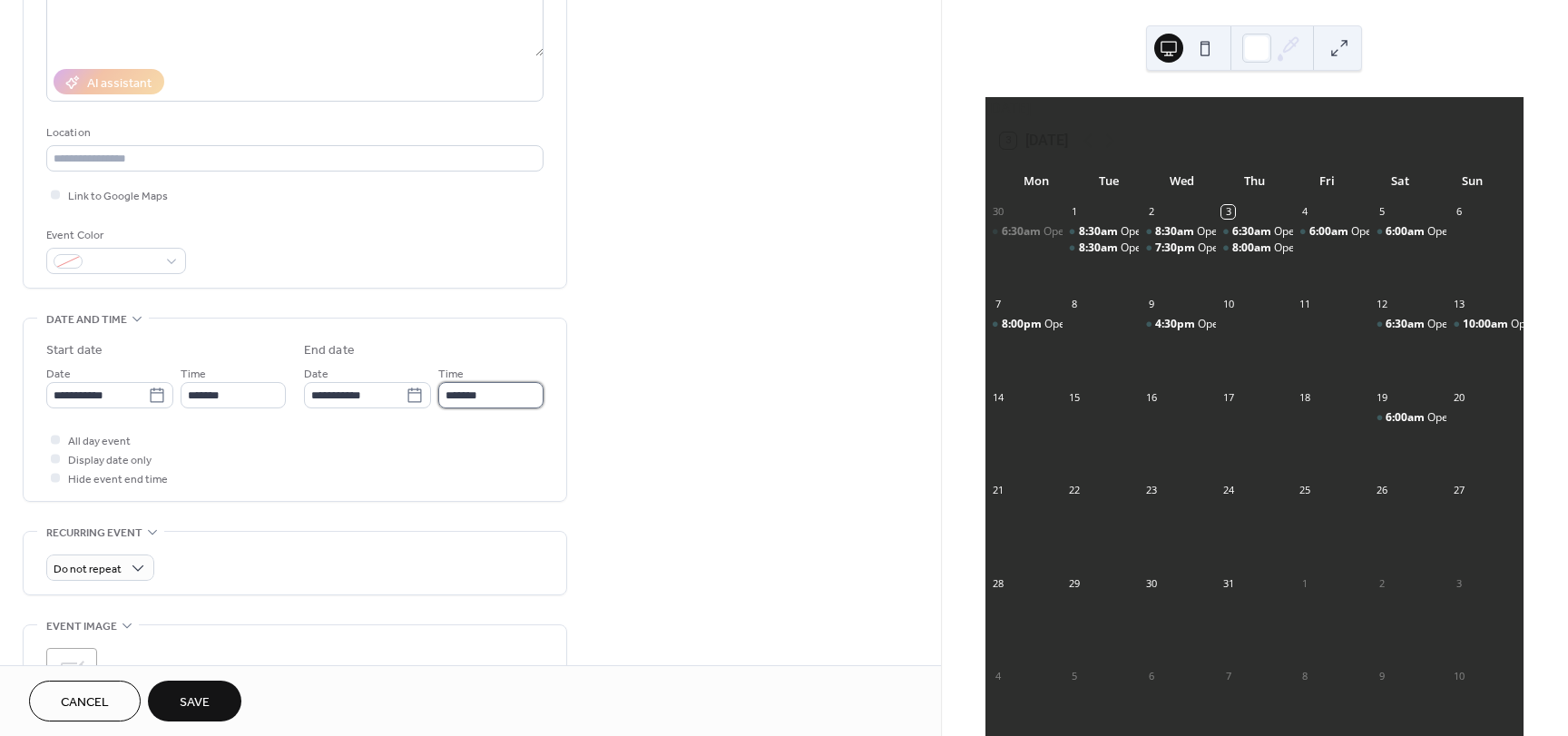 click on "*******" at bounding box center [491, 395] 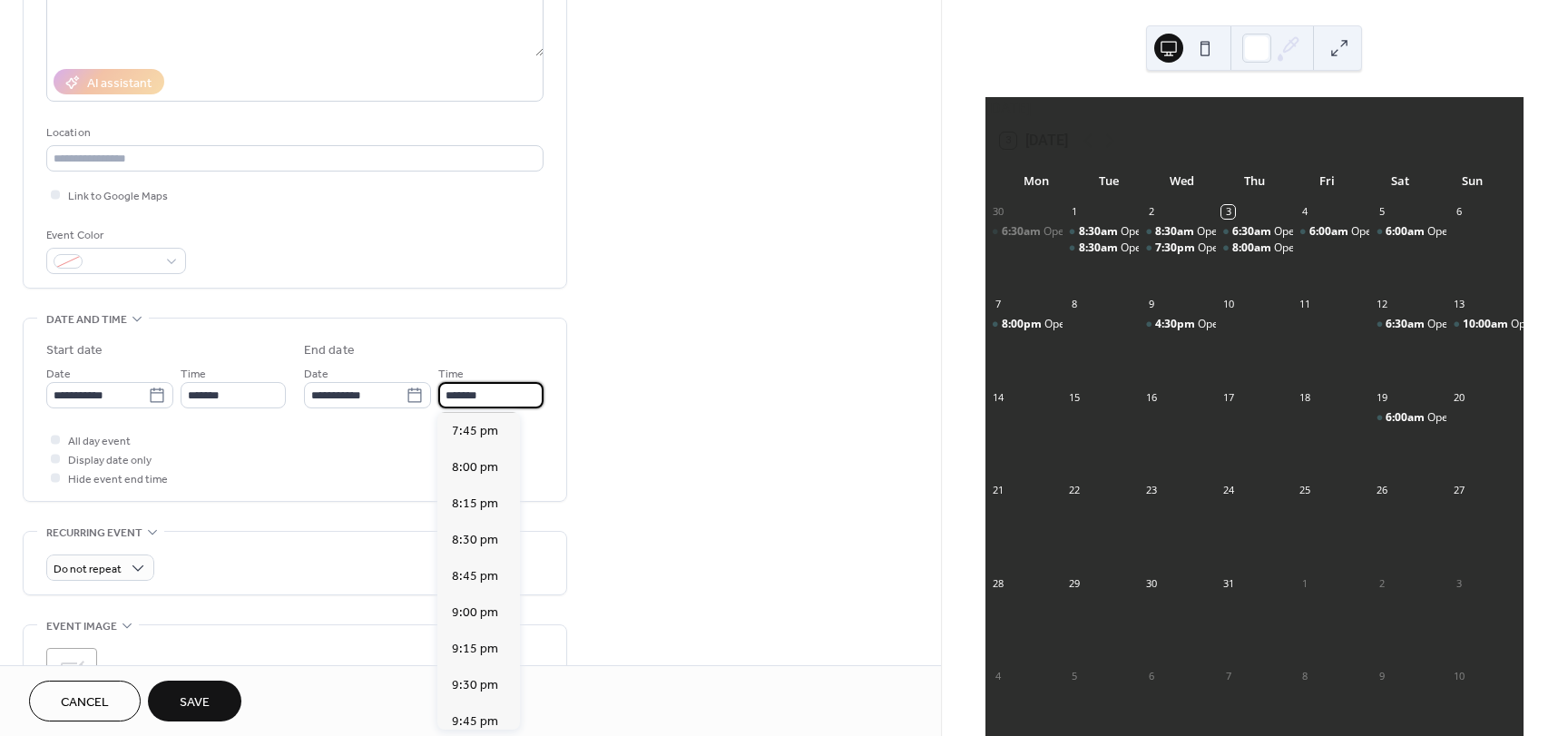 scroll, scrollTop: 182, scrollLeft: 0, axis: vertical 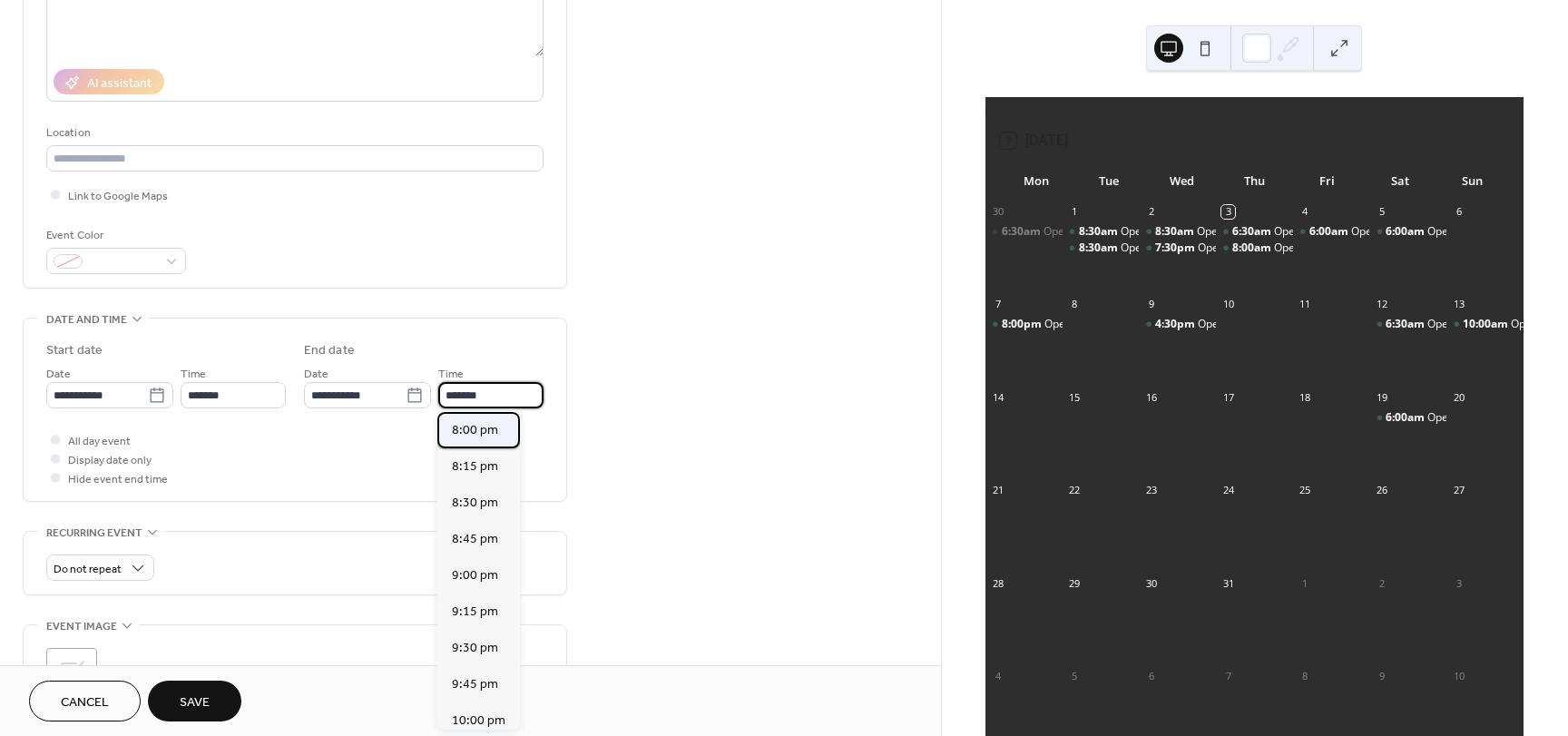 click on "8:00 pm" at bounding box center (475, 430) 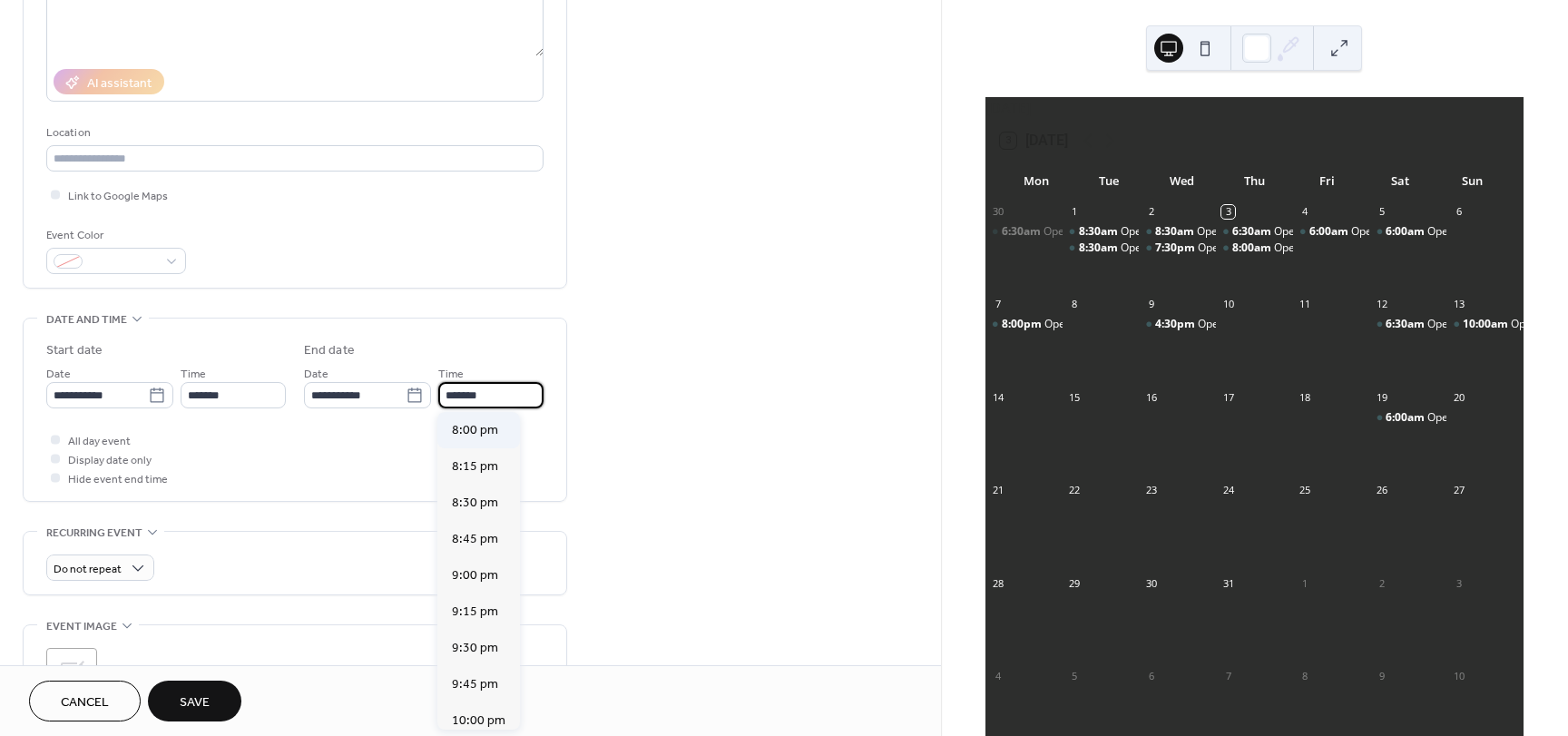 type on "*******" 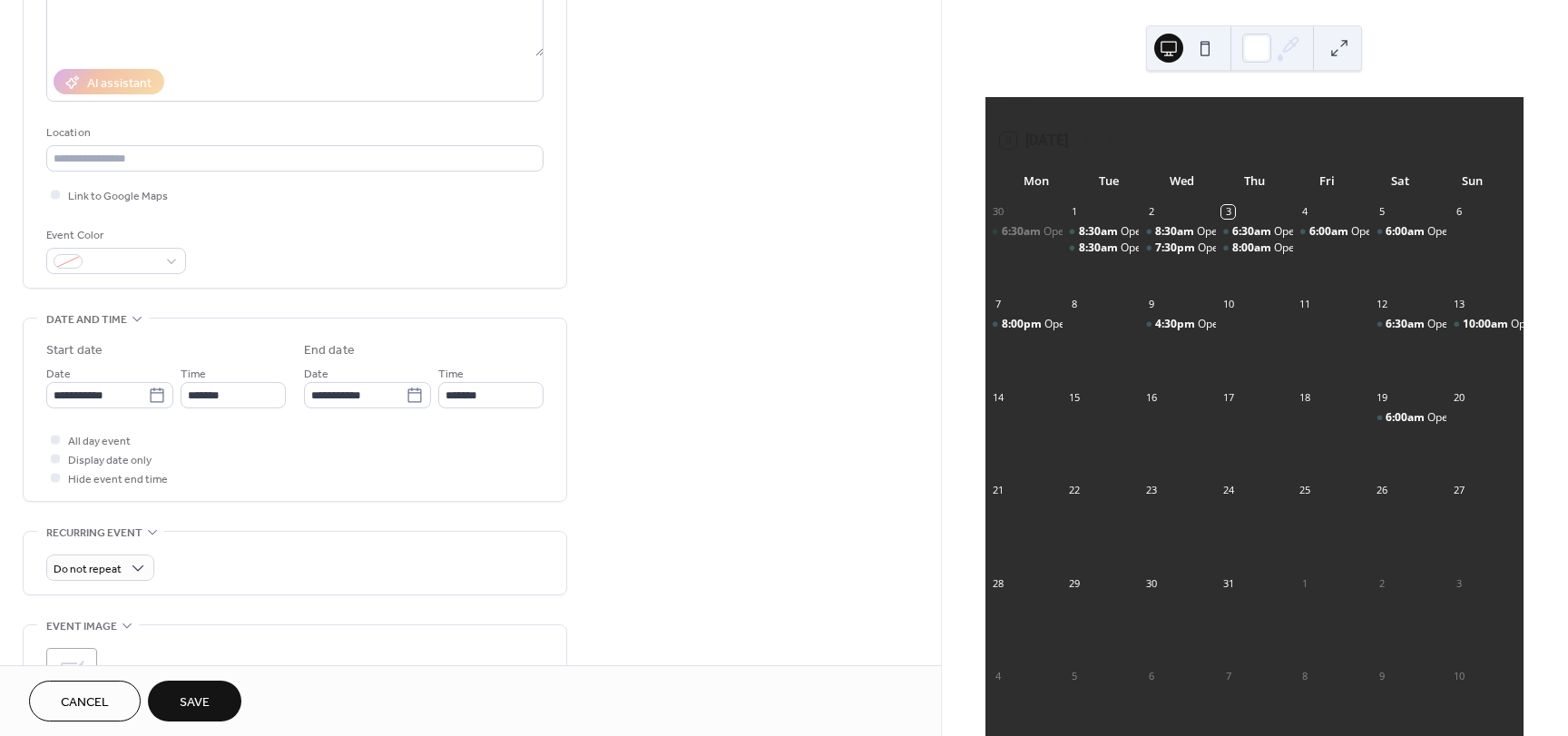 click on "**********" at bounding box center [470, 380] 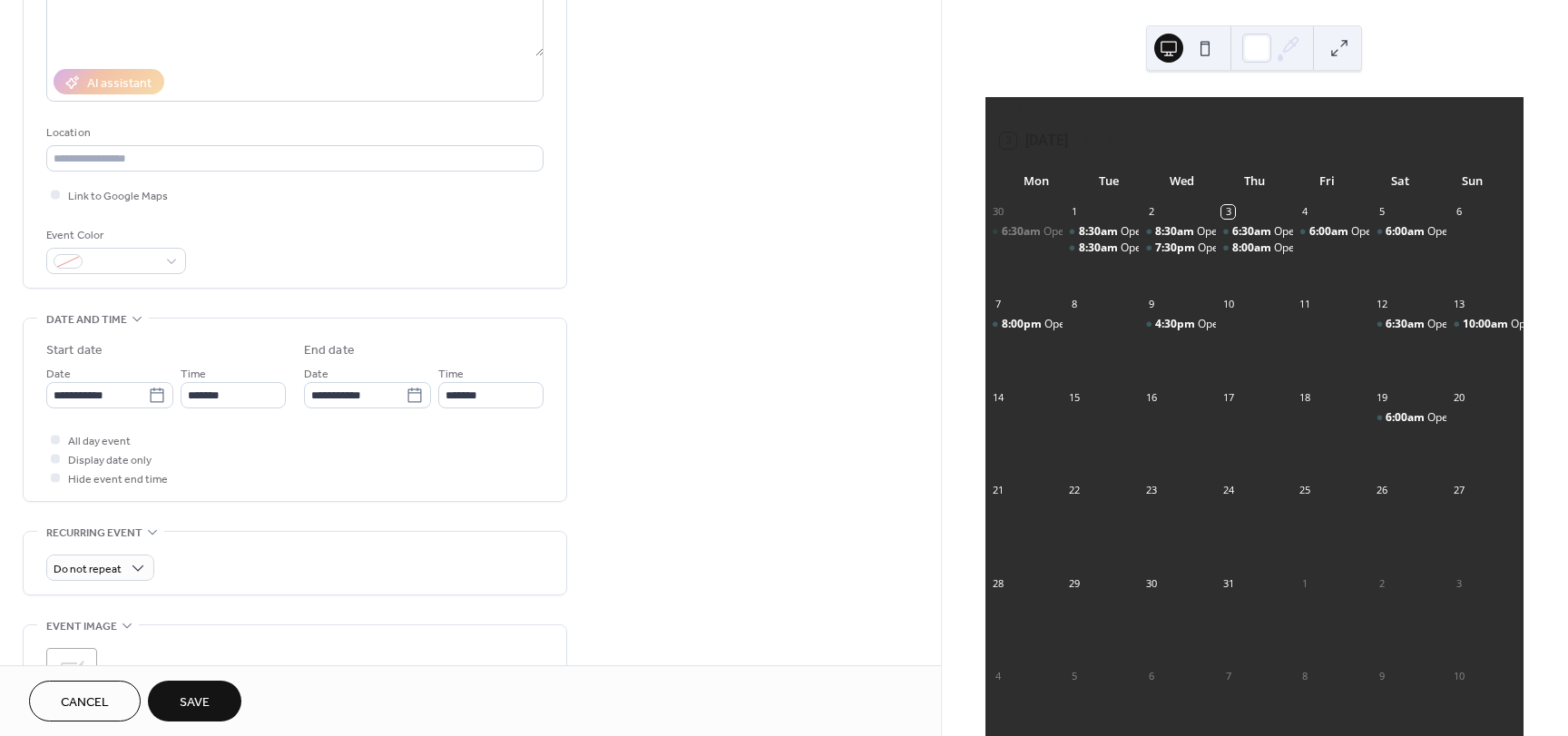 click on "Save" at bounding box center (194, 701) 